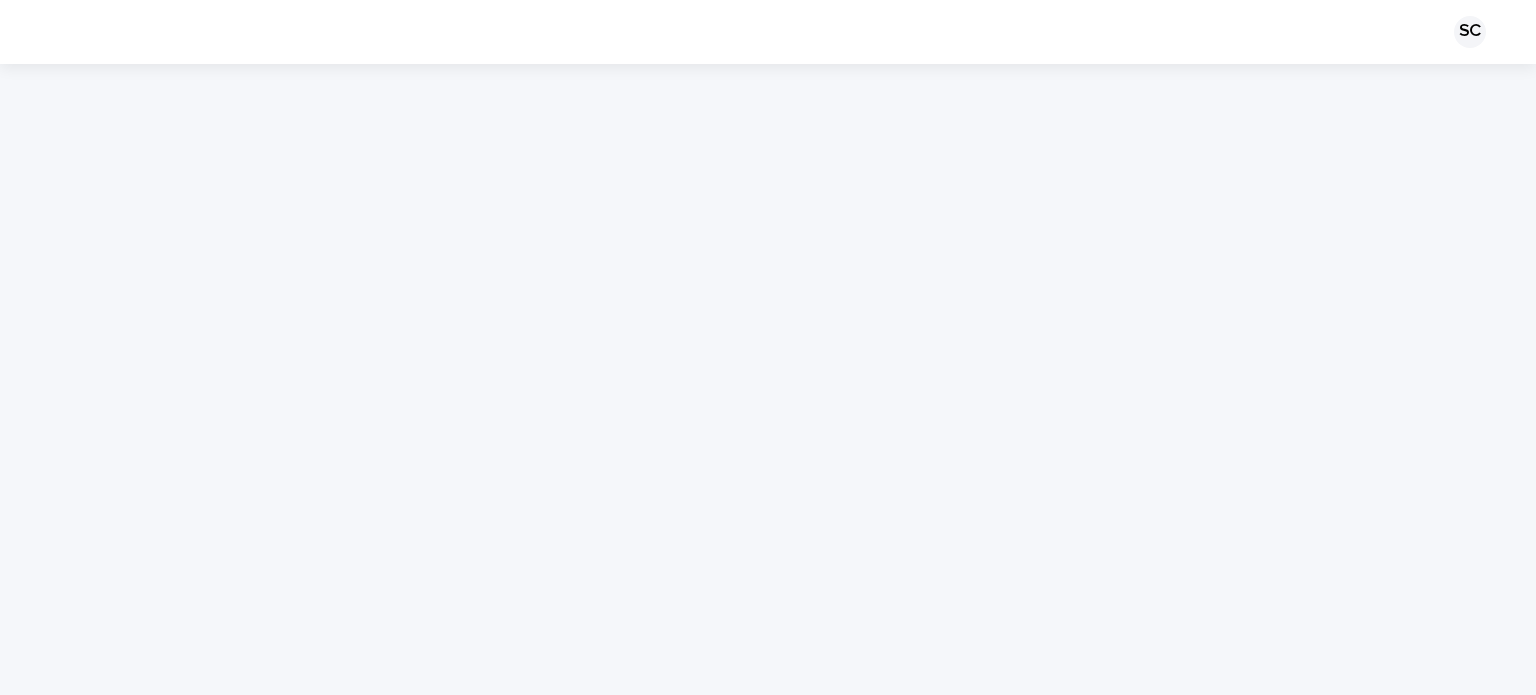 scroll, scrollTop: 0, scrollLeft: 0, axis: both 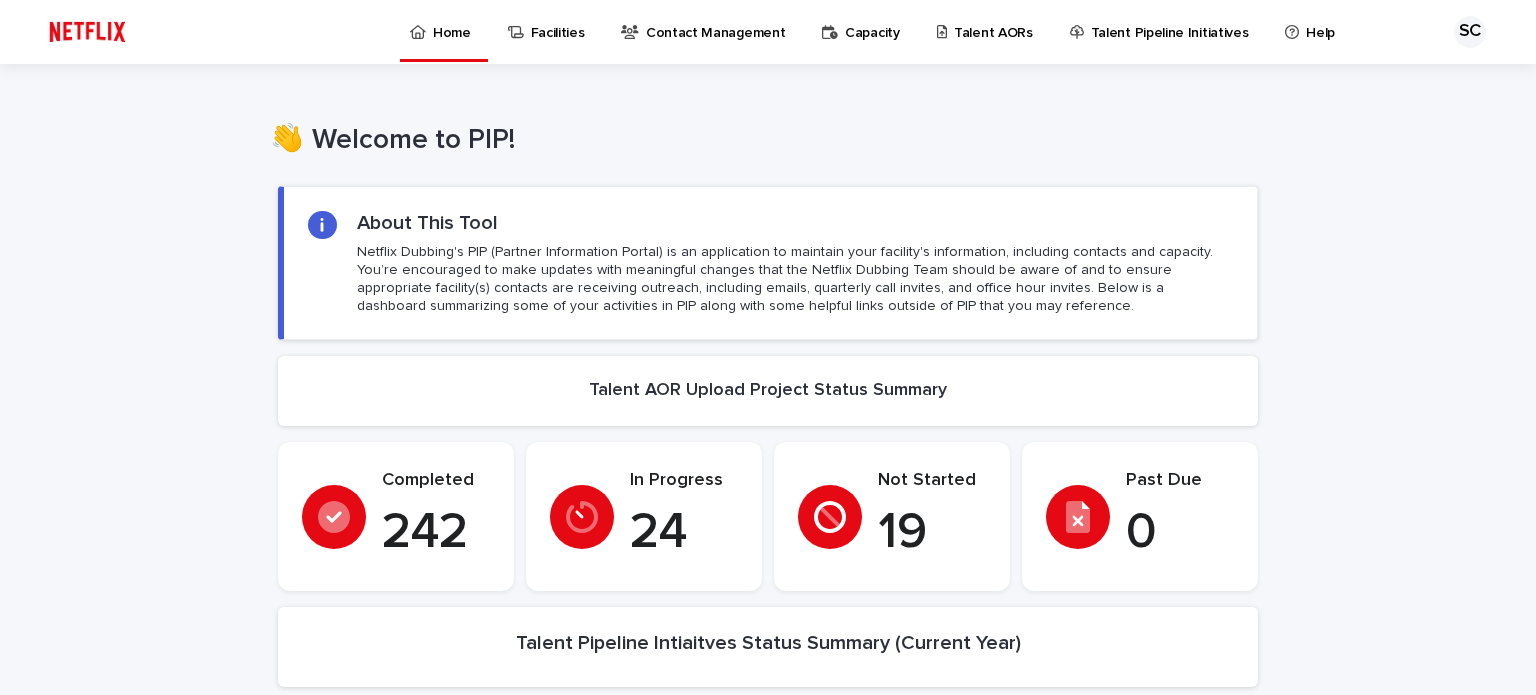 click on "Talent AORs" at bounding box center [993, 21] 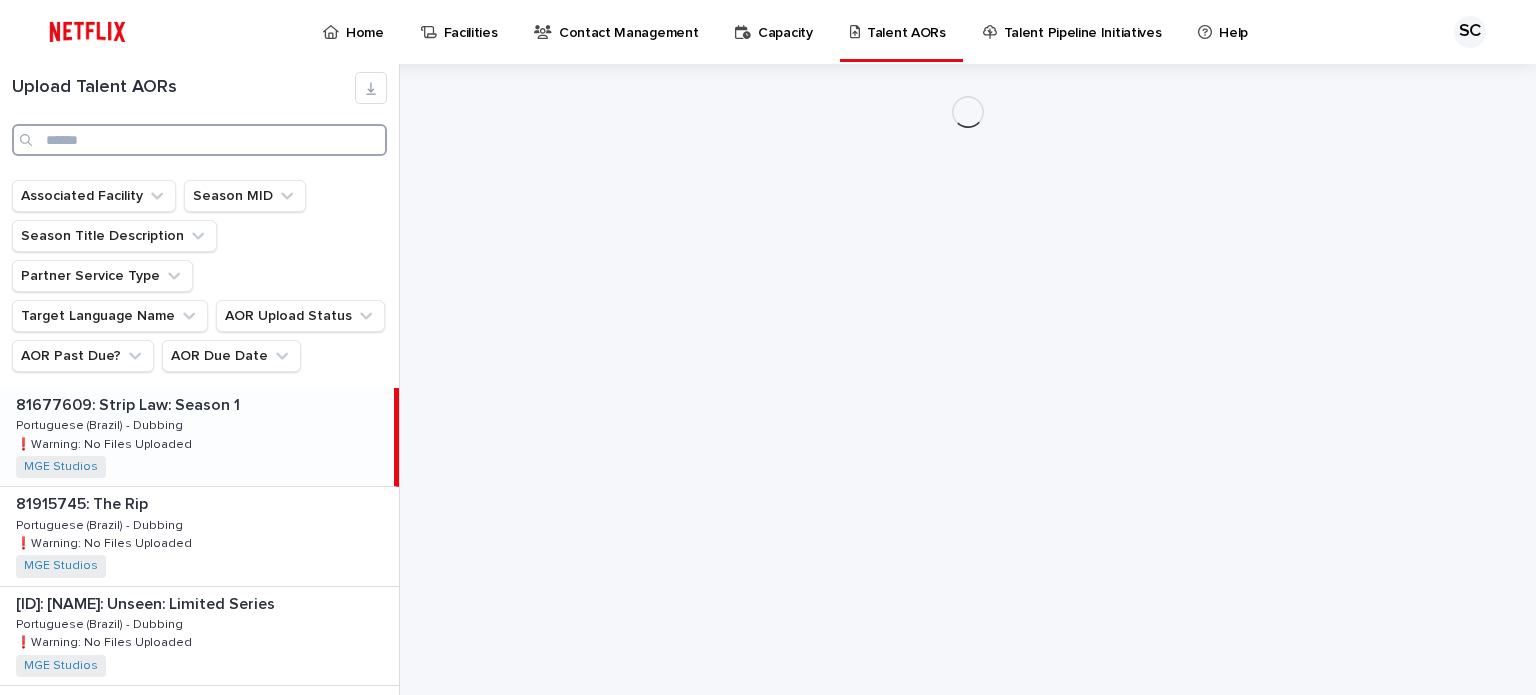 click at bounding box center [199, 140] 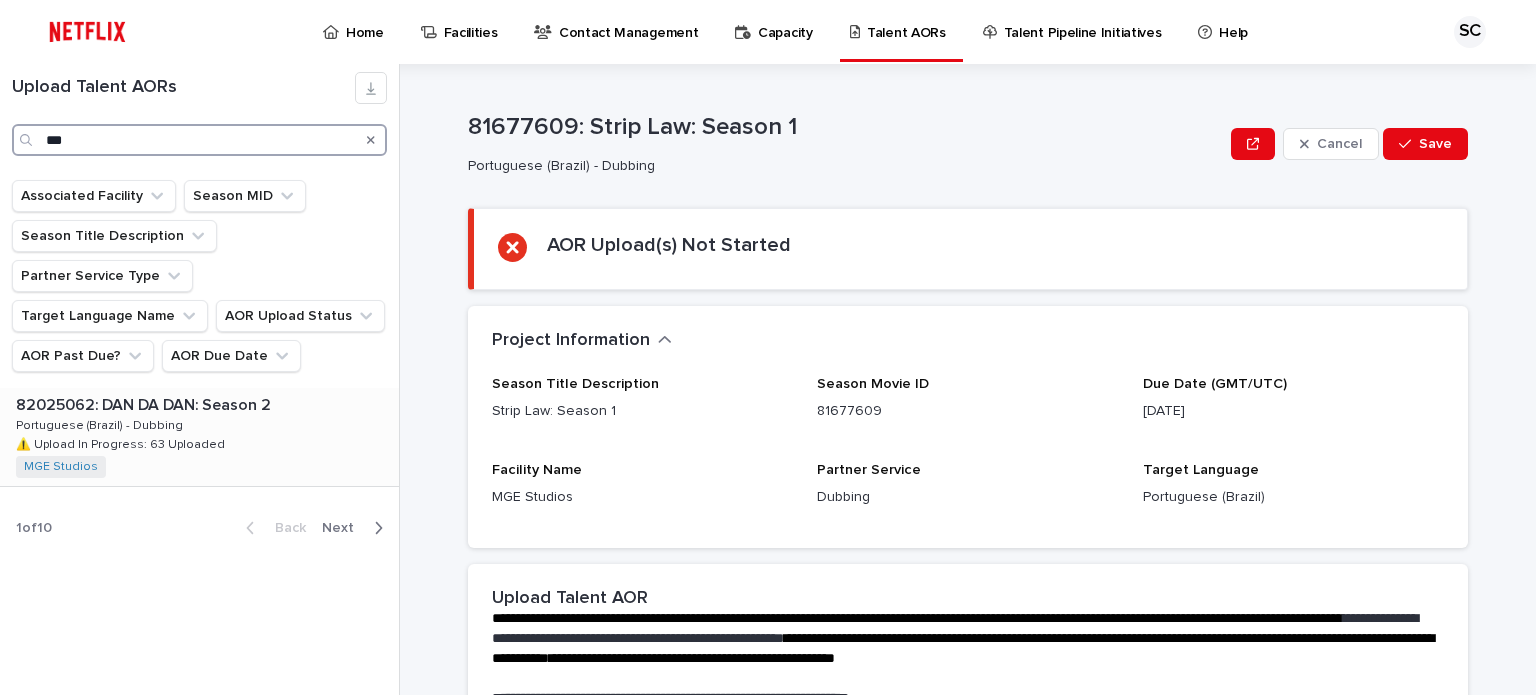 type on "***" 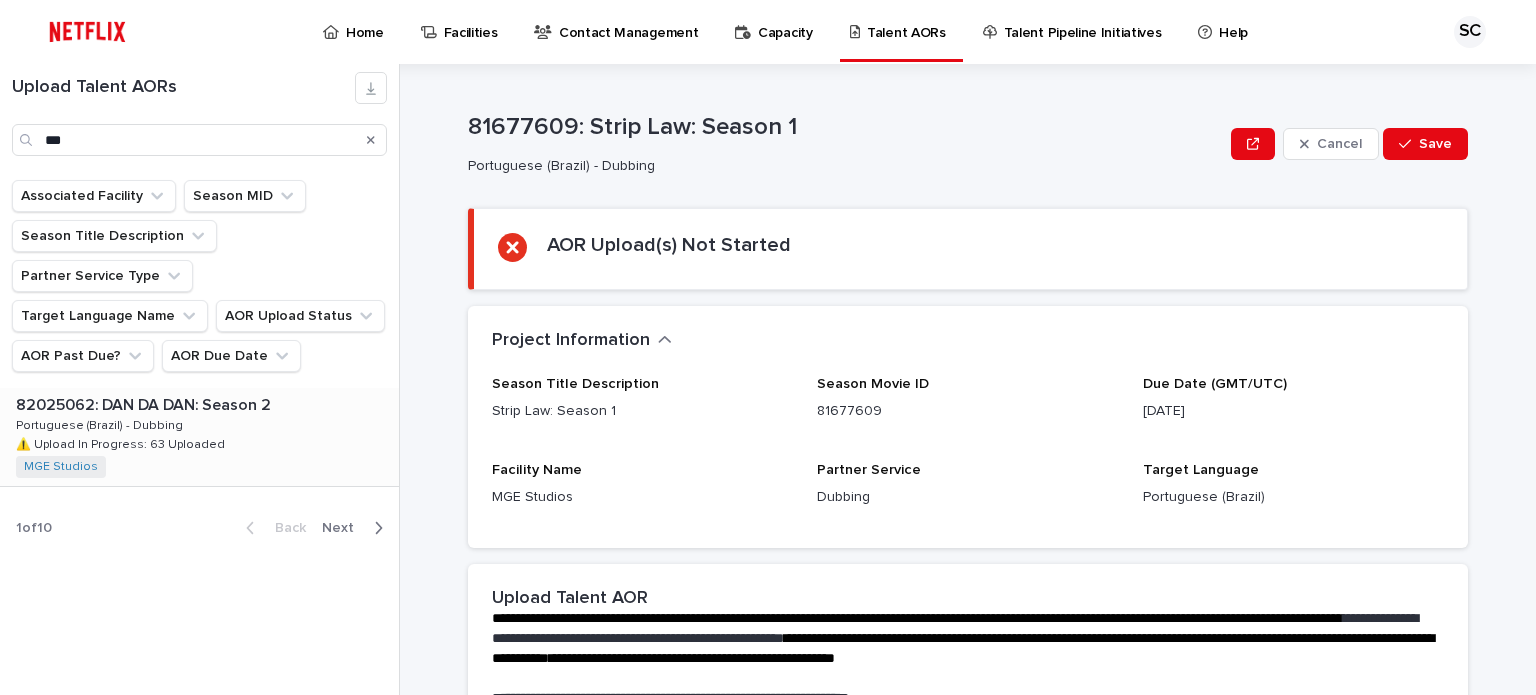 click on "[NUMBER]: DAN DA DAN: Season 2 [NUMBER]: DAN DA DAN: Season 2   Portuguese (Brazil) - Dubbing Portuguese (Brazil) - Dubbing   ⚠️ Upload In Progress: 63 Uploaded ⚠️ Upload In Progress: 63 Uploaded   MGE Studios   + 0" at bounding box center (199, 437) 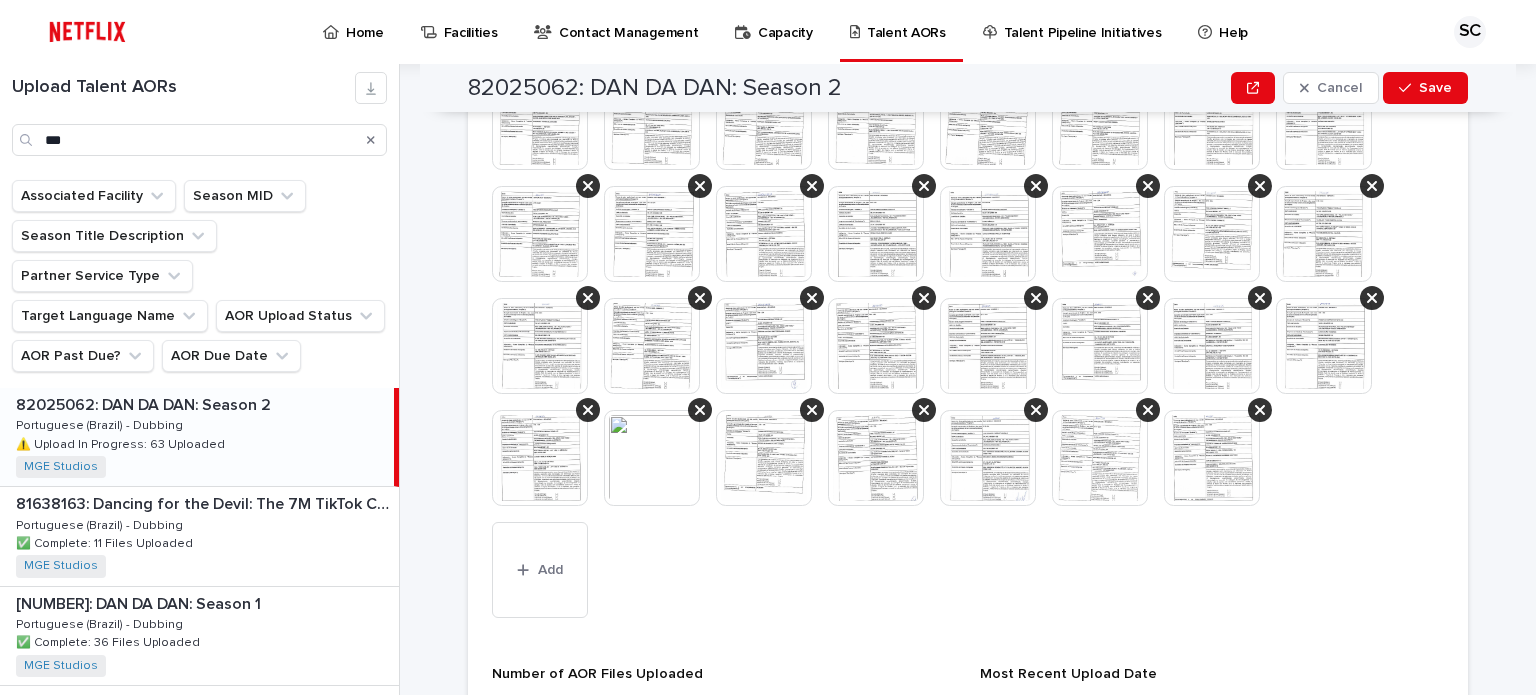 scroll, scrollTop: 1300, scrollLeft: 0, axis: vertical 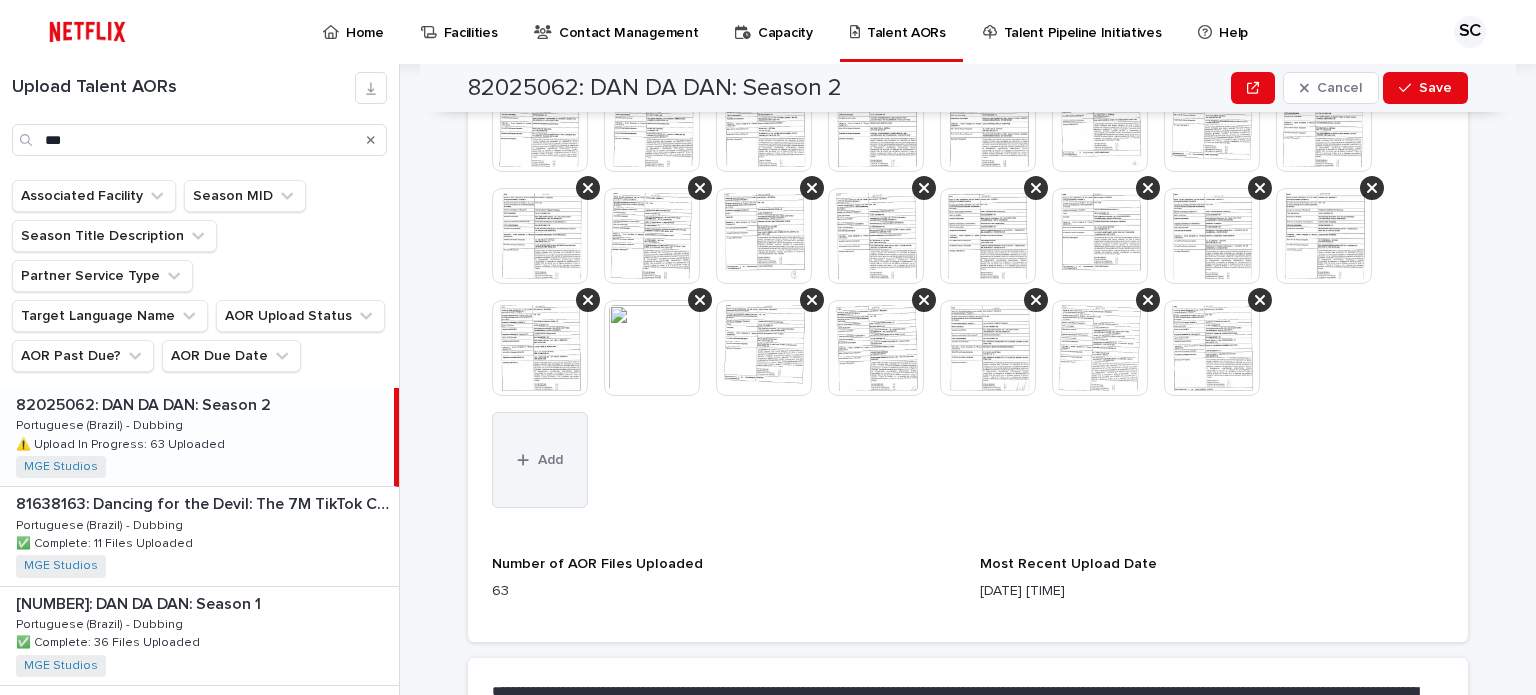 click on "Add" at bounding box center (540, 460) 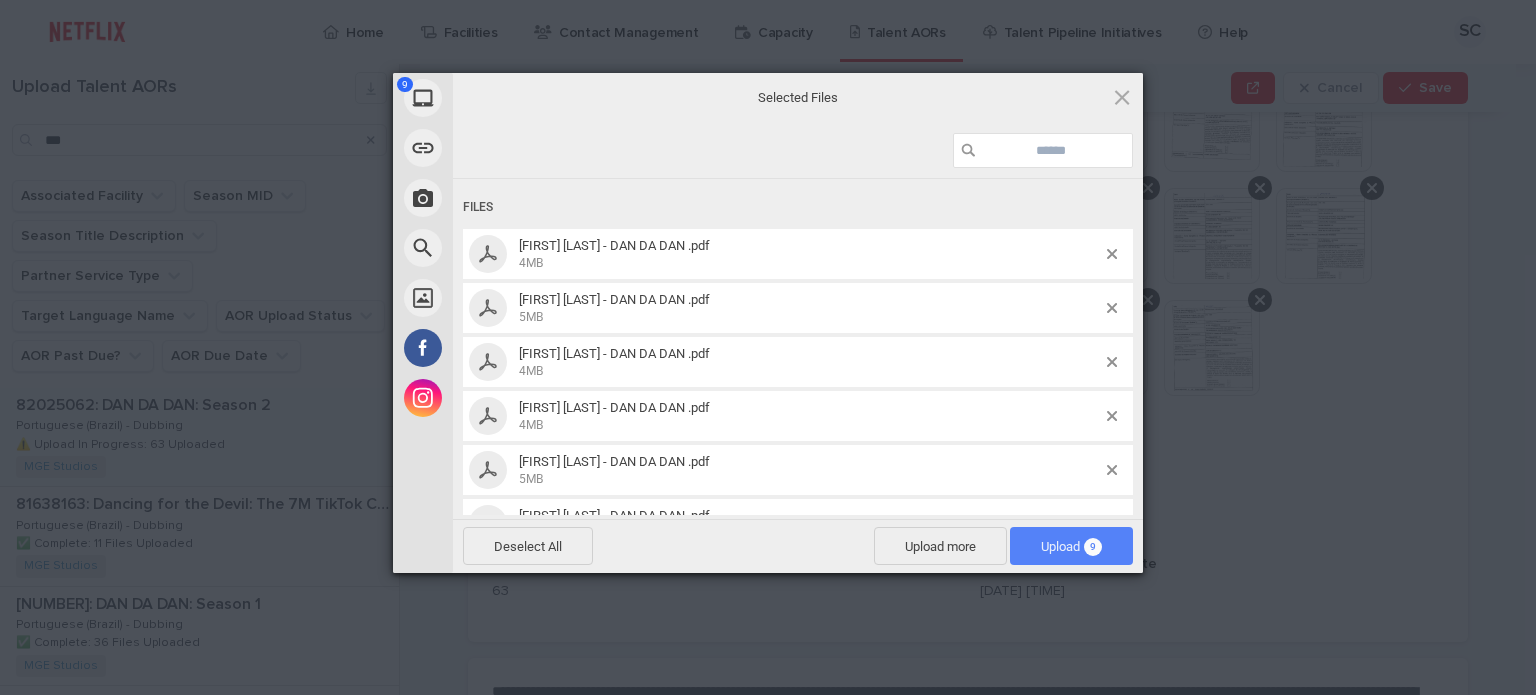 click on "Upload
[NUMBER]" at bounding box center (1071, 546) 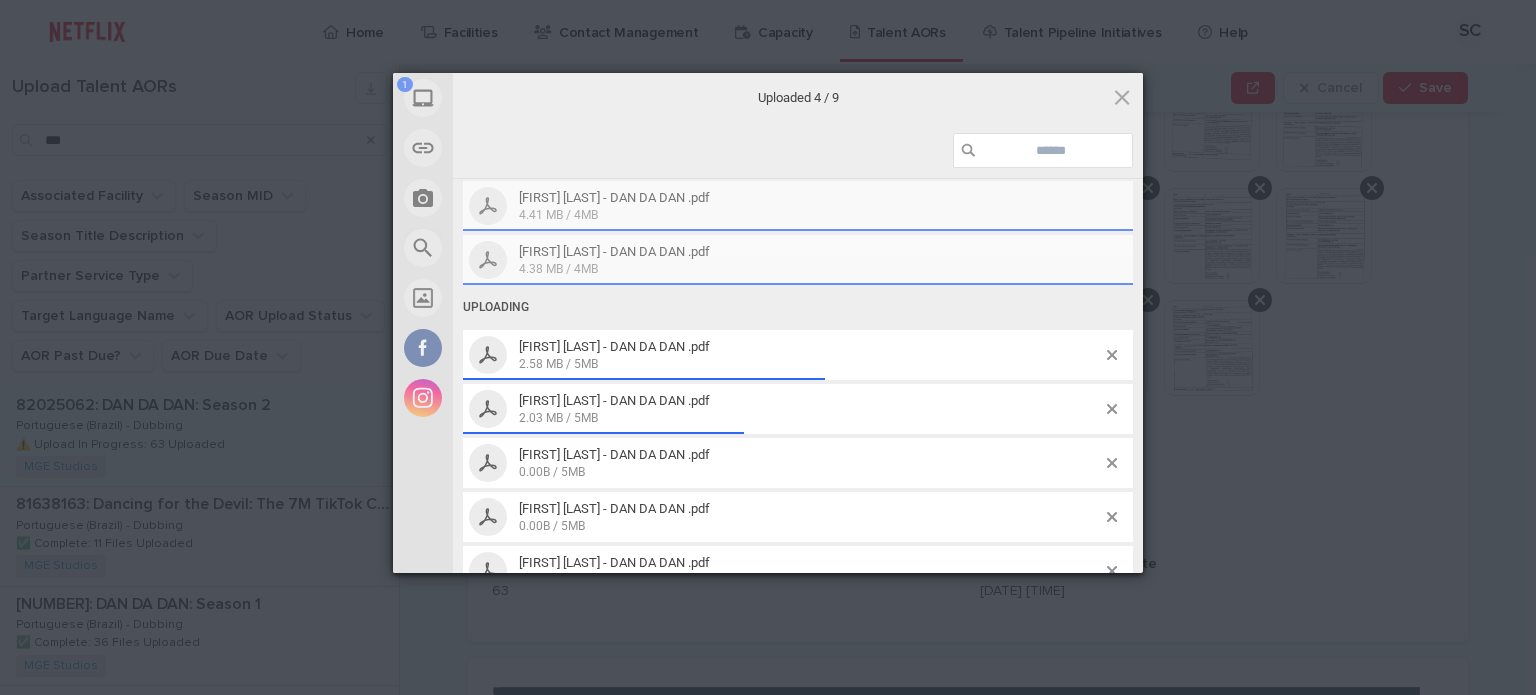 scroll, scrollTop: 188, scrollLeft: 0, axis: vertical 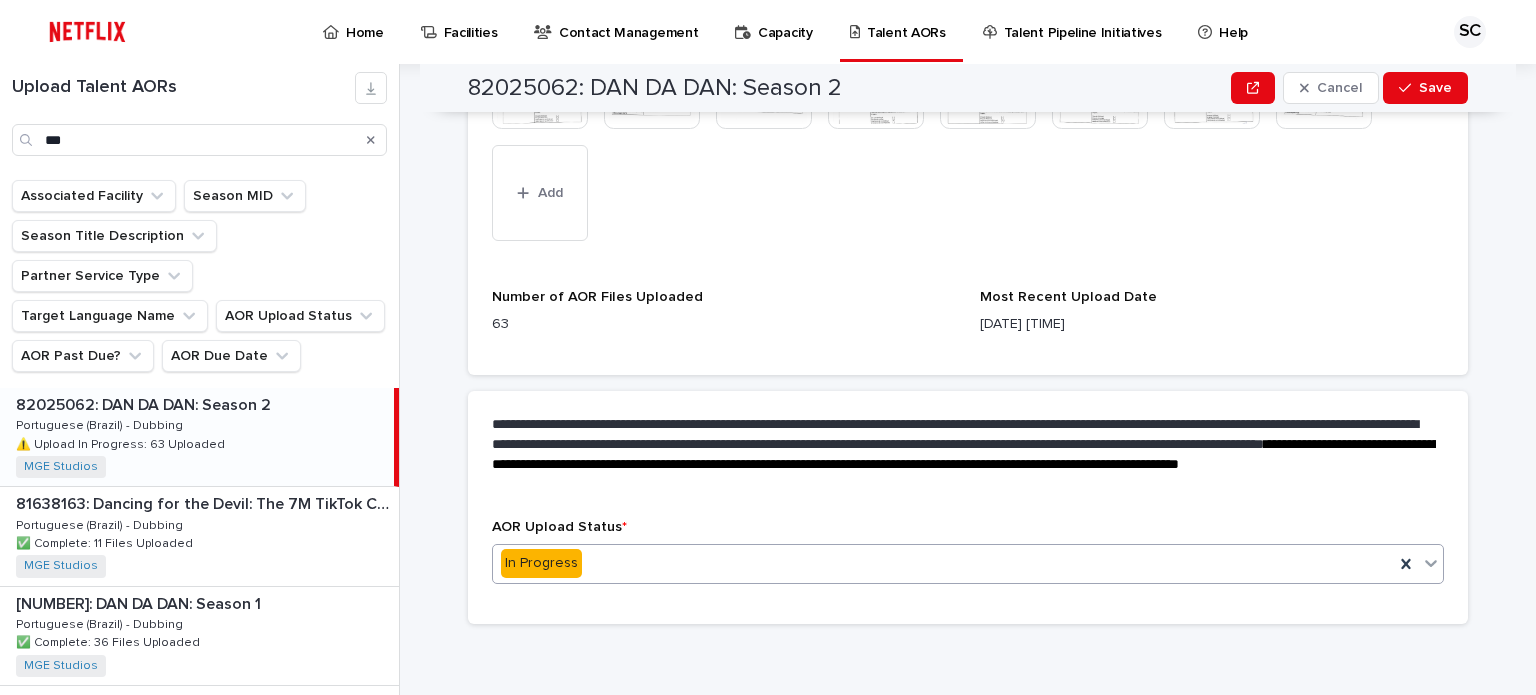 click on "In Progress" at bounding box center [943, 563] 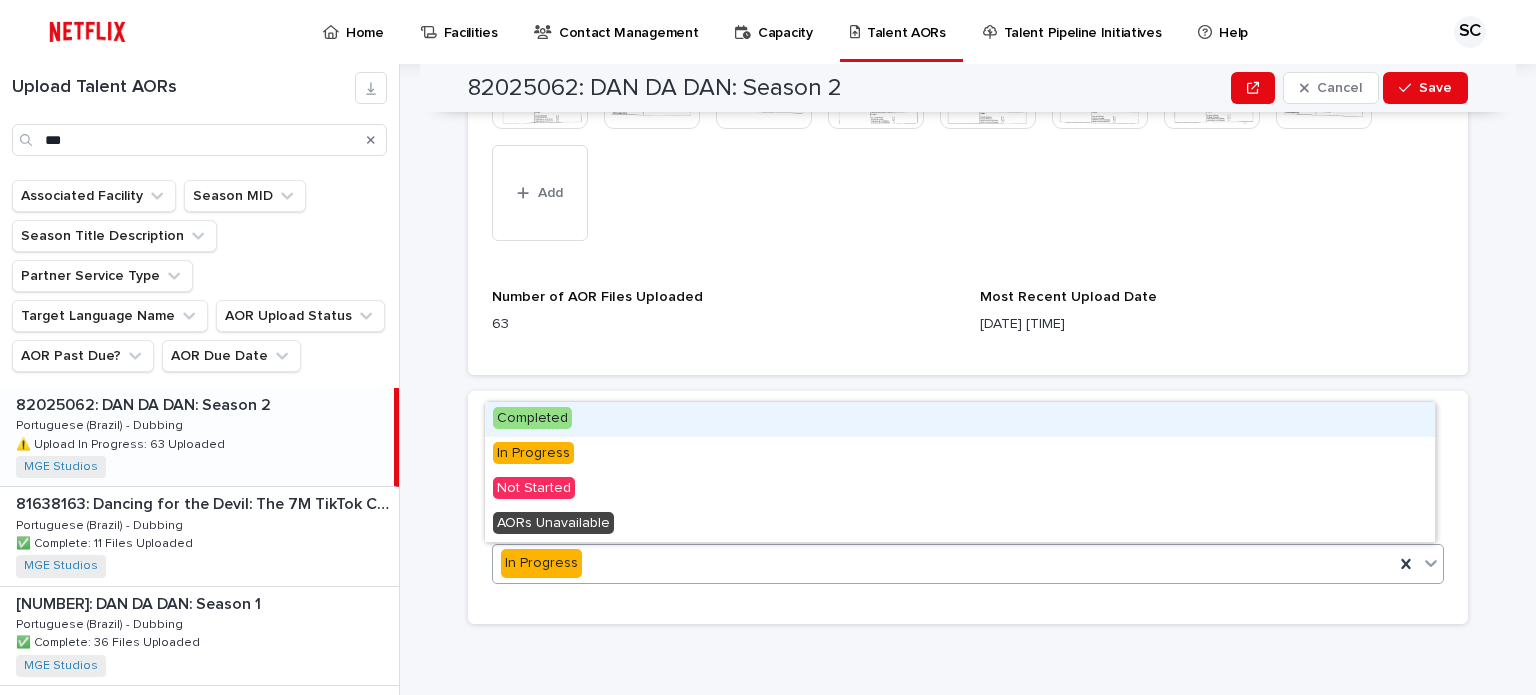 click on "Completed" at bounding box center [960, 419] 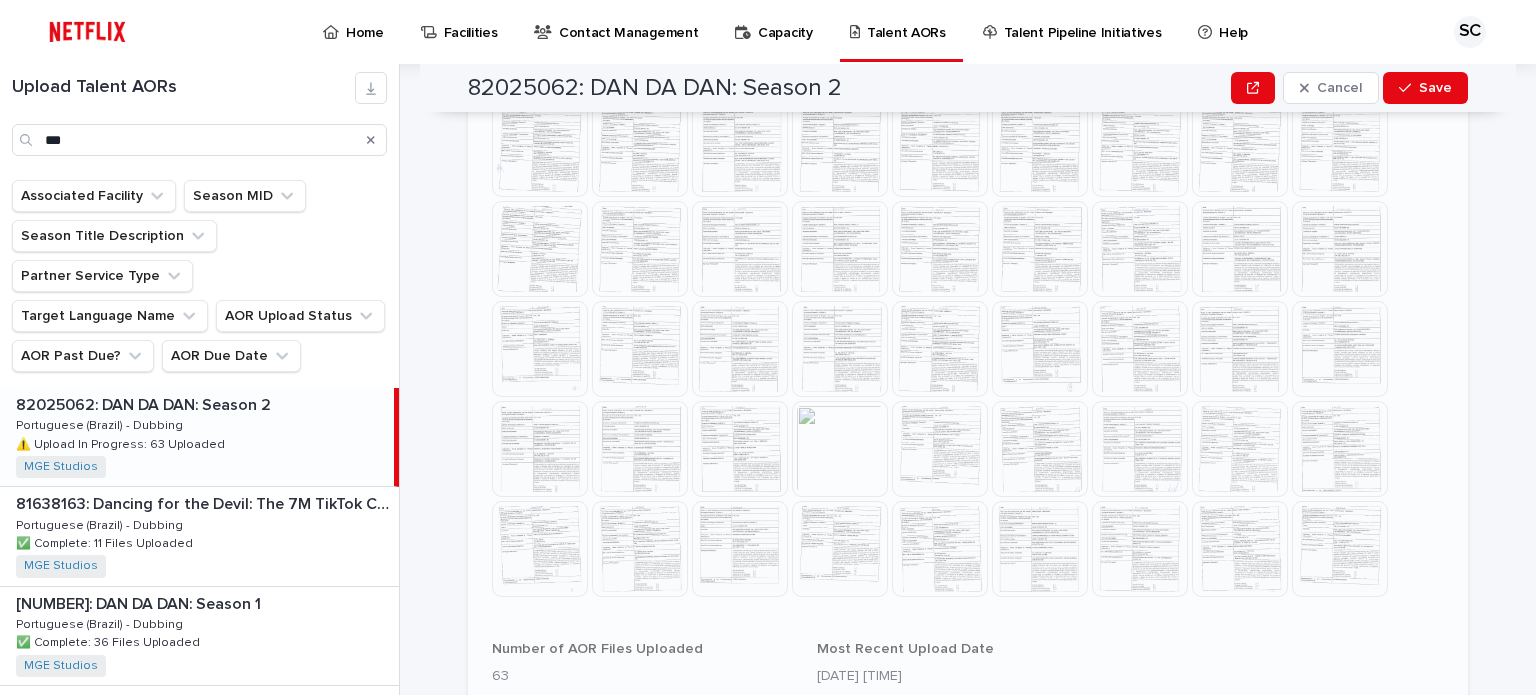 scroll, scrollTop: 1144, scrollLeft: 0, axis: vertical 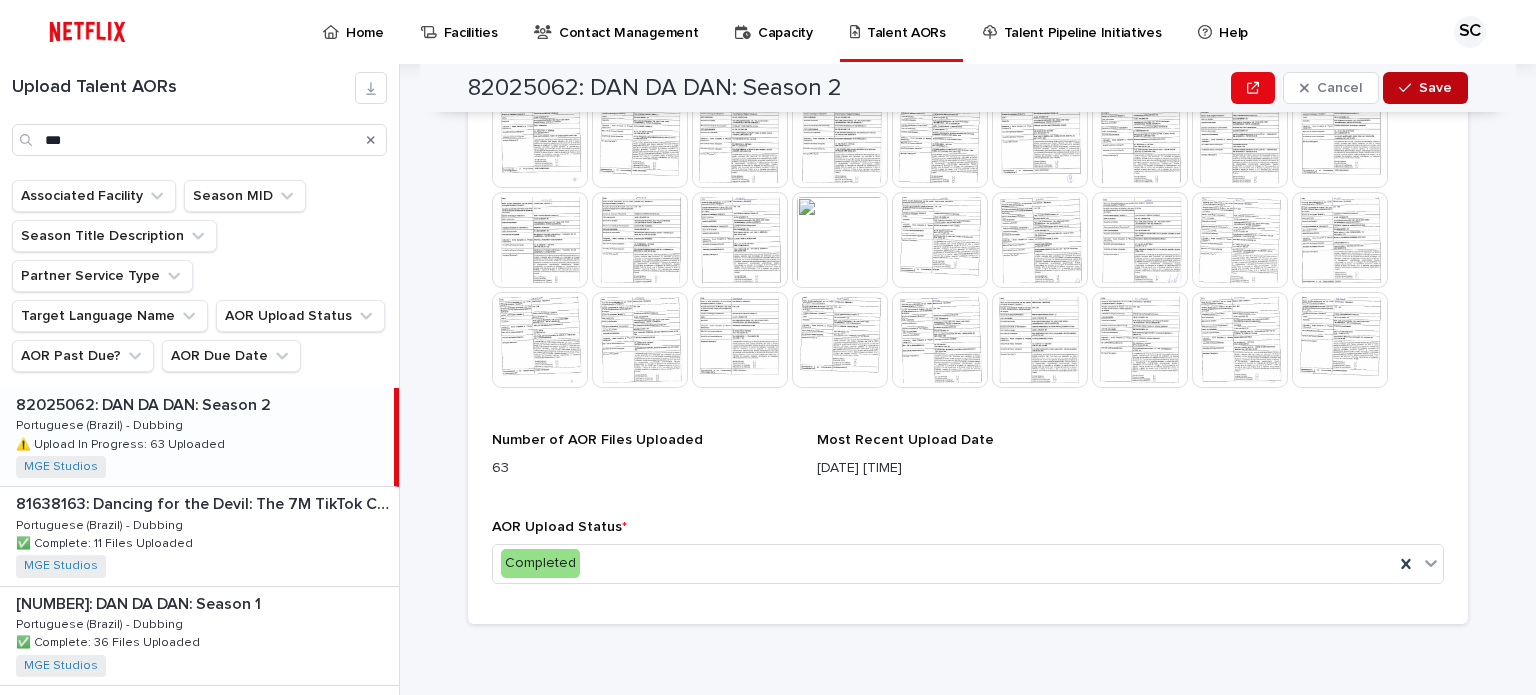 click on "Save" at bounding box center (1425, 88) 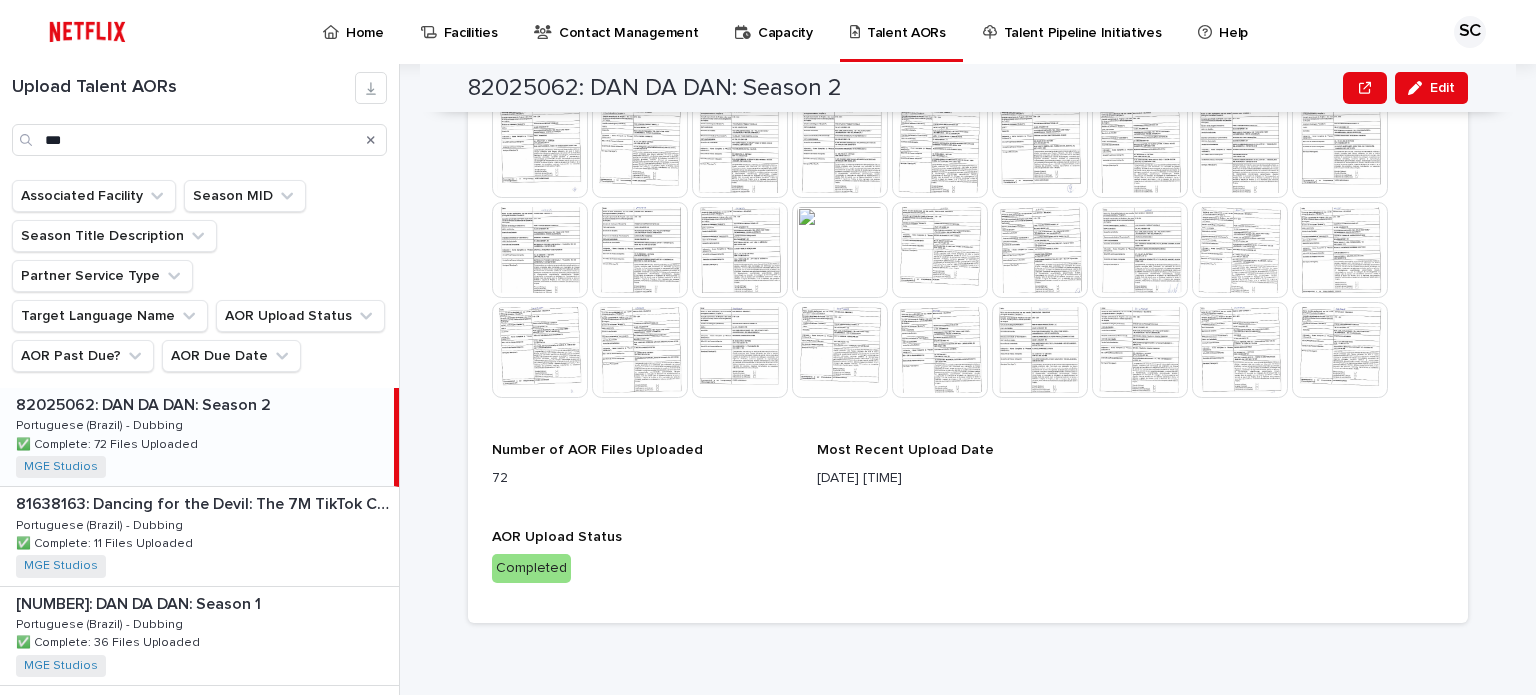 scroll, scrollTop: 1133, scrollLeft: 0, axis: vertical 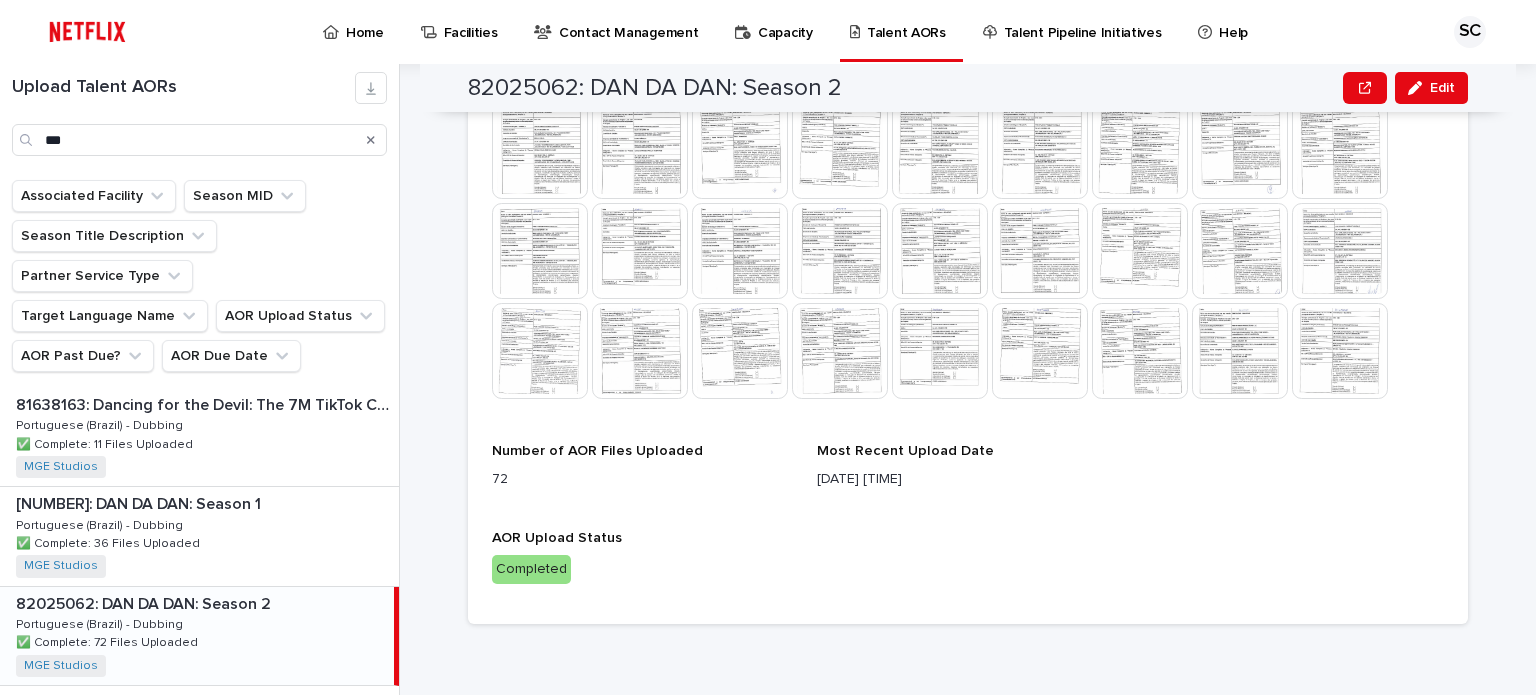 click on "Upload Talent AORs This file cannot be opened Download File Number of AOR Files Uploaded 72 Most Recent Upload Date [DATE] [TIME] AOR Upload Status Completed" at bounding box center (968, 88) 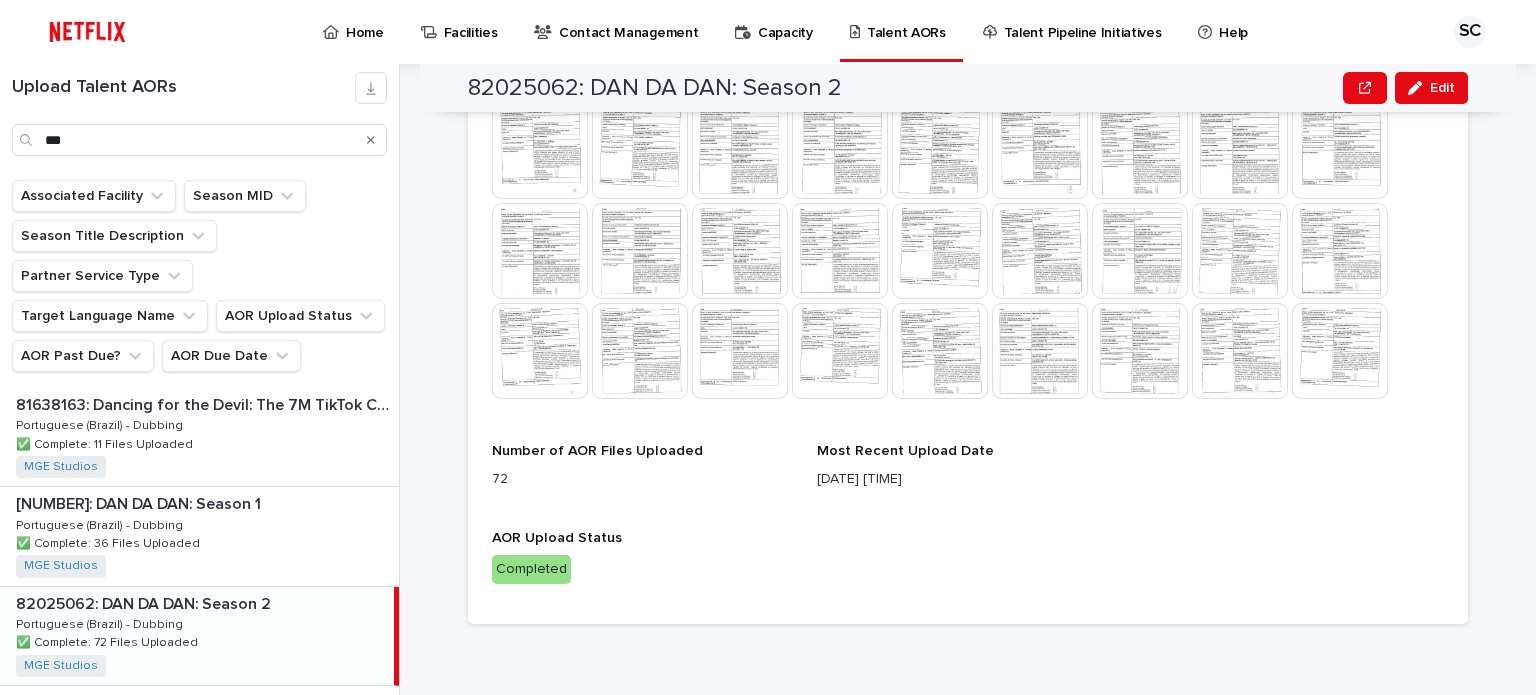 click on "Home" at bounding box center (365, 21) 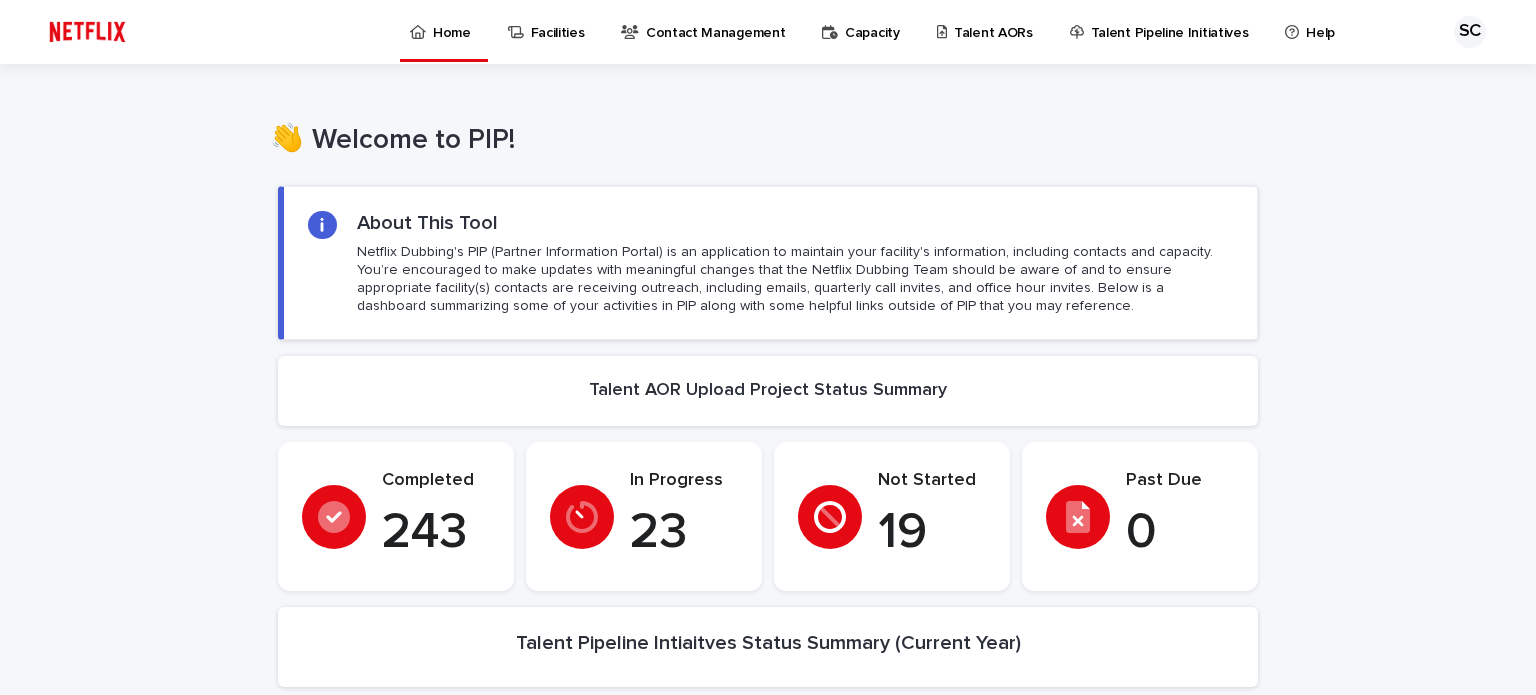 click on "Talent AORs" at bounding box center (993, 21) 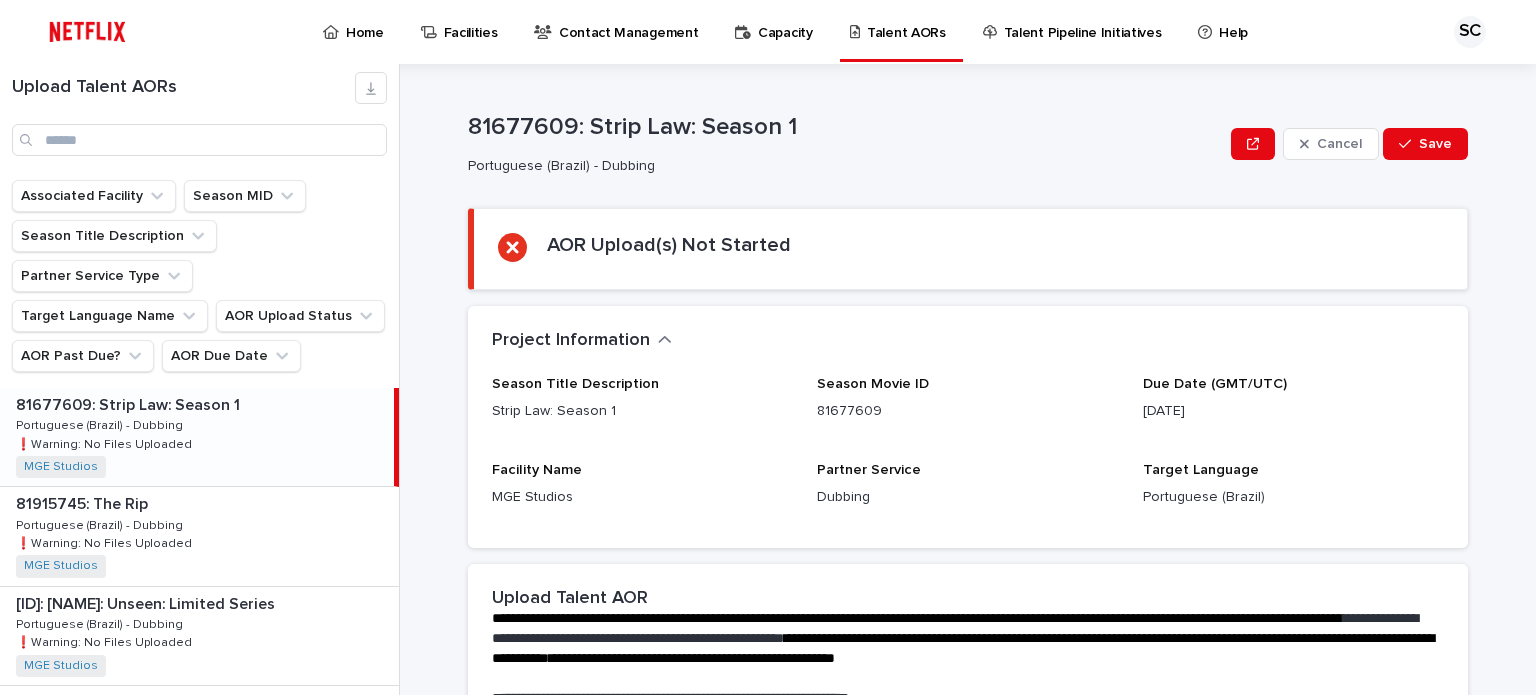 click on "AOR Upload(s) Not Started" at bounding box center (968, 249) 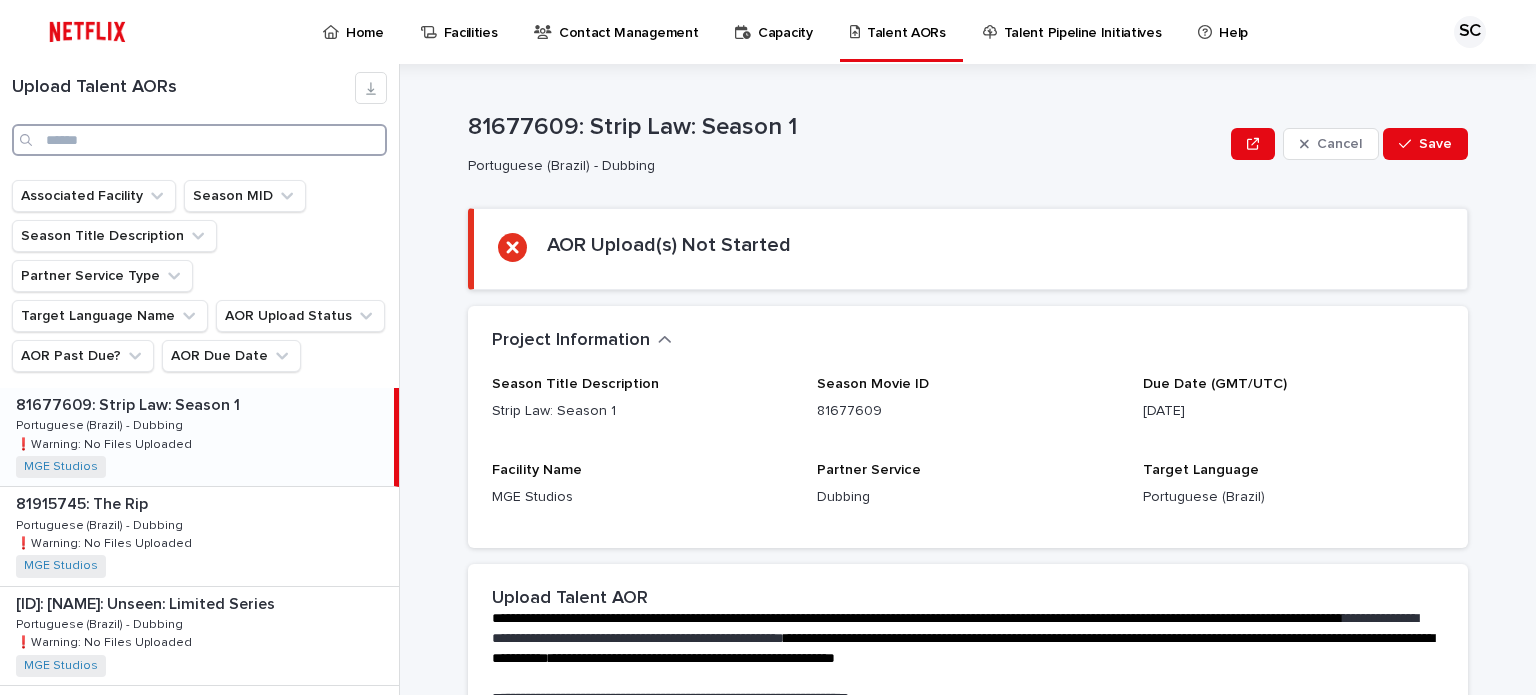 click at bounding box center [199, 140] 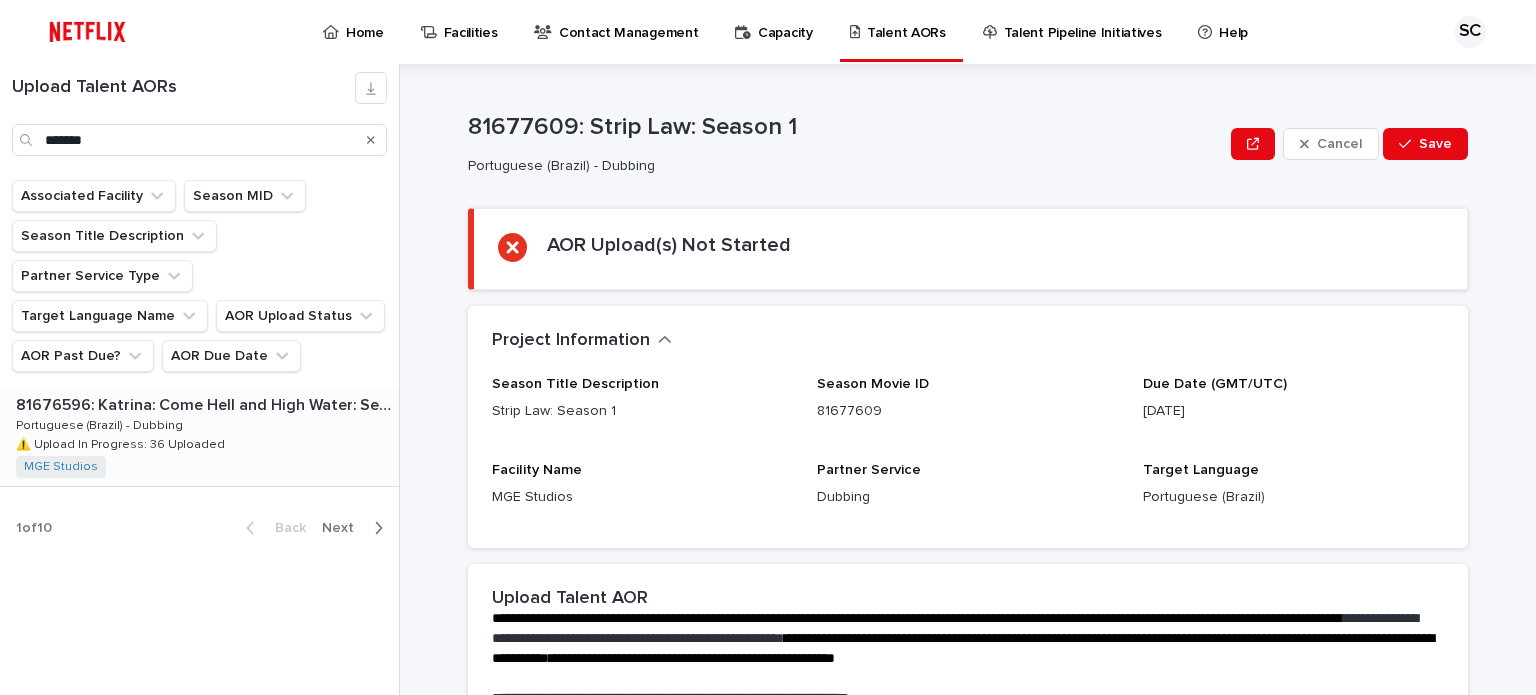 click on "[ID]: [ID]: [ID]: Season [NUMBER] [ID]: [ID]: [ID]: Season [NUMBER]   Portuguese (Brazil) - Dubbing Portuguese (Brazil) - Dubbing   ⚠️ Upload In Progress: [NUMBER] Uploaded ⚠️ Upload In Progress: [NUMBER] Uploaded   MGE Studios   + [NUMBER]" at bounding box center (199, 437) 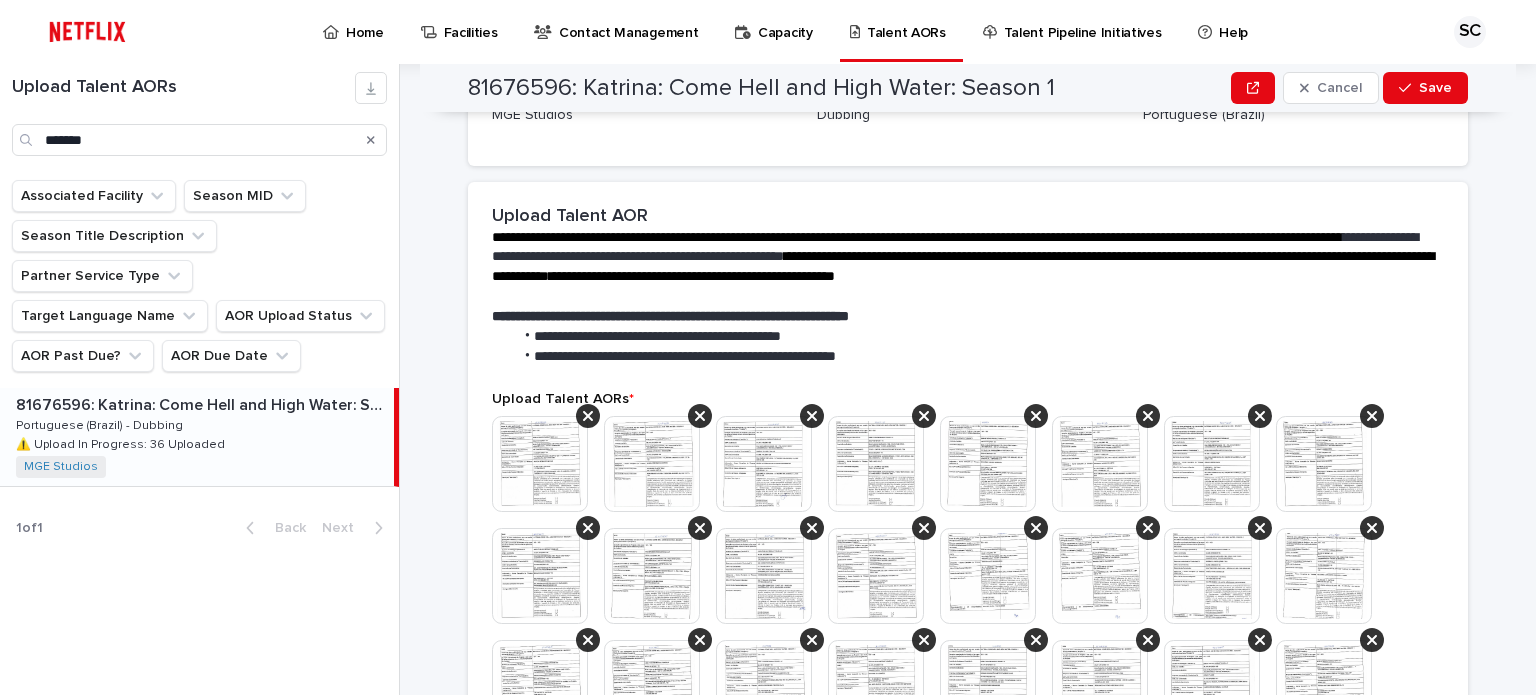 scroll, scrollTop: 800, scrollLeft: 0, axis: vertical 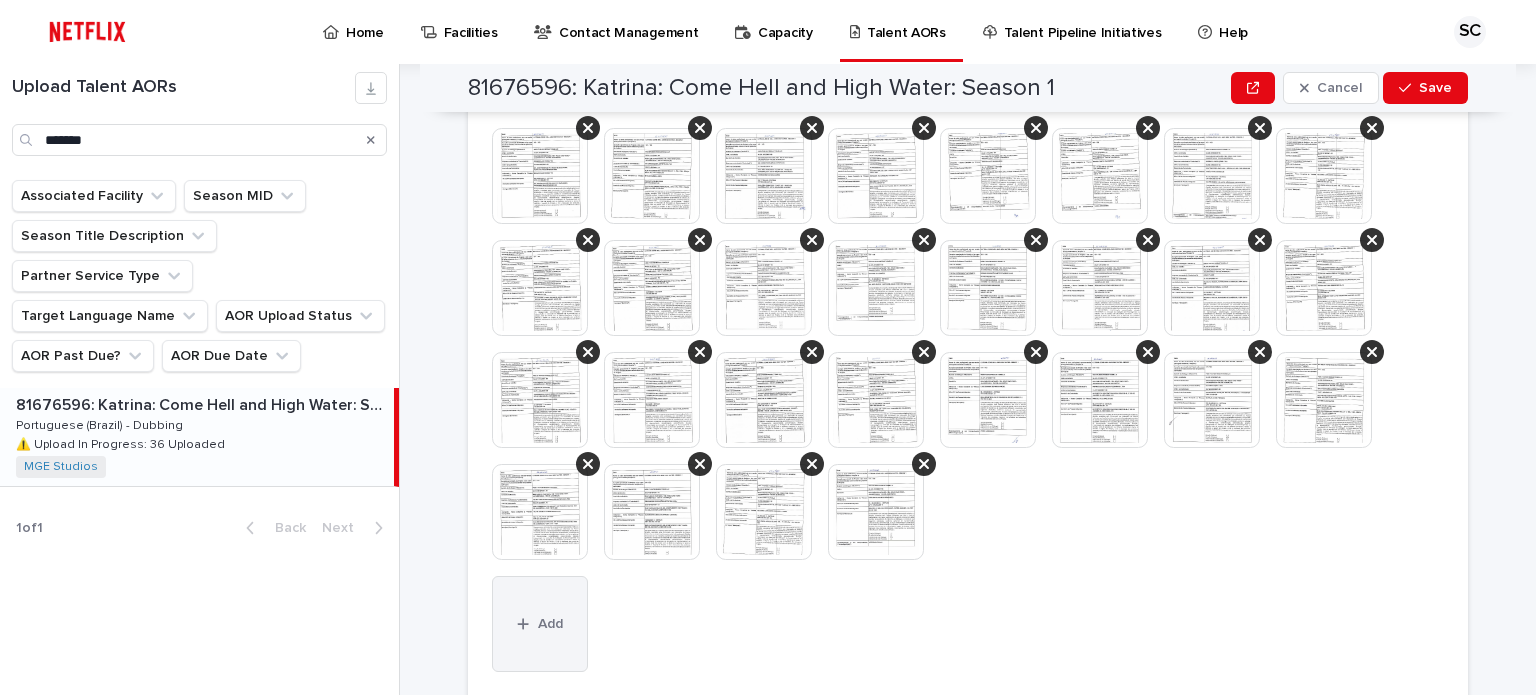 click on "Add" at bounding box center (540, 624) 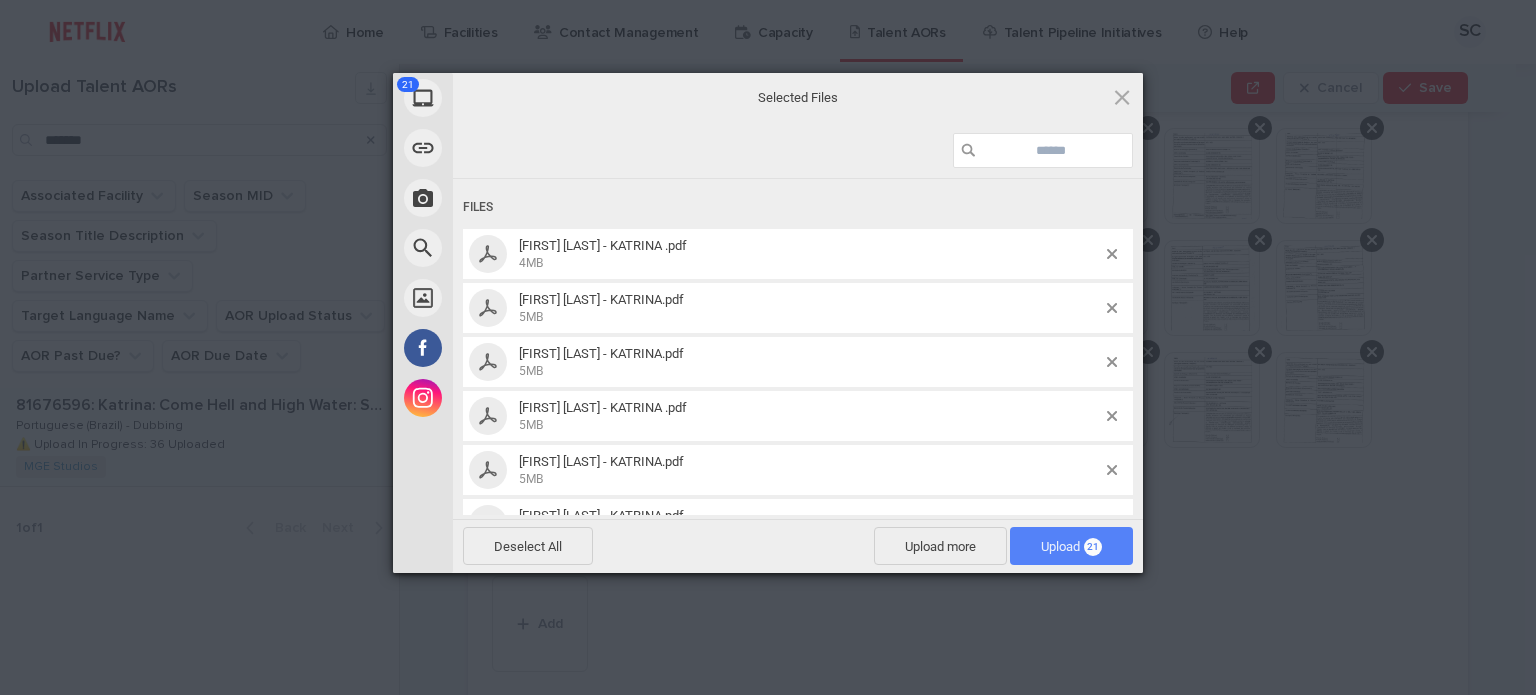 click on "Upload
21" at bounding box center (1071, 546) 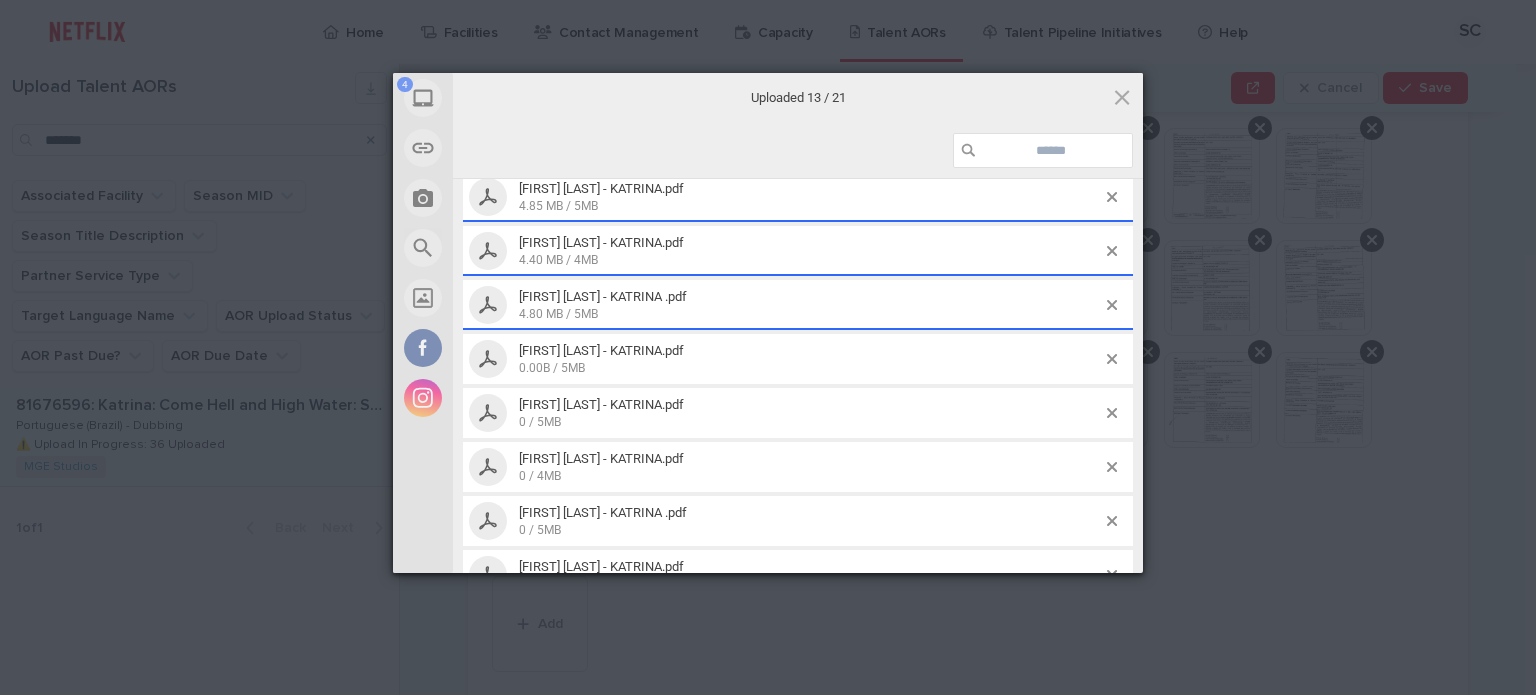 scroll, scrollTop: 836, scrollLeft: 0, axis: vertical 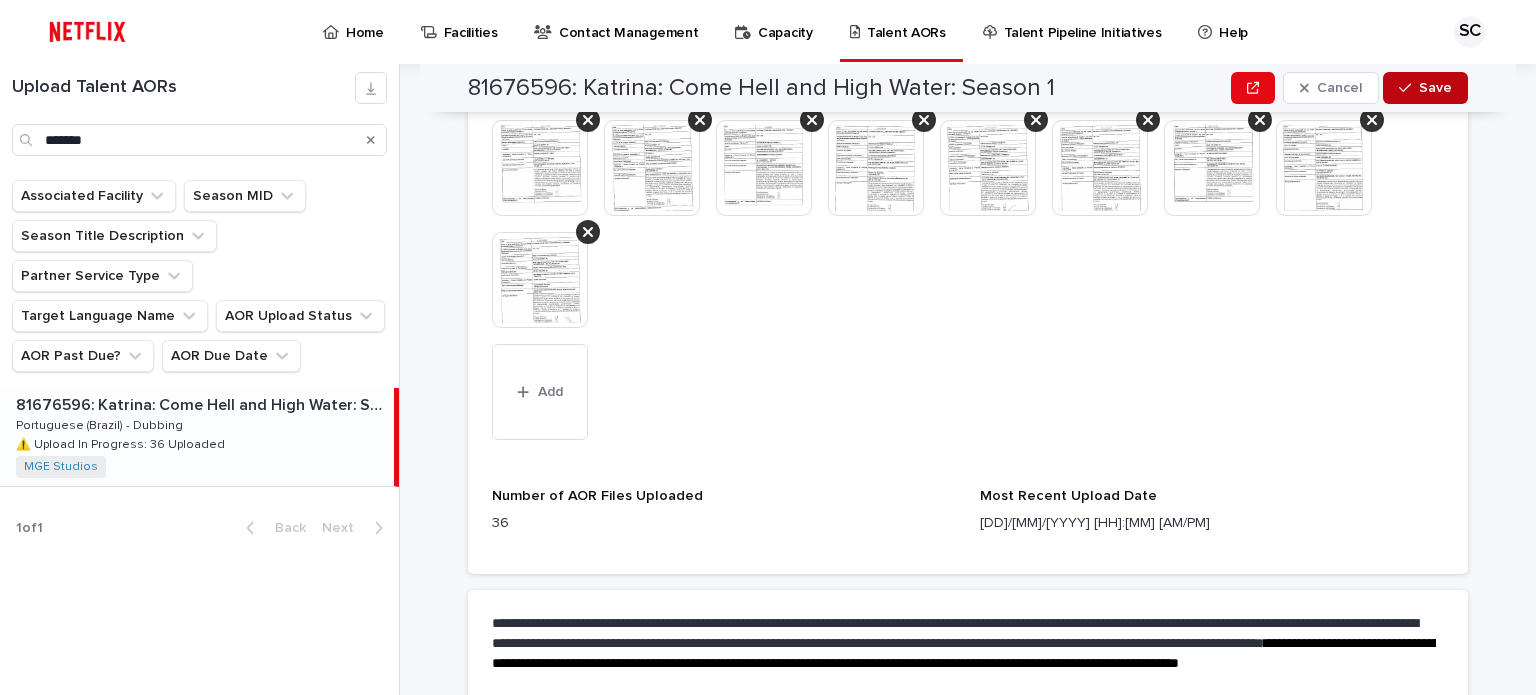 click on "Save" at bounding box center [1425, 88] 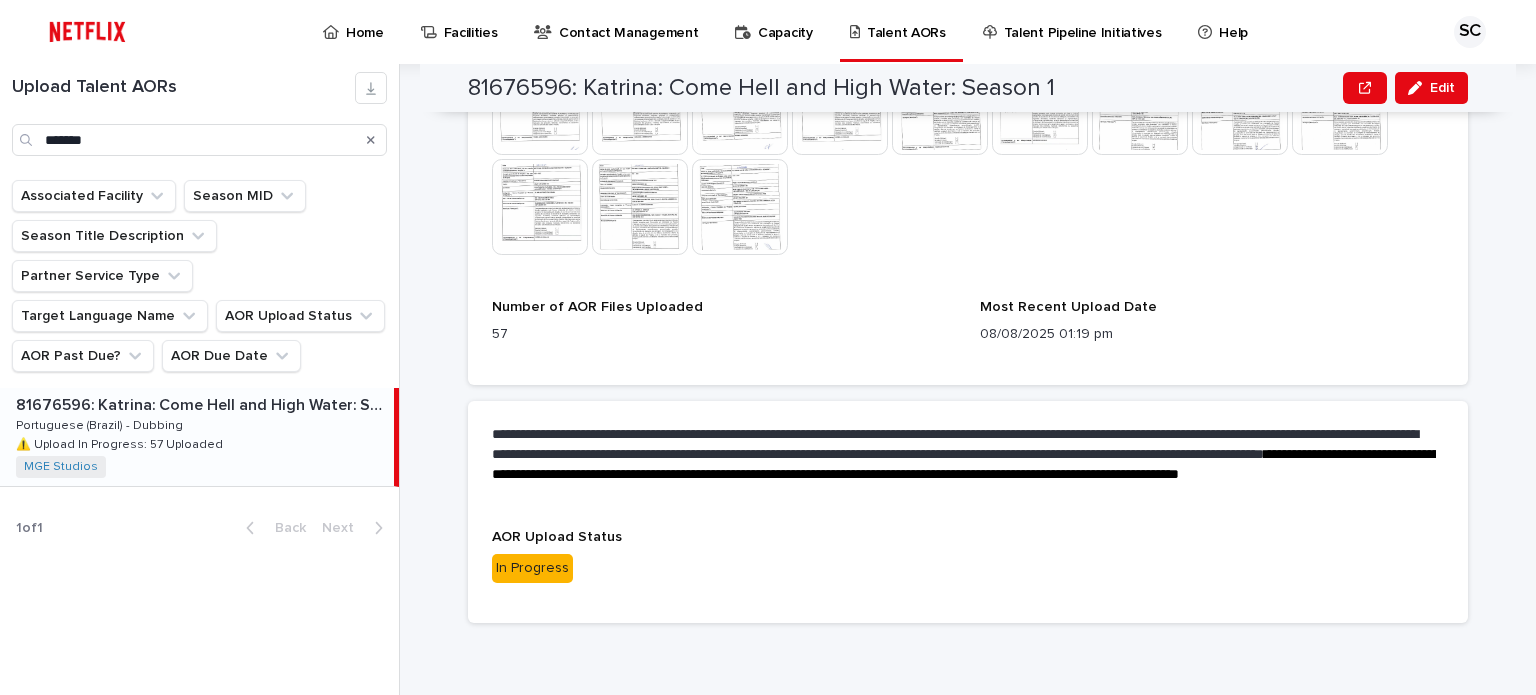 scroll, scrollTop: 1256, scrollLeft: 0, axis: vertical 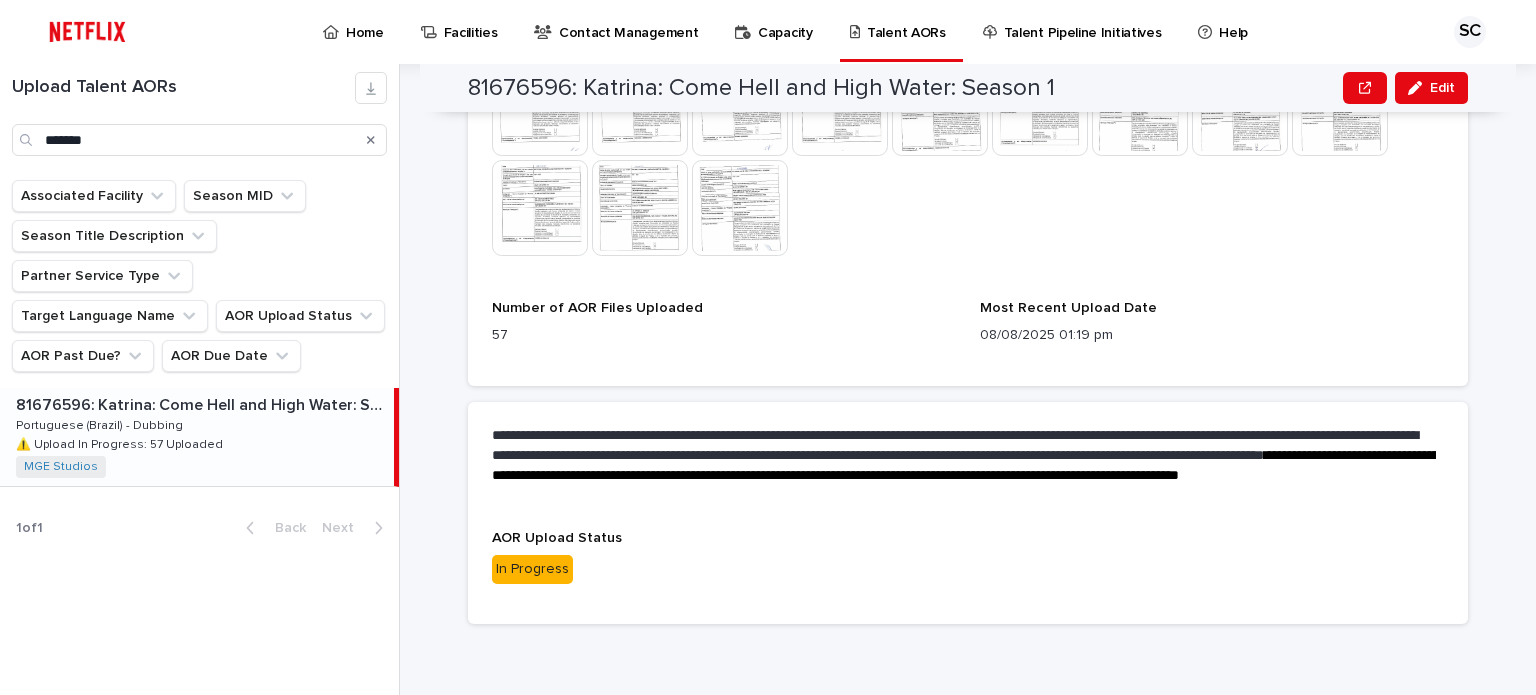 drag, startPoint x: 840, startPoint y: 394, endPoint x: 785, endPoint y: 383, distance: 56.089214 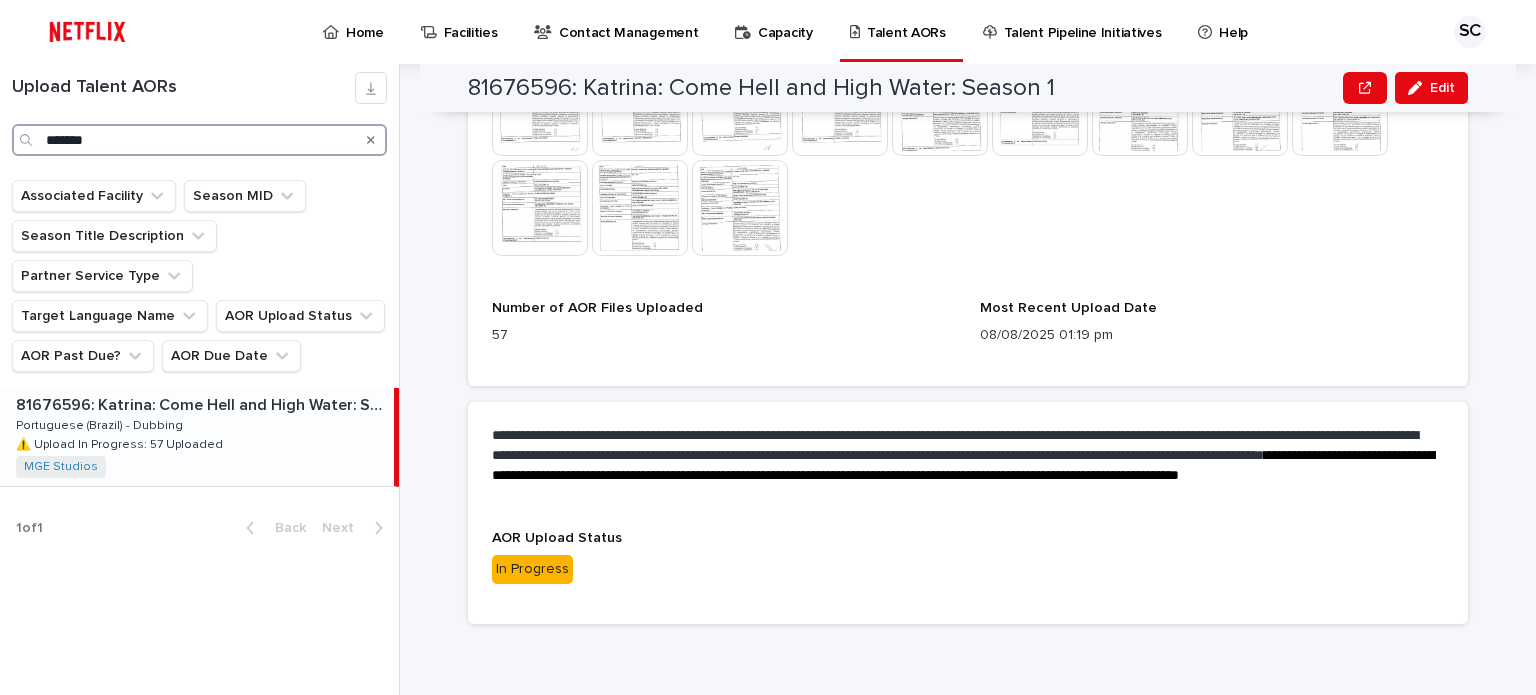 drag, startPoint x: 102, startPoint y: 146, endPoint x: 0, endPoint y: 111, distance: 107.837845 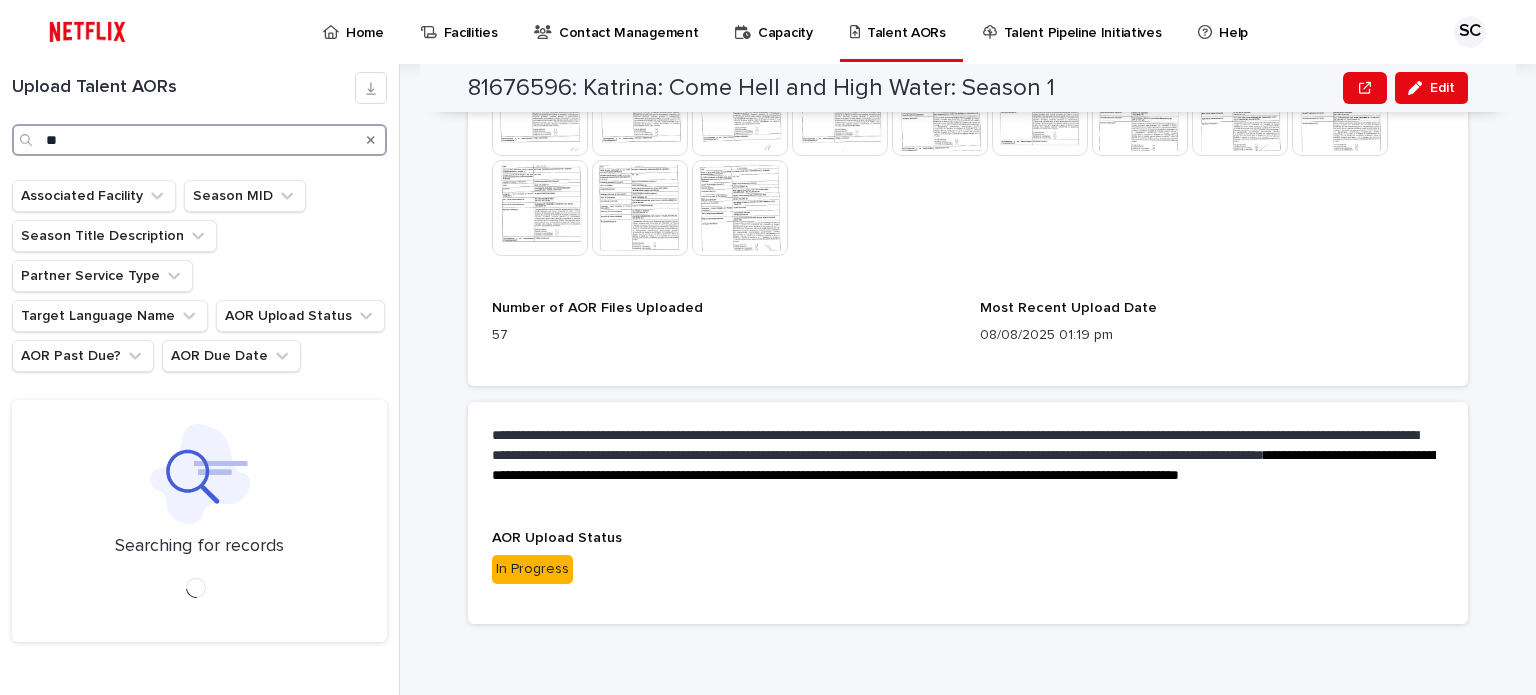 scroll, scrollTop: 0, scrollLeft: 0, axis: both 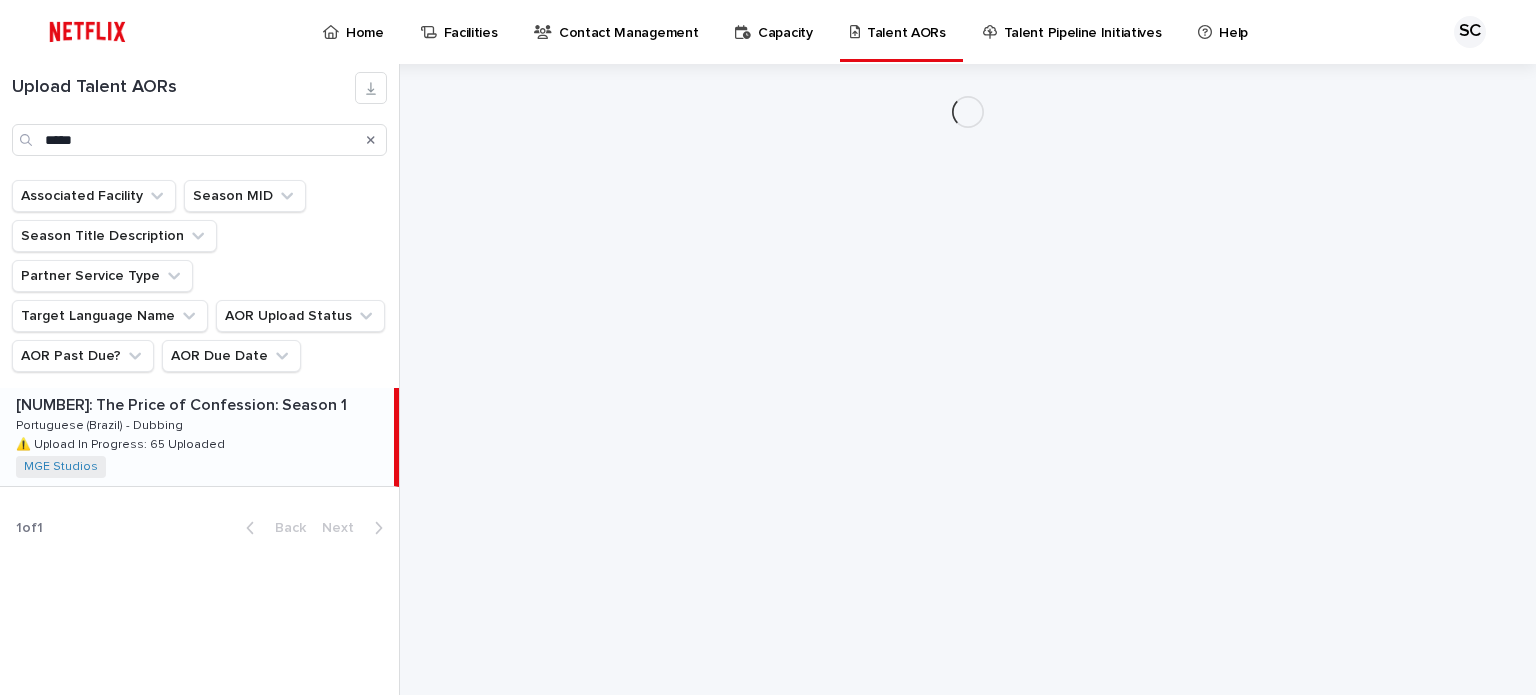 click on "⚠️ Upload In Progress: 65 Uploaded" at bounding box center [122, 443] 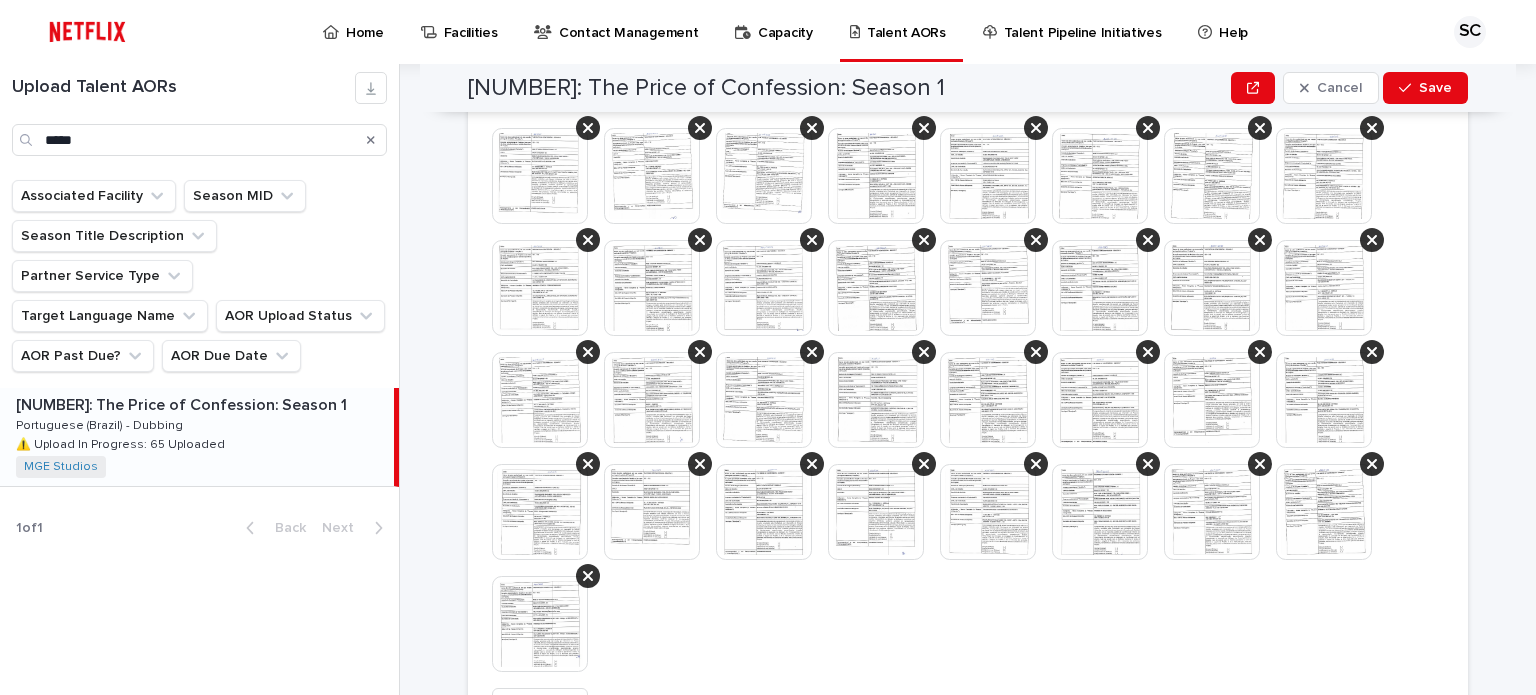 scroll, scrollTop: 1400, scrollLeft: 0, axis: vertical 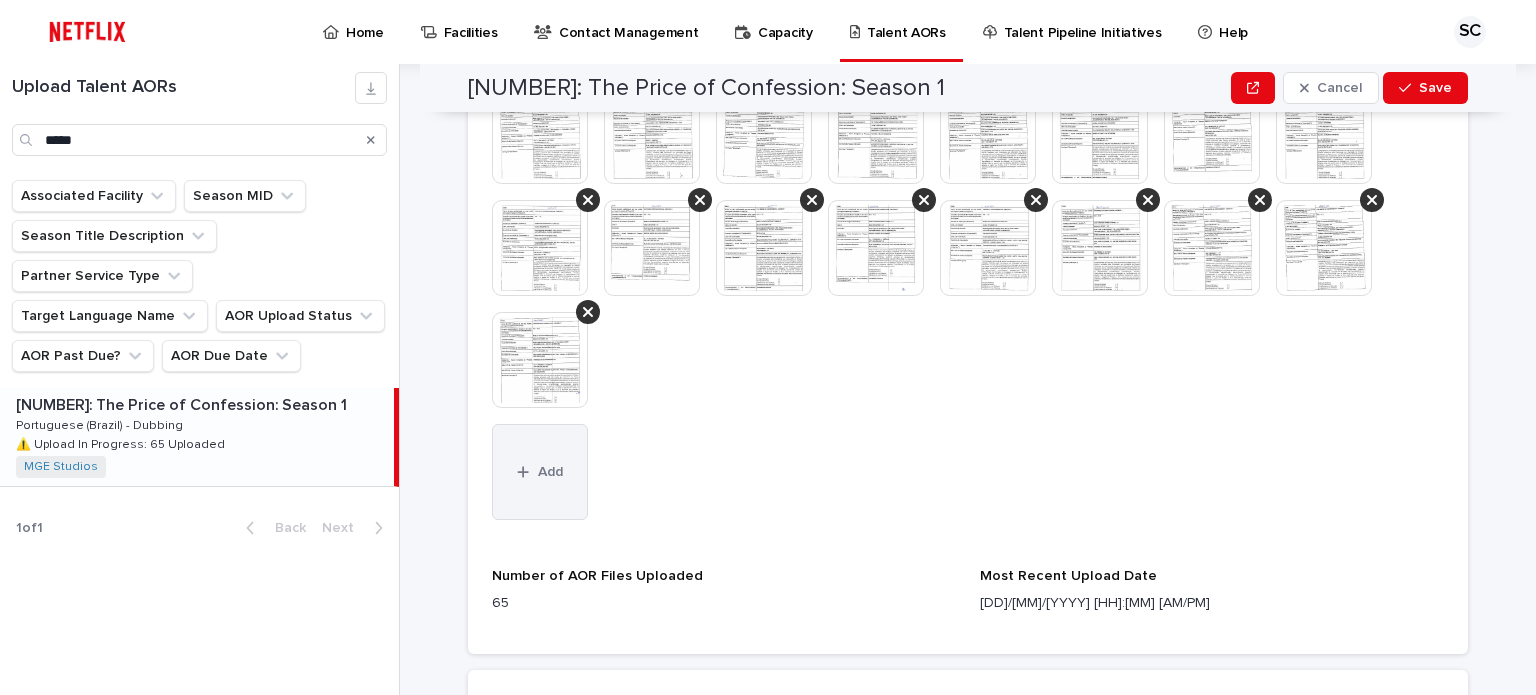 click on "Add" at bounding box center [540, 472] 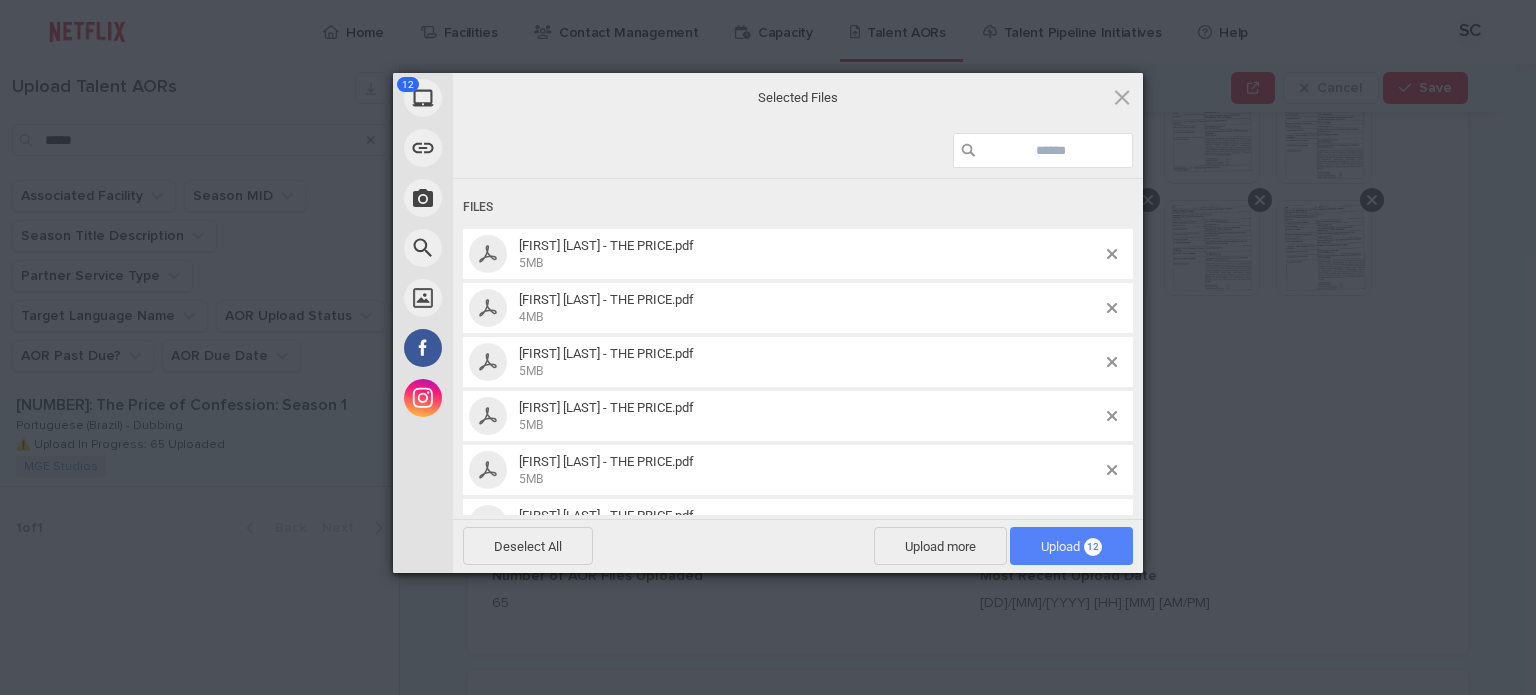 click on "Upload
12" at bounding box center [1071, 546] 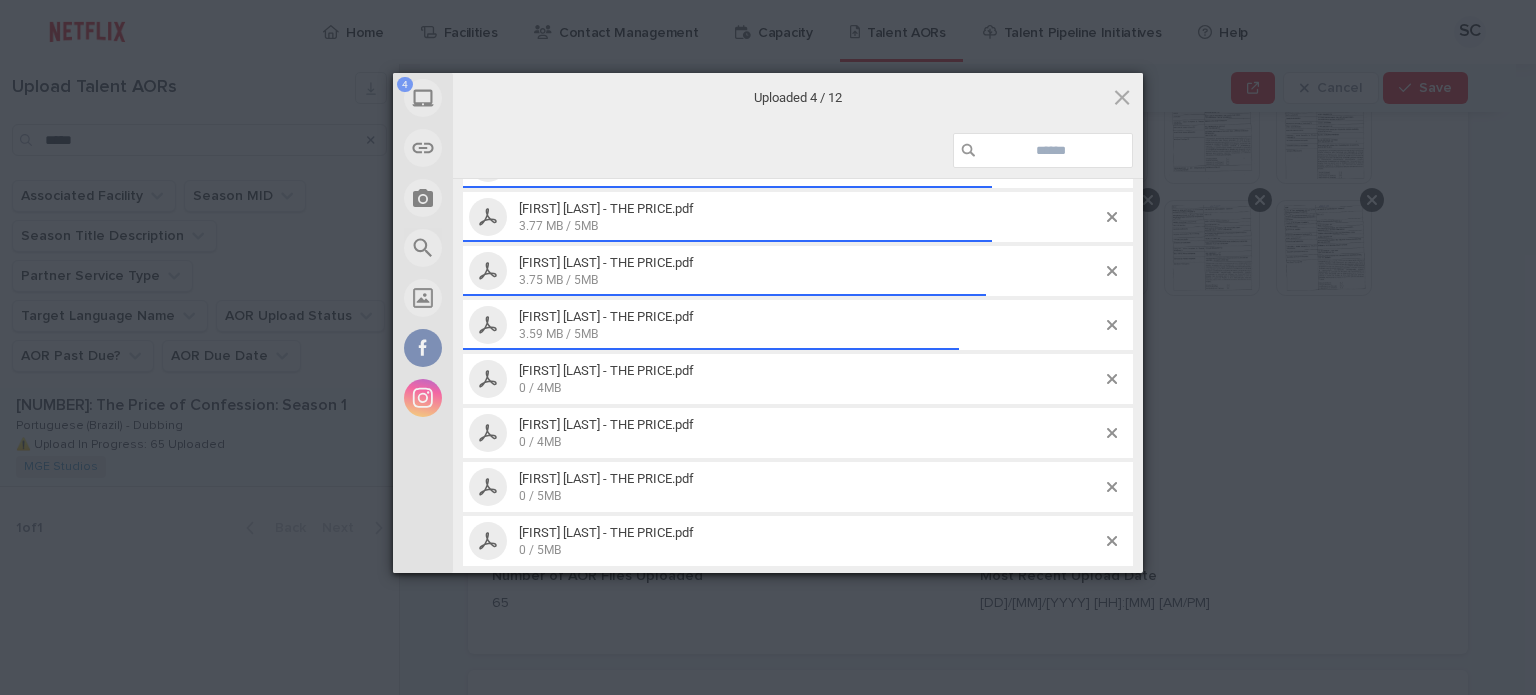 scroll, scrollTop: 349, scrollLeft: 0, axis: vertical 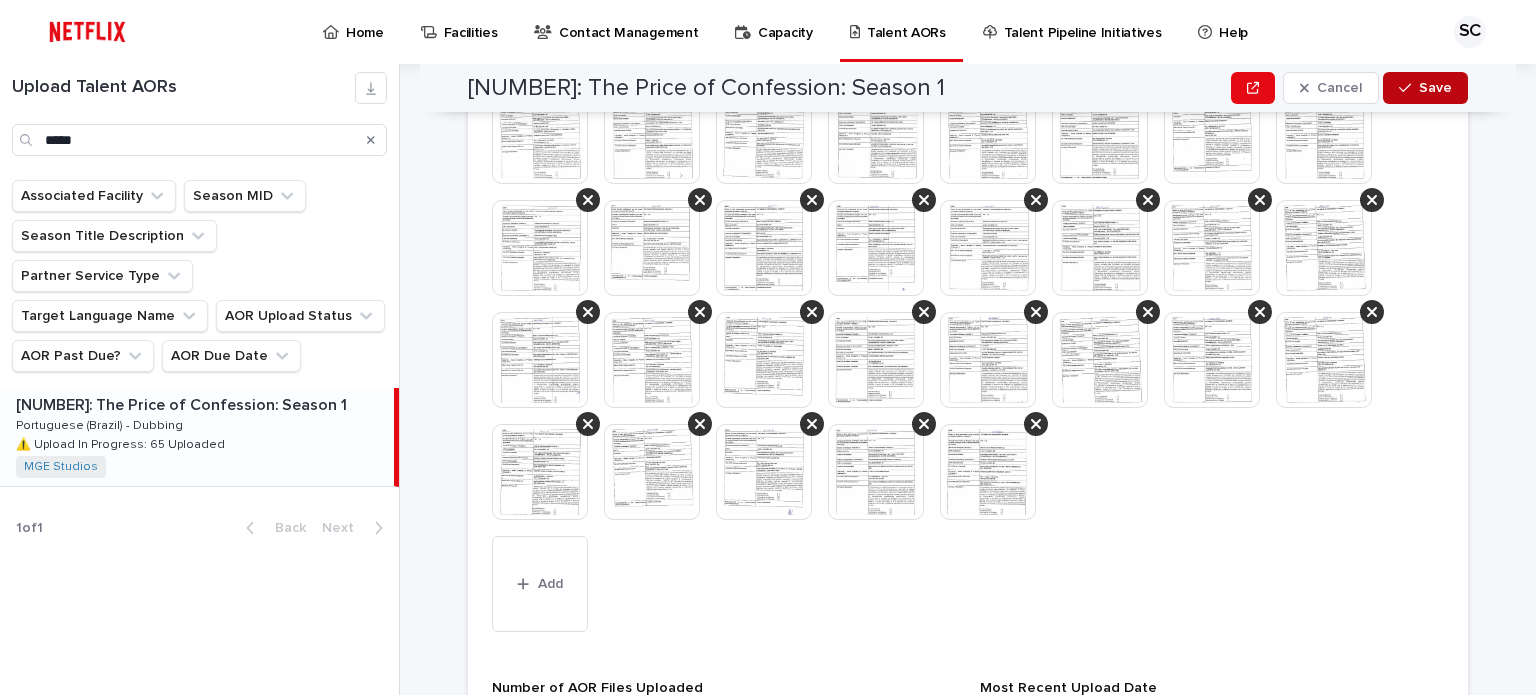 click on "Save" at bounding box center [1425, 88] 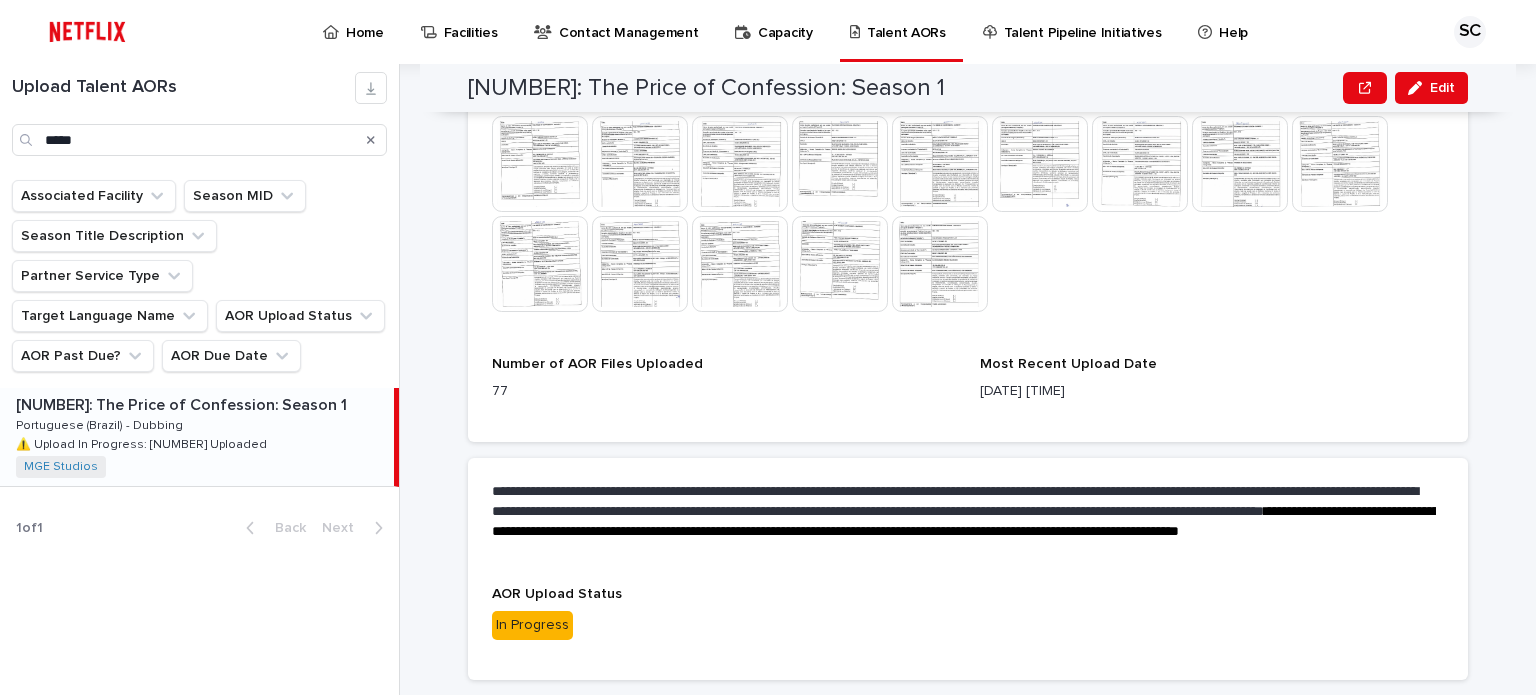drag, startPoint x: 784, startPoint y: 343, endPoint x: 515, endPoint y: 230, distance: 291.77045 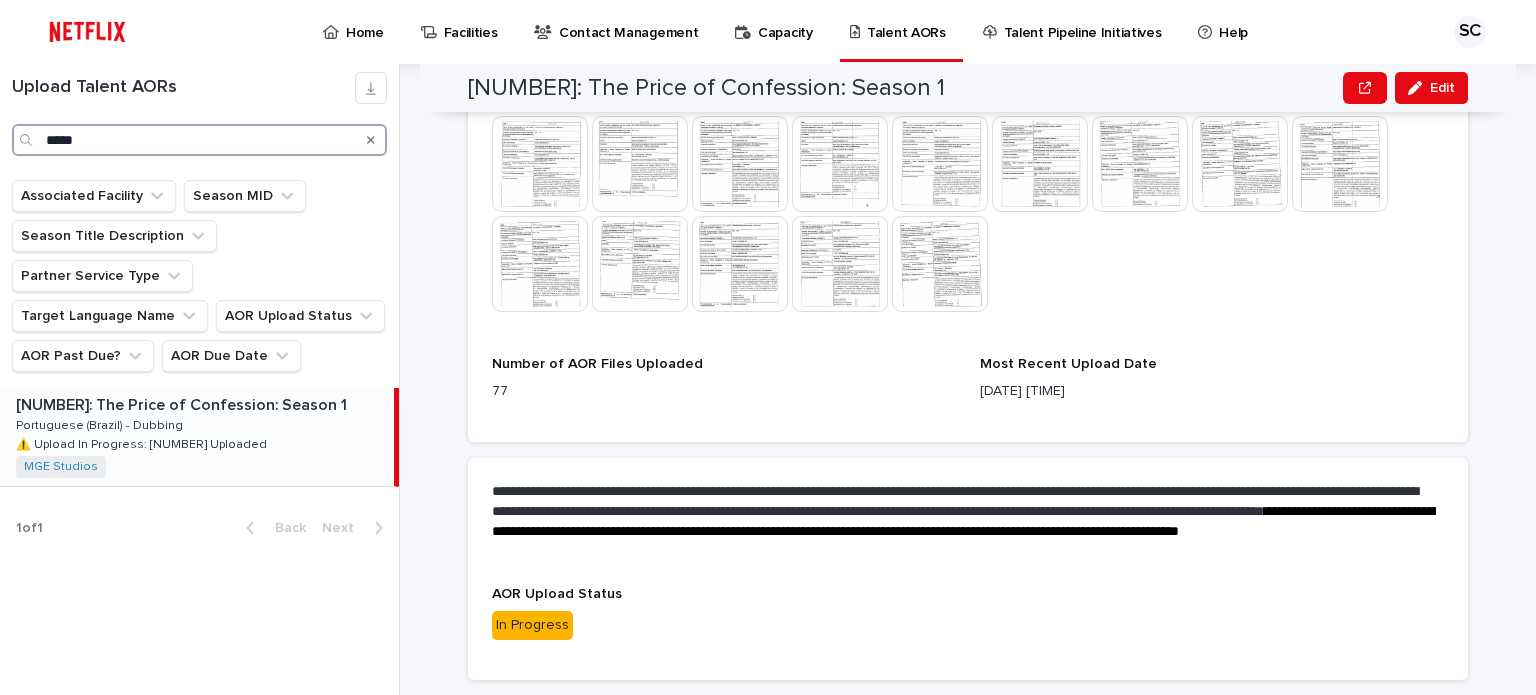 drag, startPoint x: 98, startPoint y: 131, endPoint x: 0, endPoint y: 121, distance: 98.50888 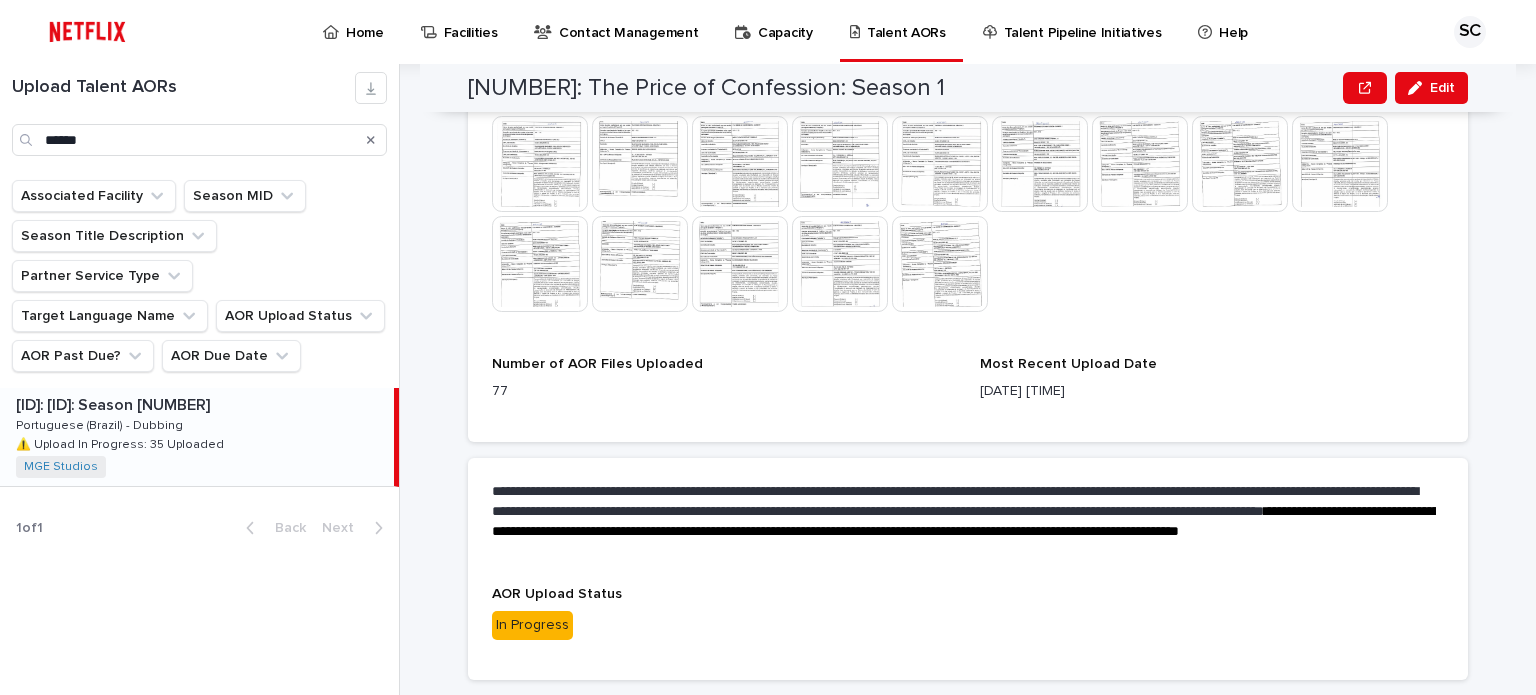 click on "[ID]: [ID]: Season [NUMBER]" at bounding box center [115, 403] 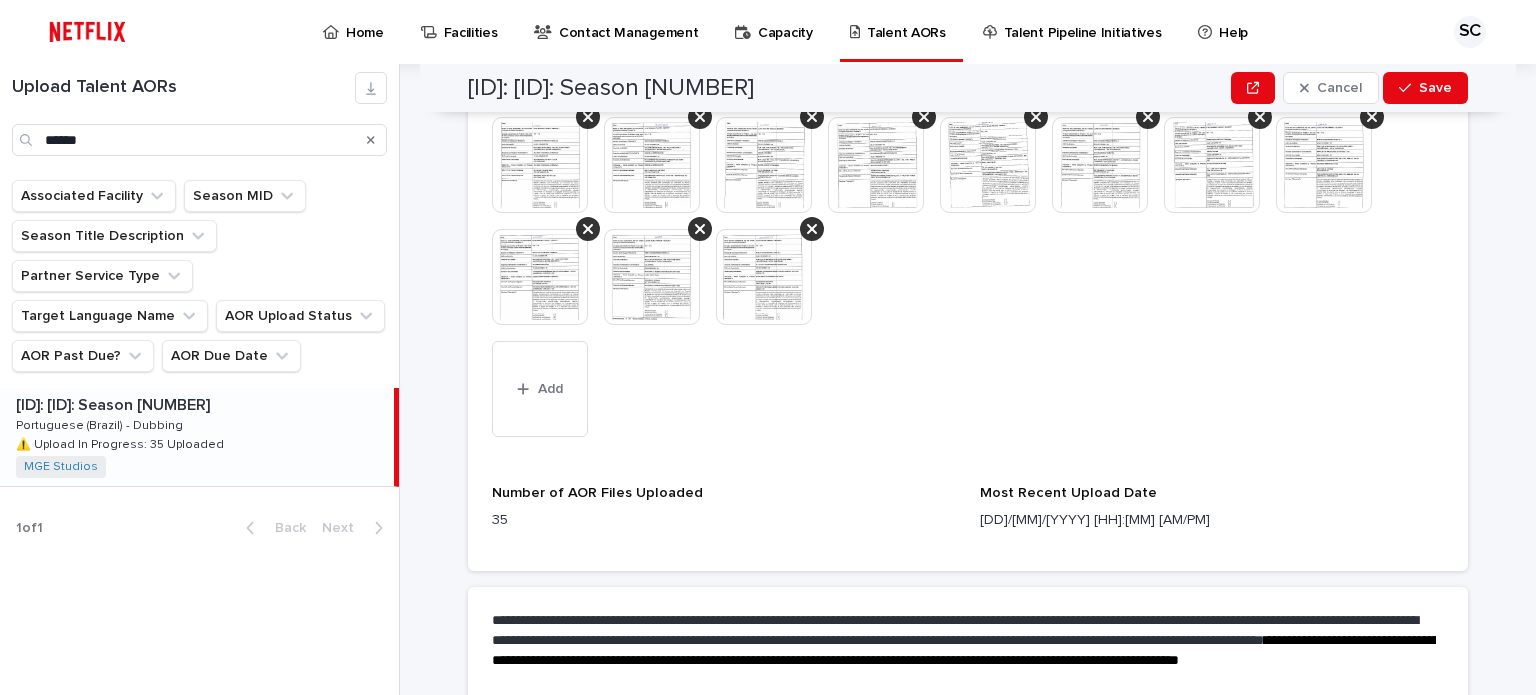 scroll, scrollTop: 1031, scrollLeft: 0, axis: vertical 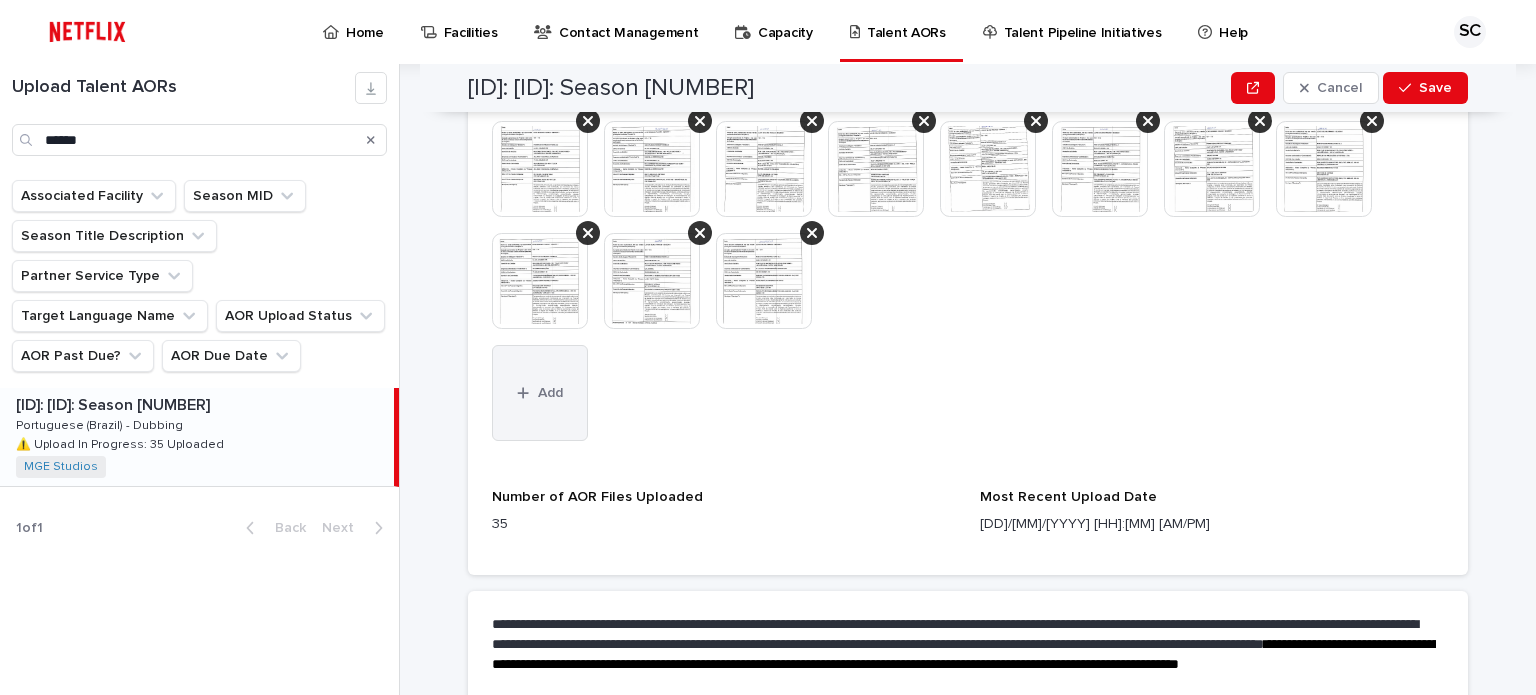 click on "Add" at bounding box center (550, 393) 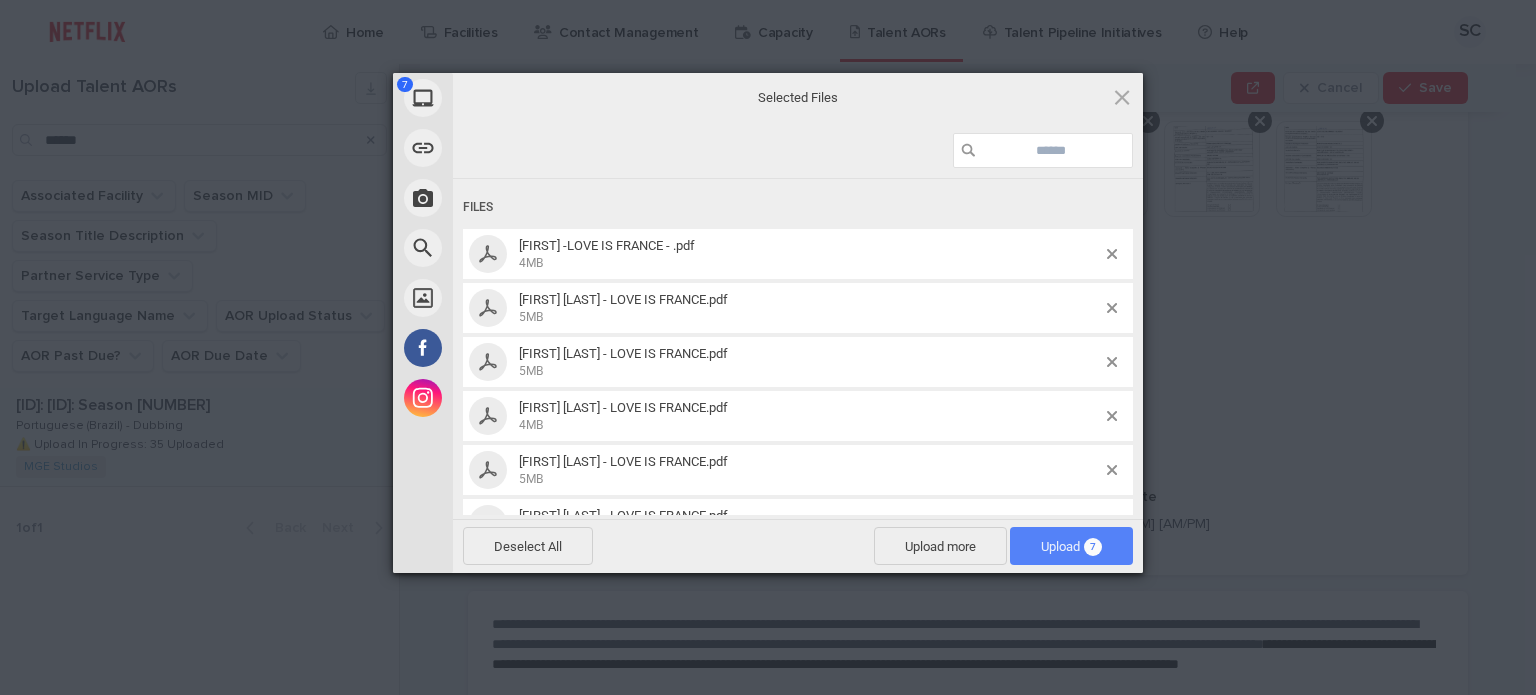 click on "Upload
7" at bounding box center (1071, 546) 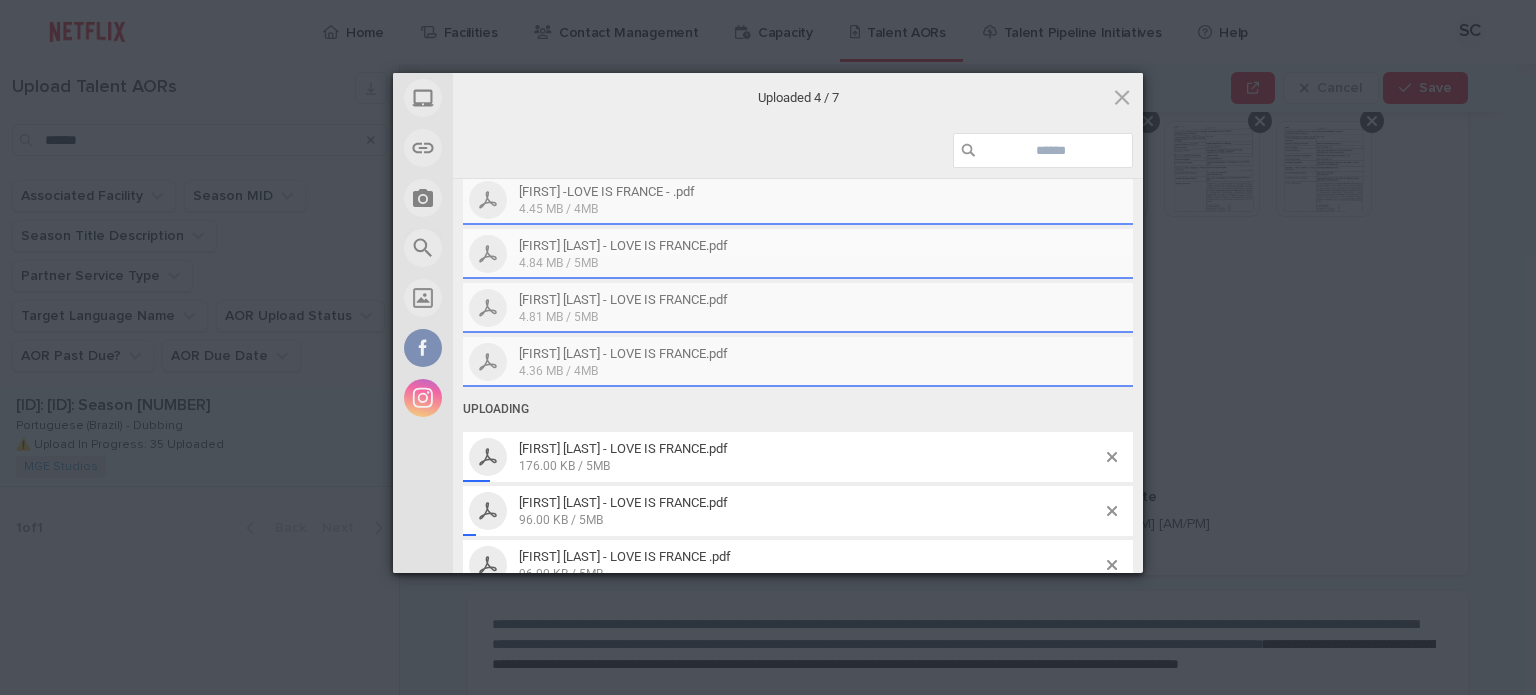 scroll, scrollTop: 80, scrollLeft: 0, axis: vertical 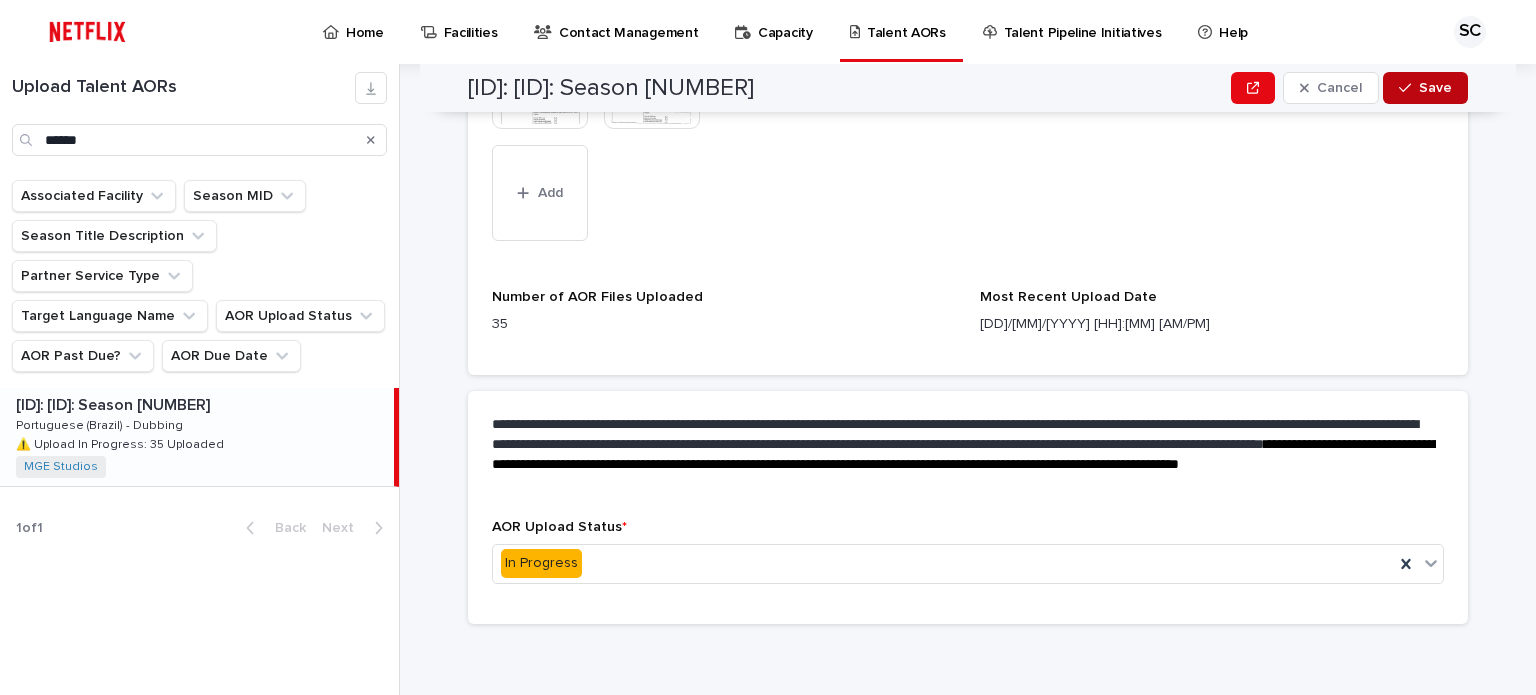 click 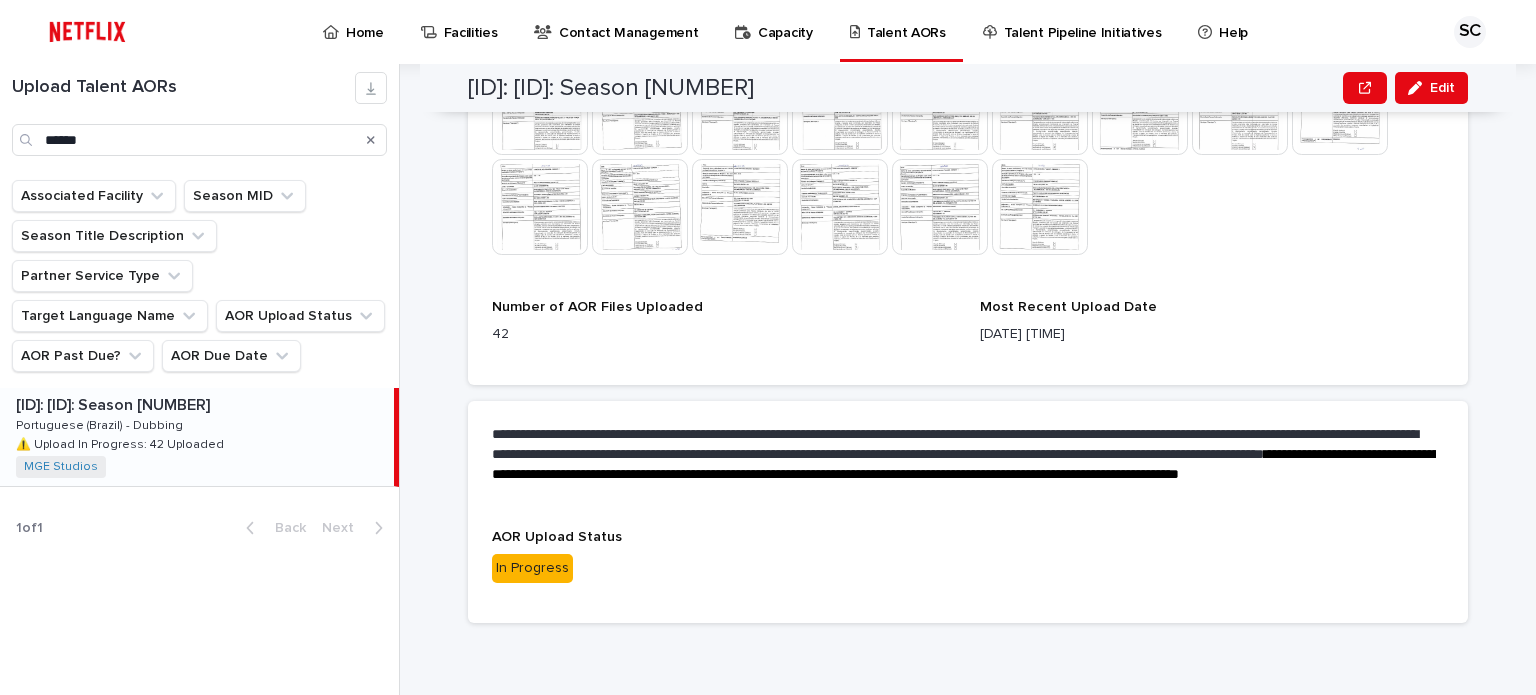 scroll, scrollTop: 1056, scrollLeft: 0, axis: vertical 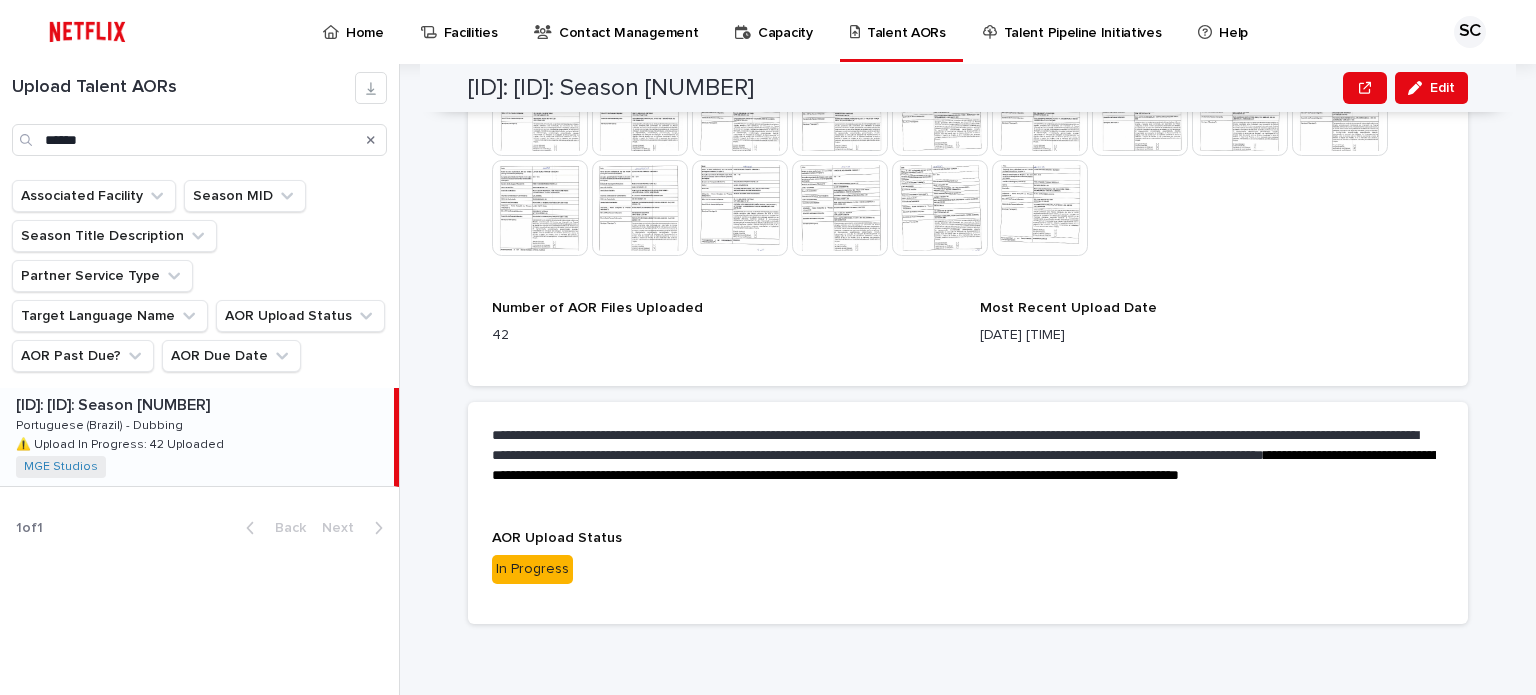 click on "**********" at bounding box center [968, 75] 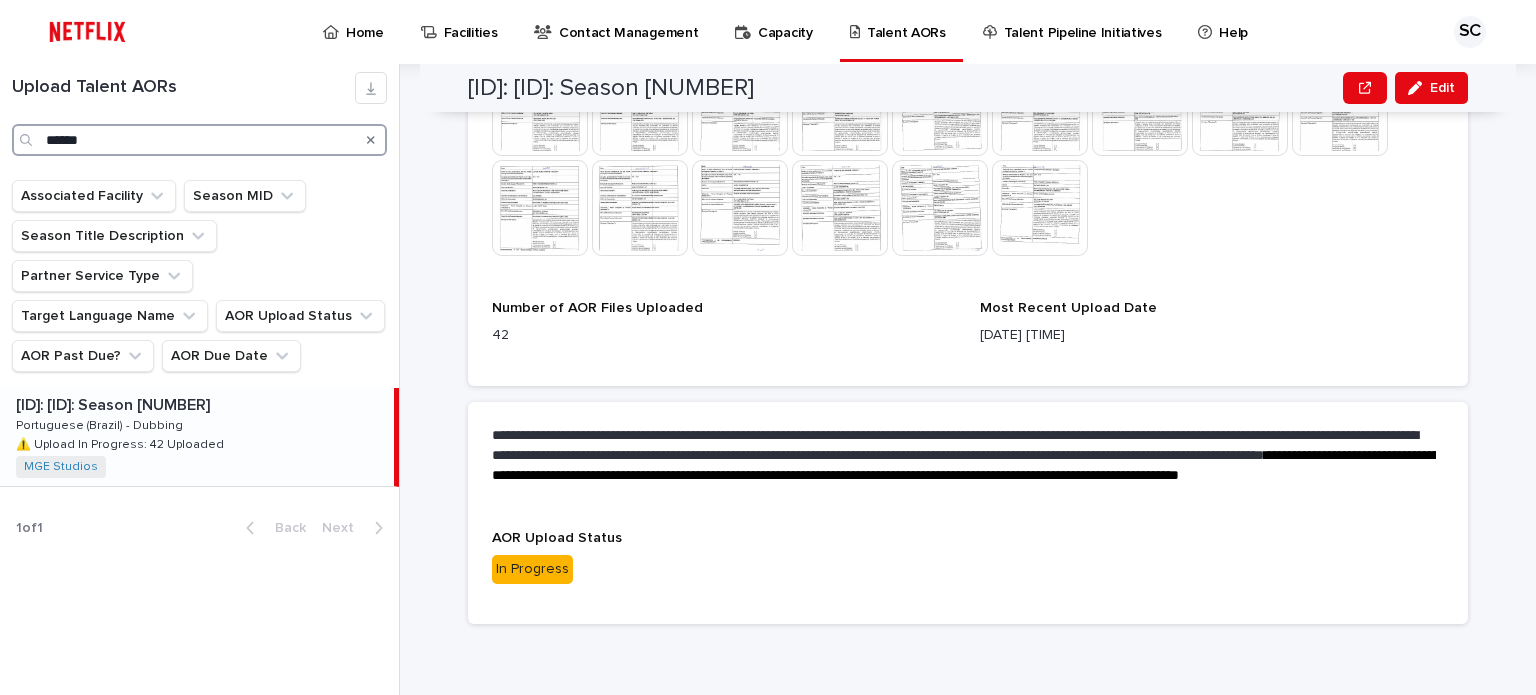 drag, startPoint x: 79, startPoint y: 135, endPoint x: 0, endPoint y: 115, distance: 81.49233 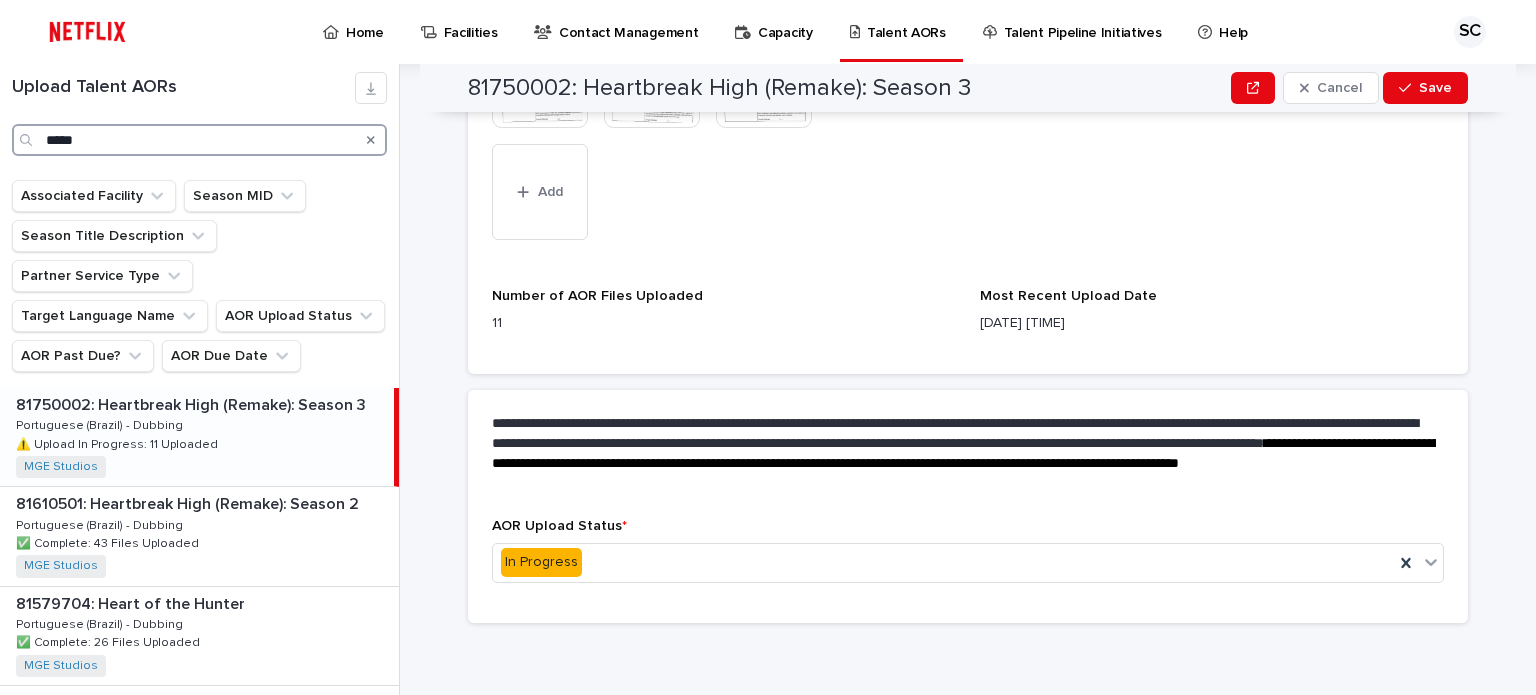 scroll, scrollTop: 895, scrollLeft: 0, axis: vertical 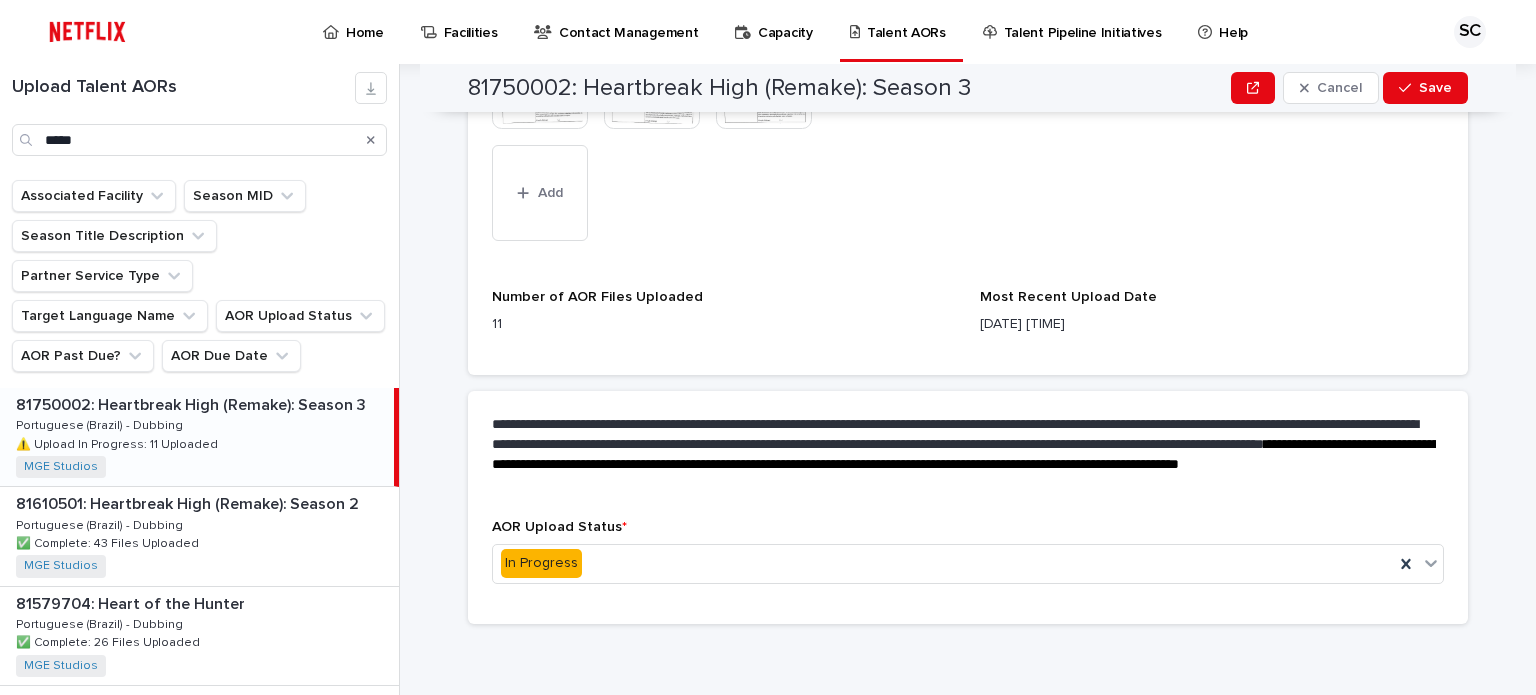 click on "[NUMBER]: Heartbreak High (Remake): Season 3 [NUMBER]: Heartbreak High (Remake): Season 3   Portuguese (Brazil) - Dubbing Portuguese (Brazil) - Dubbing   ⚠️ Upload In Progress: 11 Uploaded ⚠️ Upload In Progress: 11 Uploaded   MGE Studios   + 0" at bounding box center [197, 437] 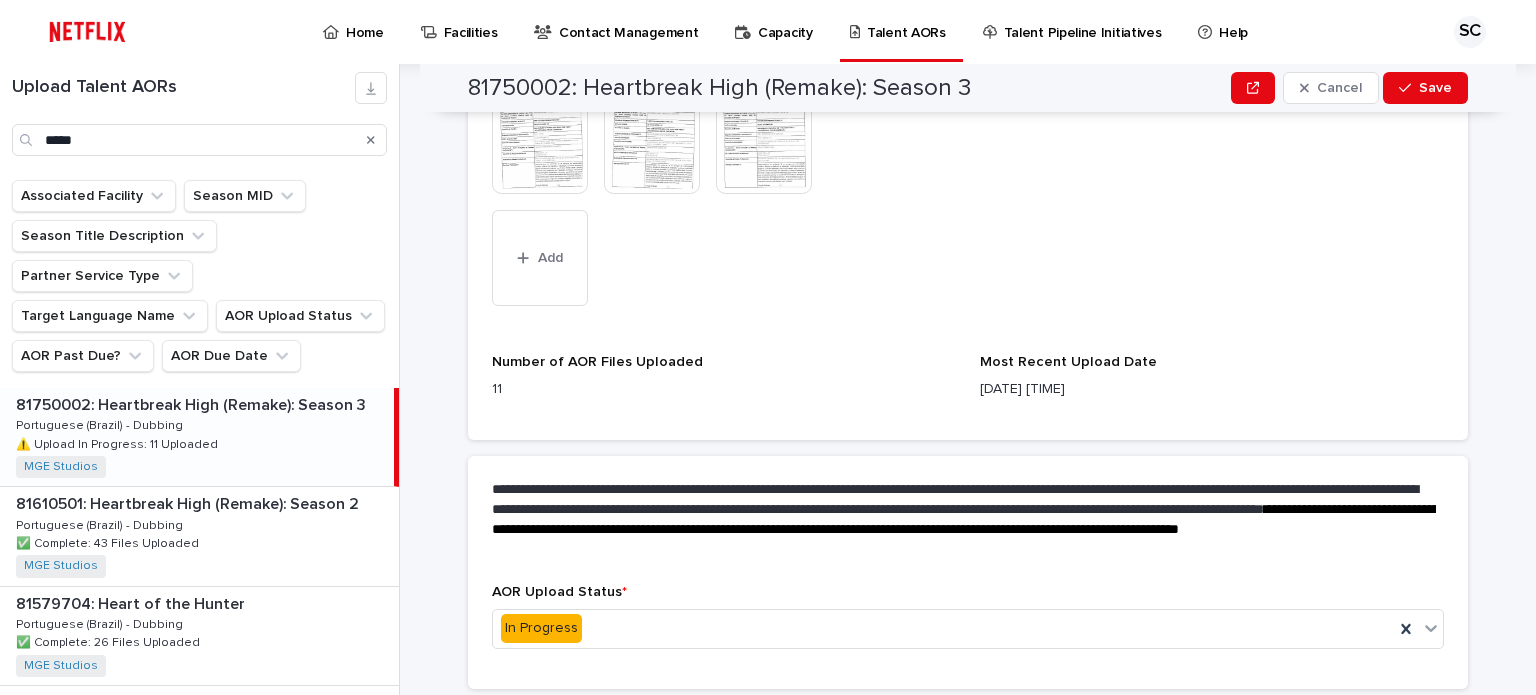 scroll, scrollTop: 795, scrollLeft: 0, axis: vertical 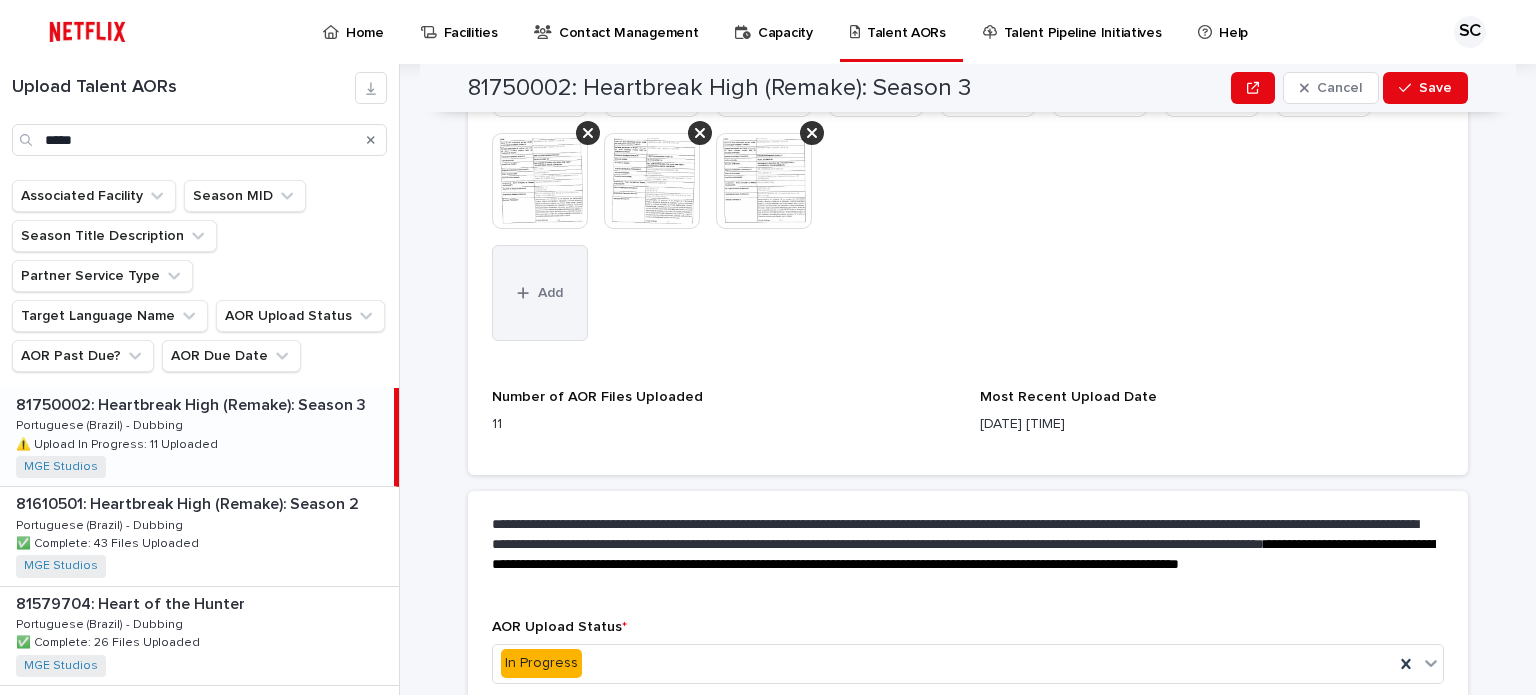 click on "Add" at bounding box center [540, 293] 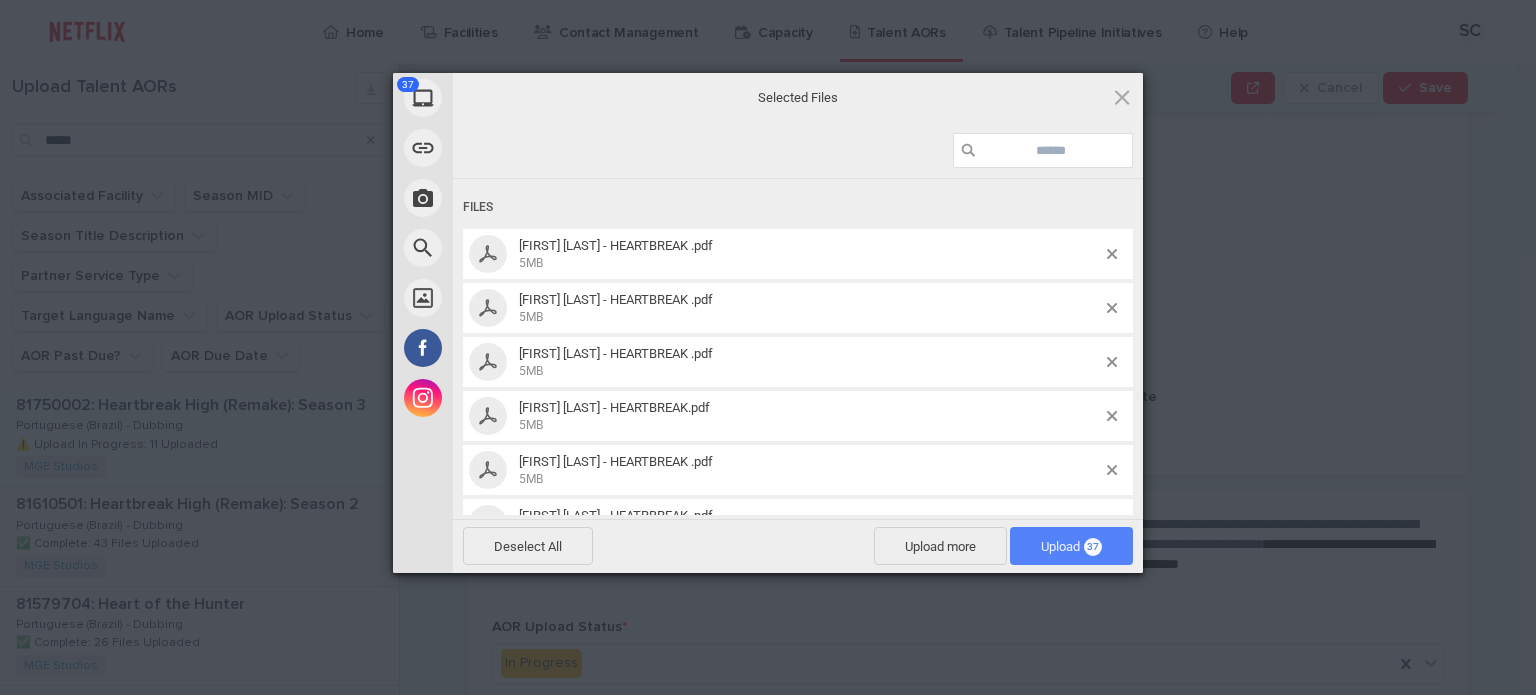 click on "Upload
37" at bounding box center [1071, 546] 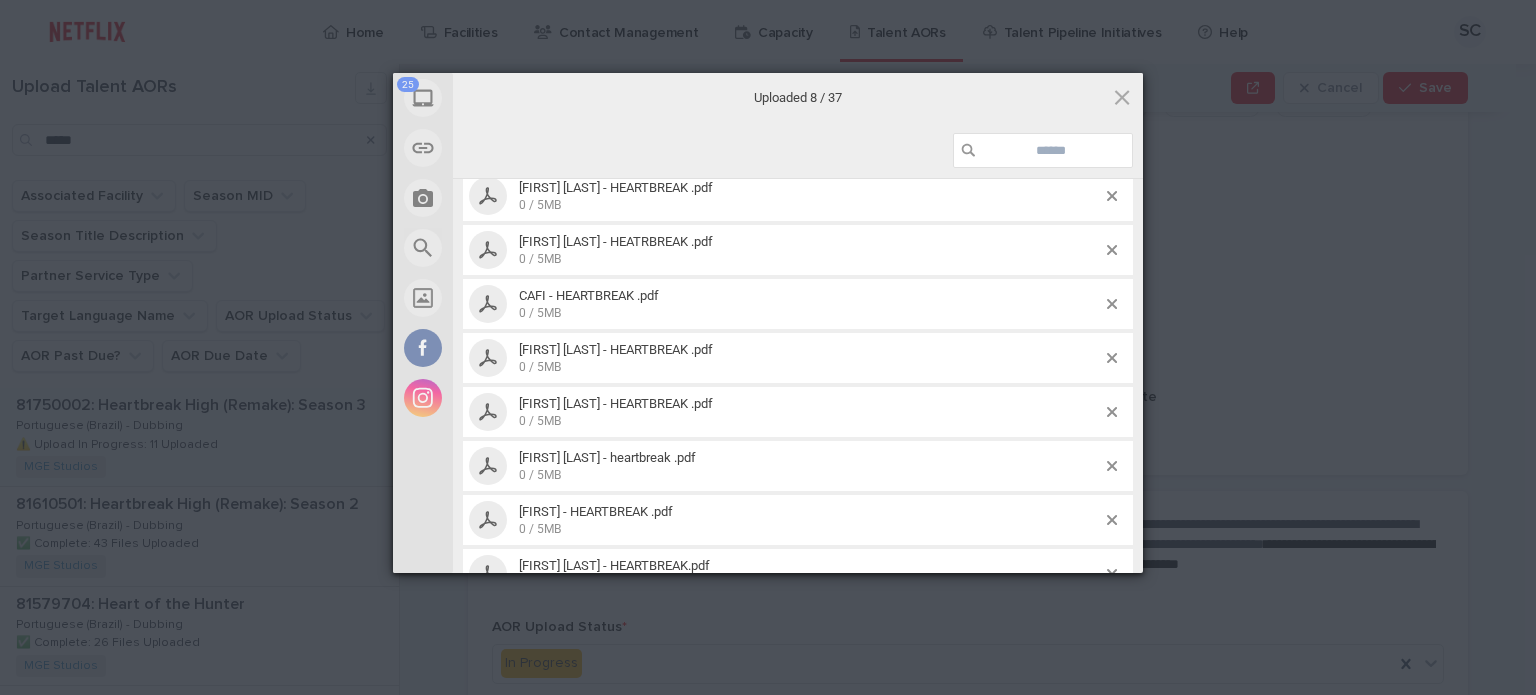 scroll, scrollTop: 1100, scrollLeft: 0, axis: vertical 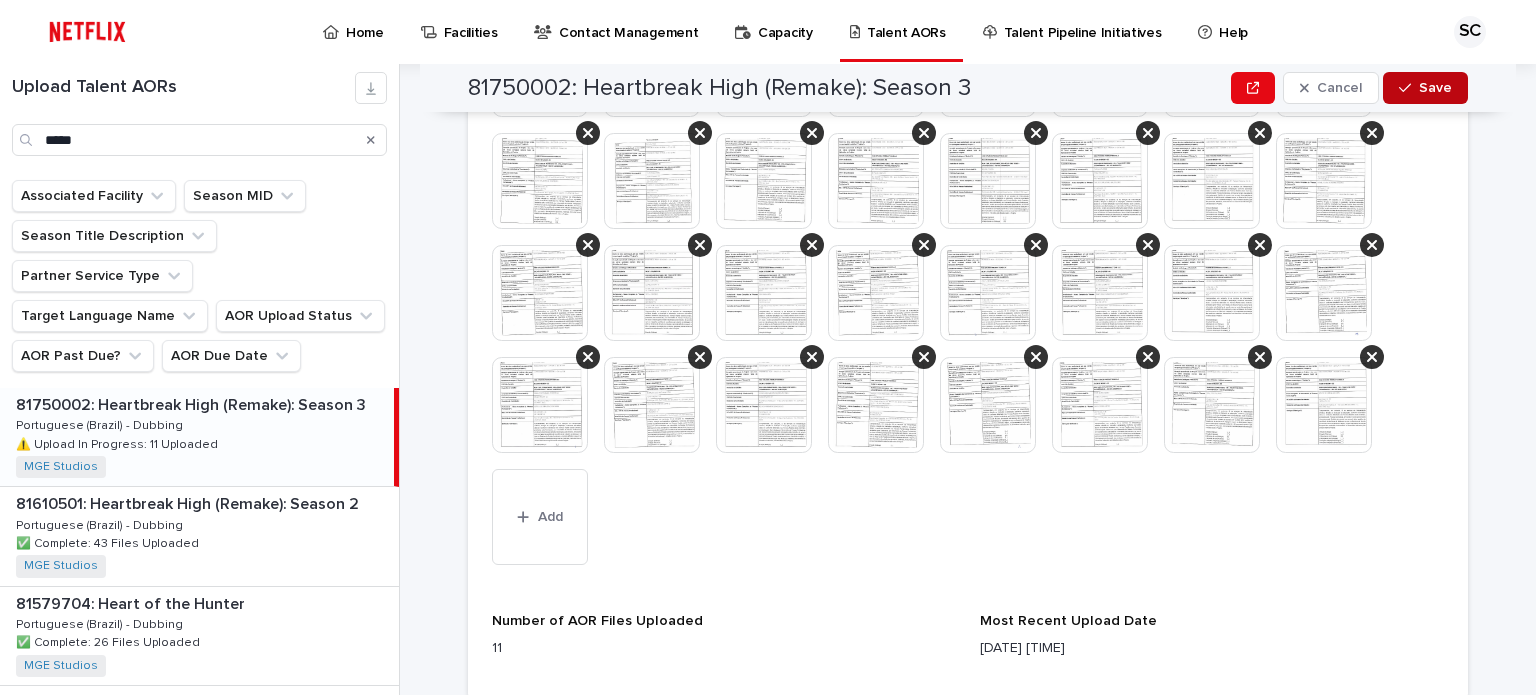 click on "Save" at bounding box center (1435, 88) 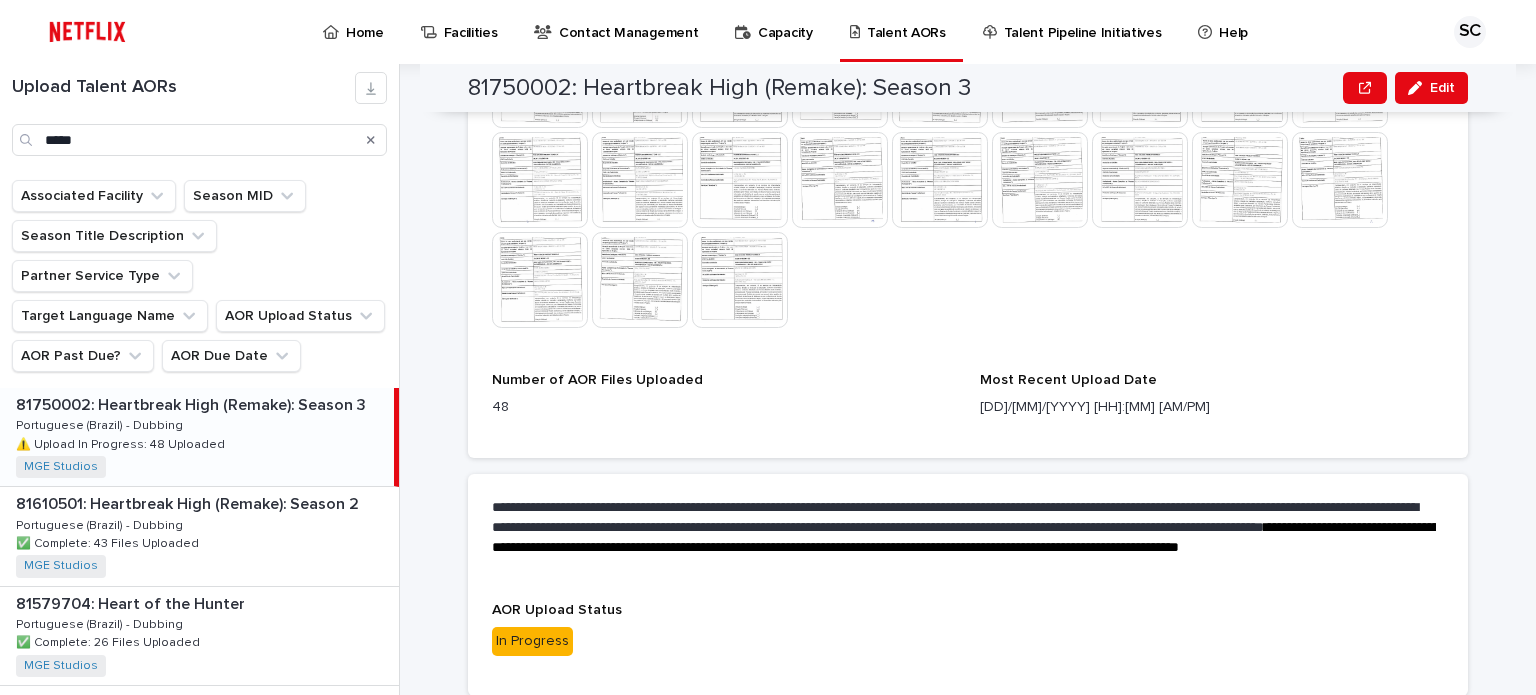 scroll, scrollTop: 1119, scrollLeft: 0, axis: vertical 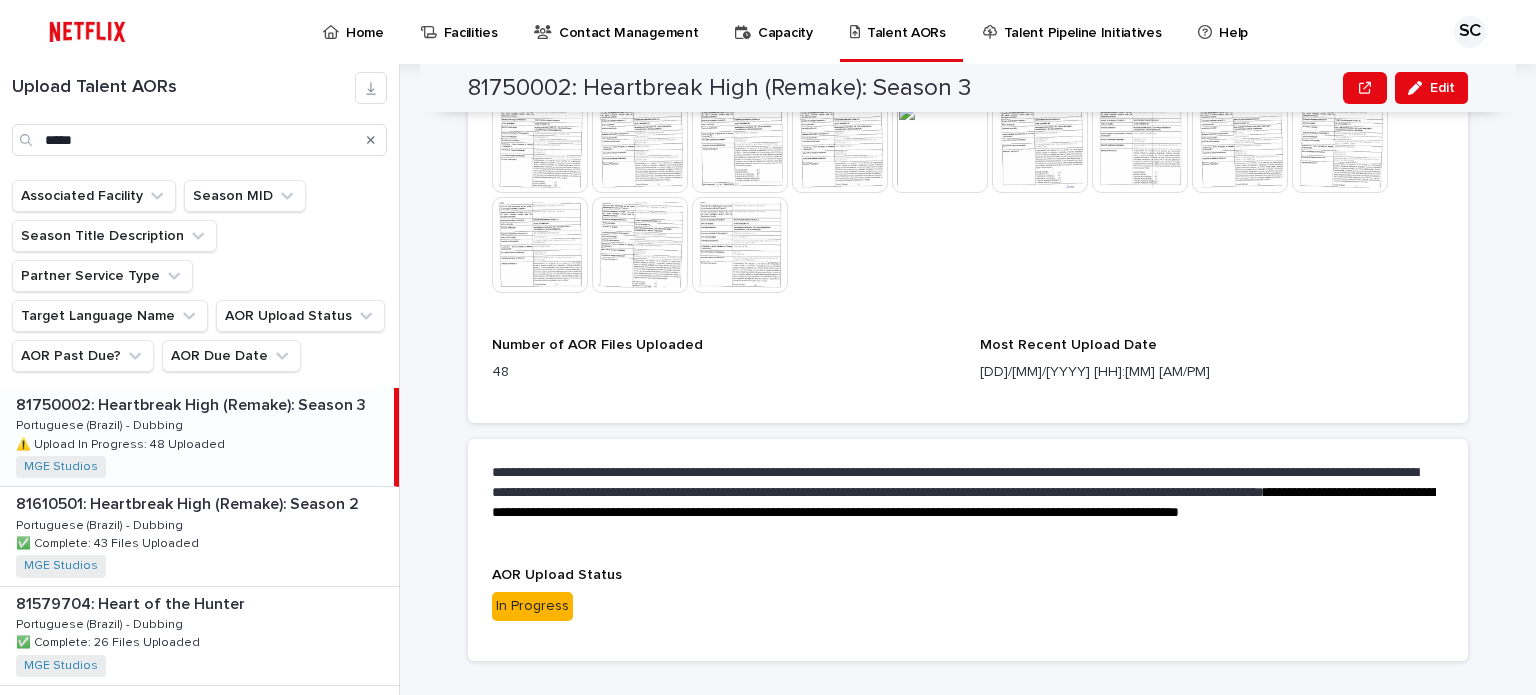 click on "**********" at bounding box center [968, 62] 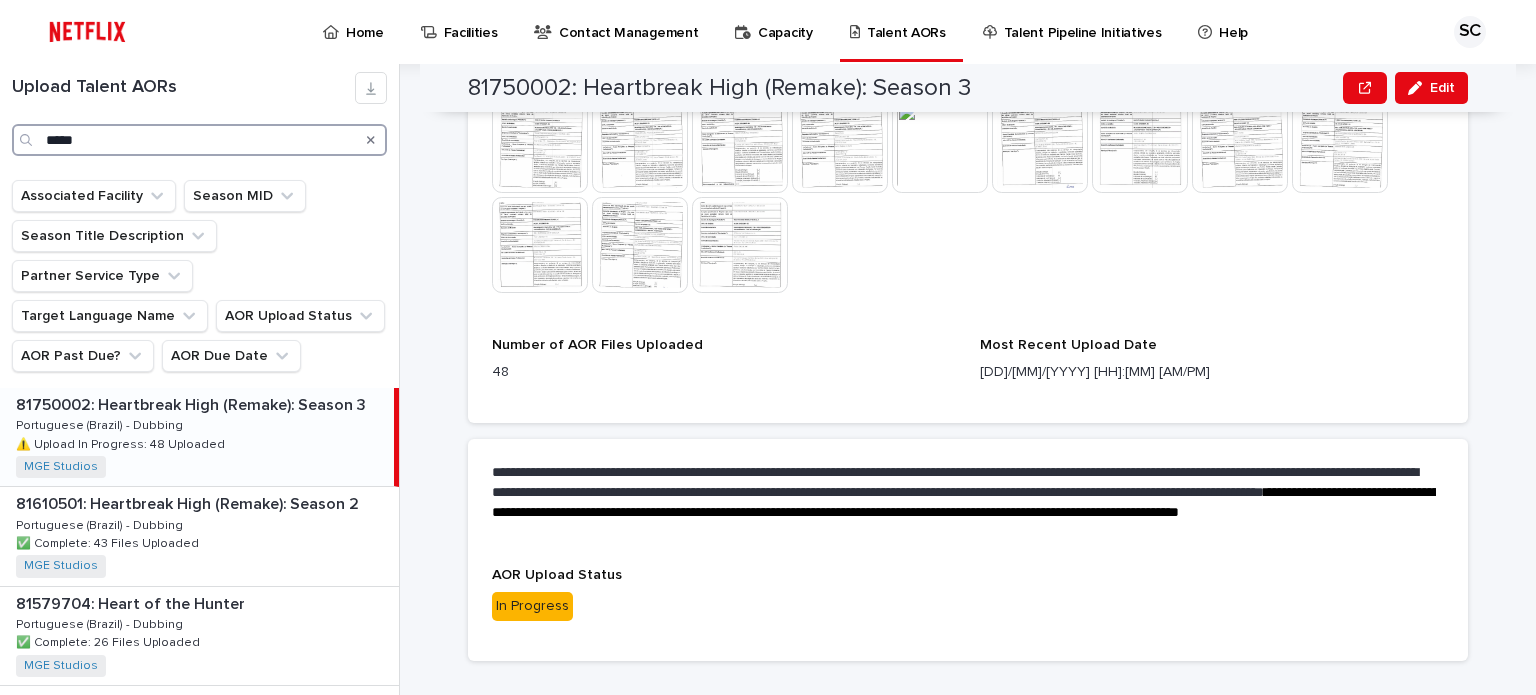 drag, startPoint x: 147, startPoint y: 139, endPoint x: 0, endPoint y: 120, distance: 148.22281 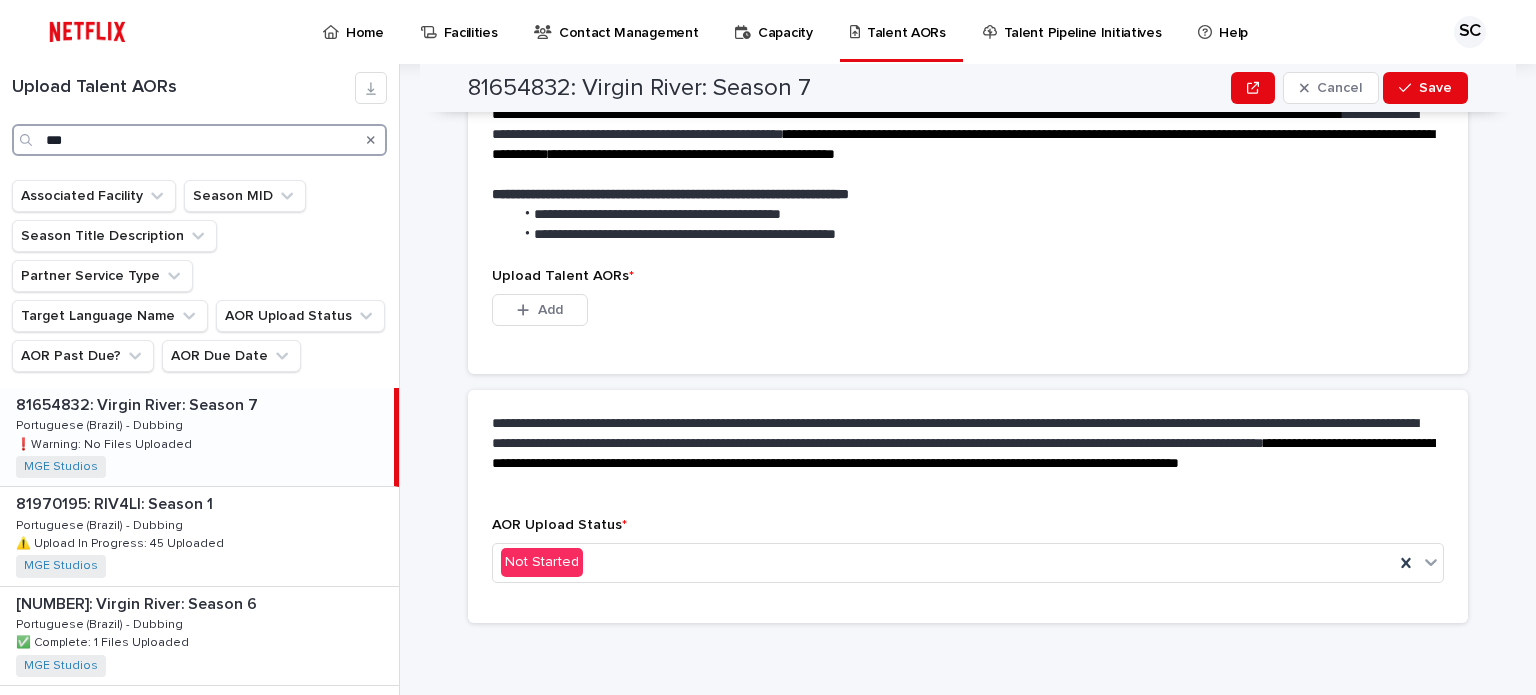 scroll, scrollTop: 503, scrollLeft: 0, axis: vertical 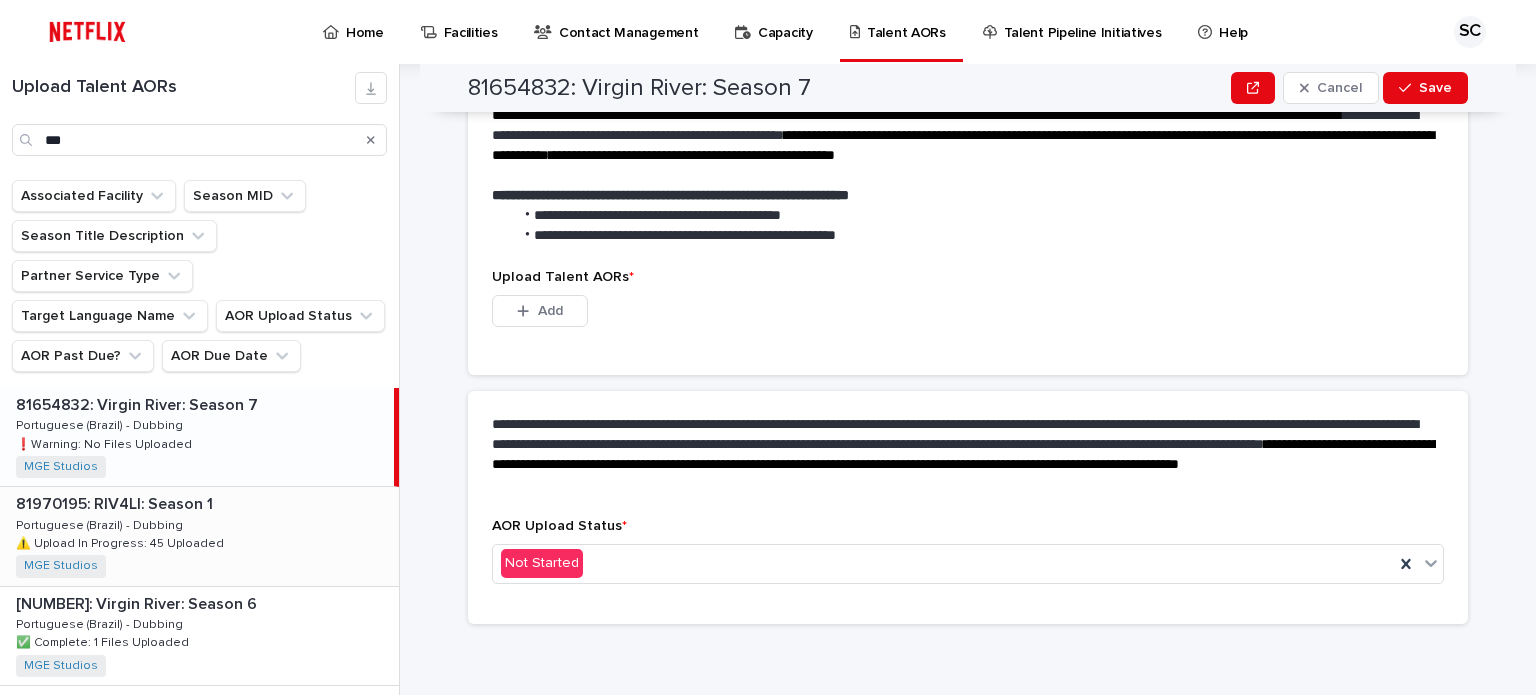click on "81970195: RIV4LI: Season 1 81970195: RIV4LI: Season 1   Portuguese (Brazil) - Dubbing Portuguese (Brazil) - Dubbing   ⚠️ Upload In Progress: 45 Uploaded ⚠️ Upload In Progress: 45 Uploaded   MGE Studios   + 0" at bounding box center (199, 536) 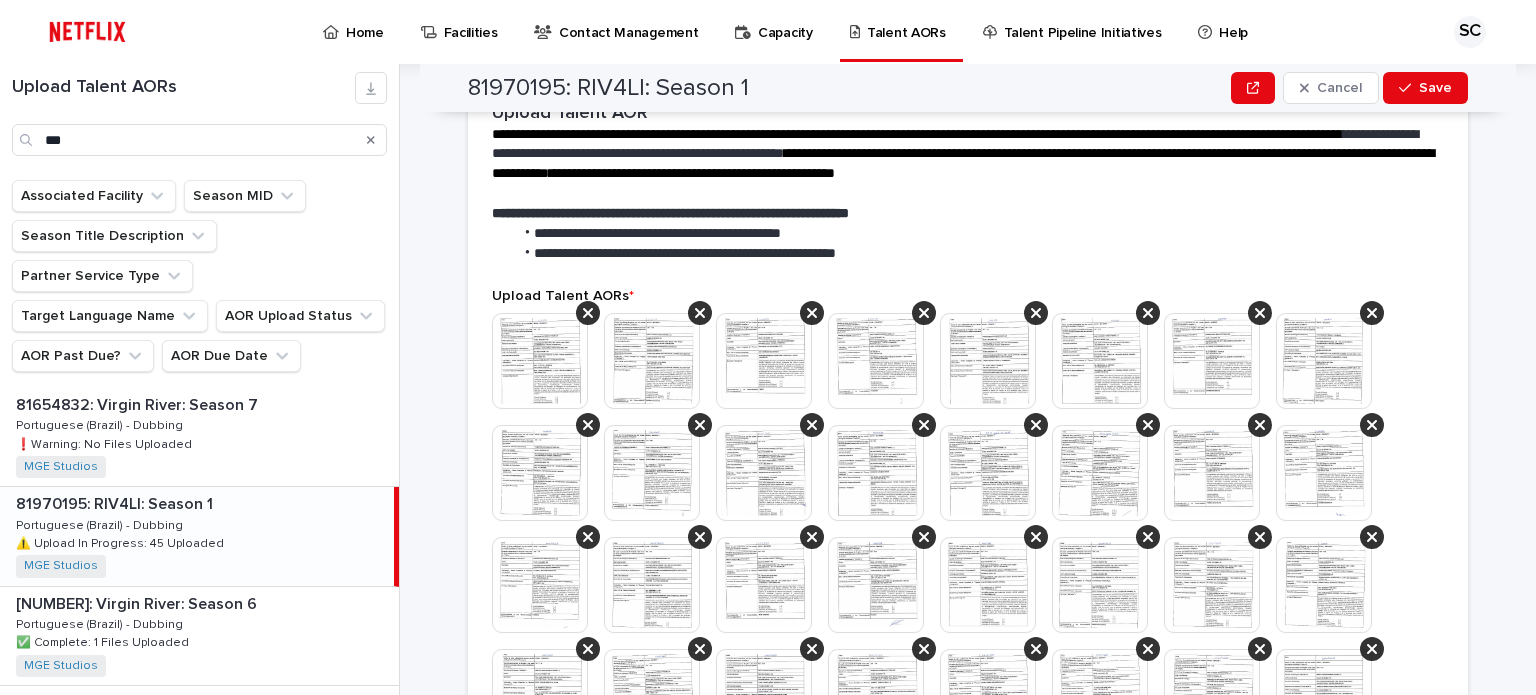 scroll, scrollTop: 1119, scrollLeft: 0, axis: vertical 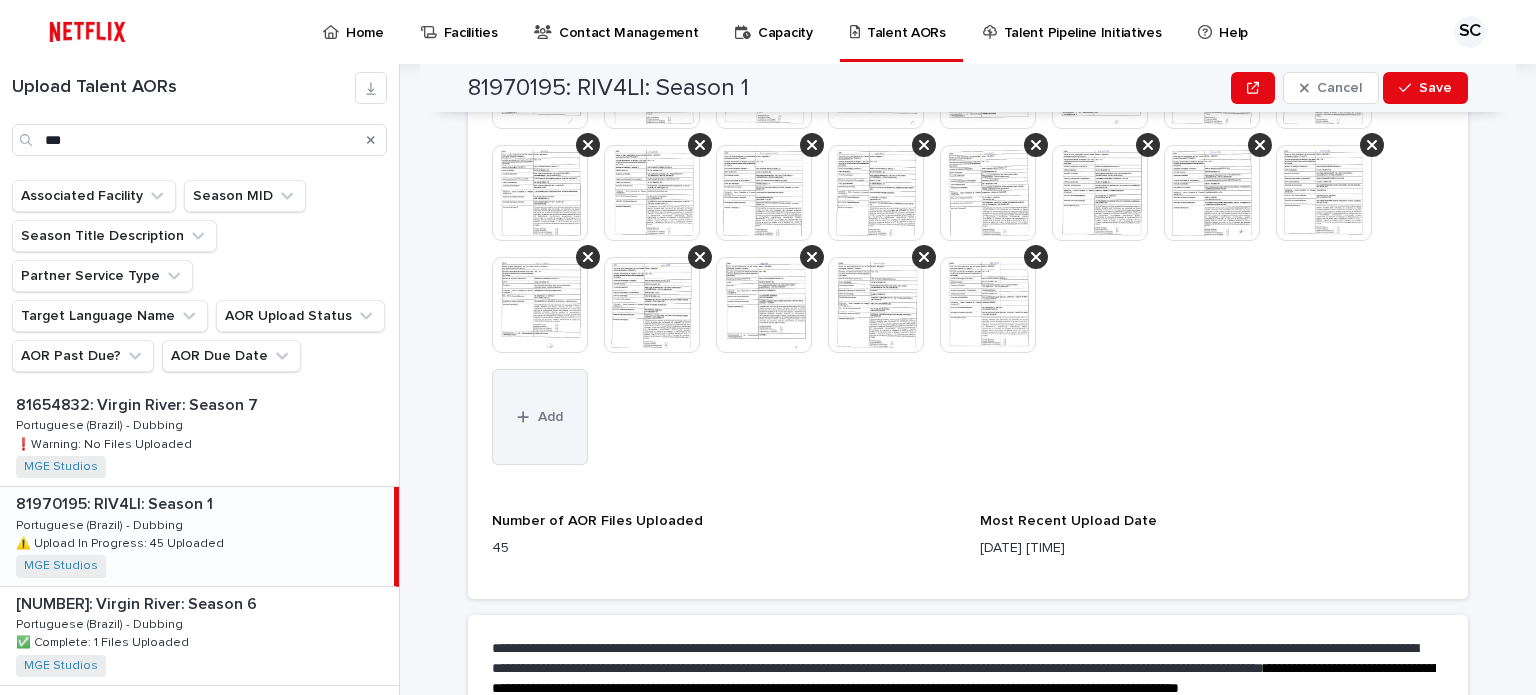 click on "Add" at bounding box center [540, 417] 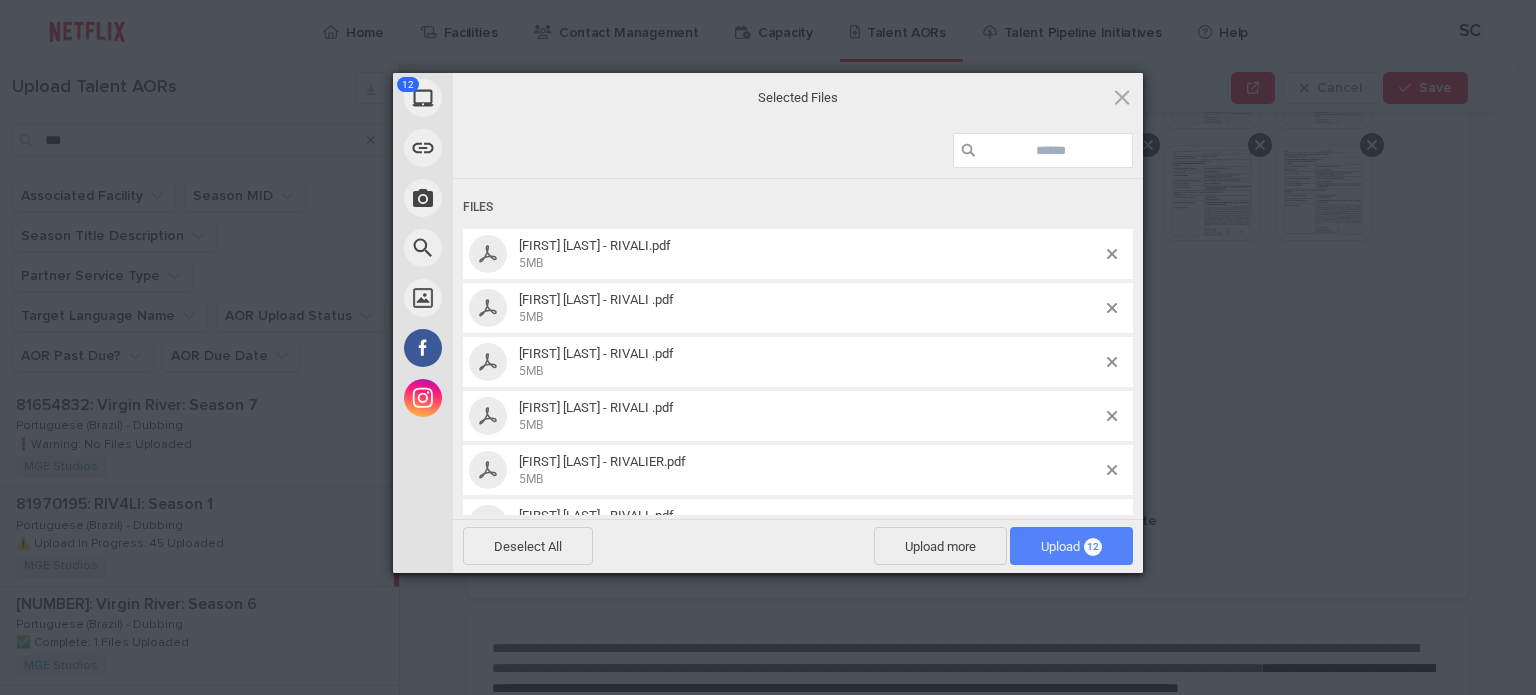 click on "Upload
12" at bounding box center [1071, 546] 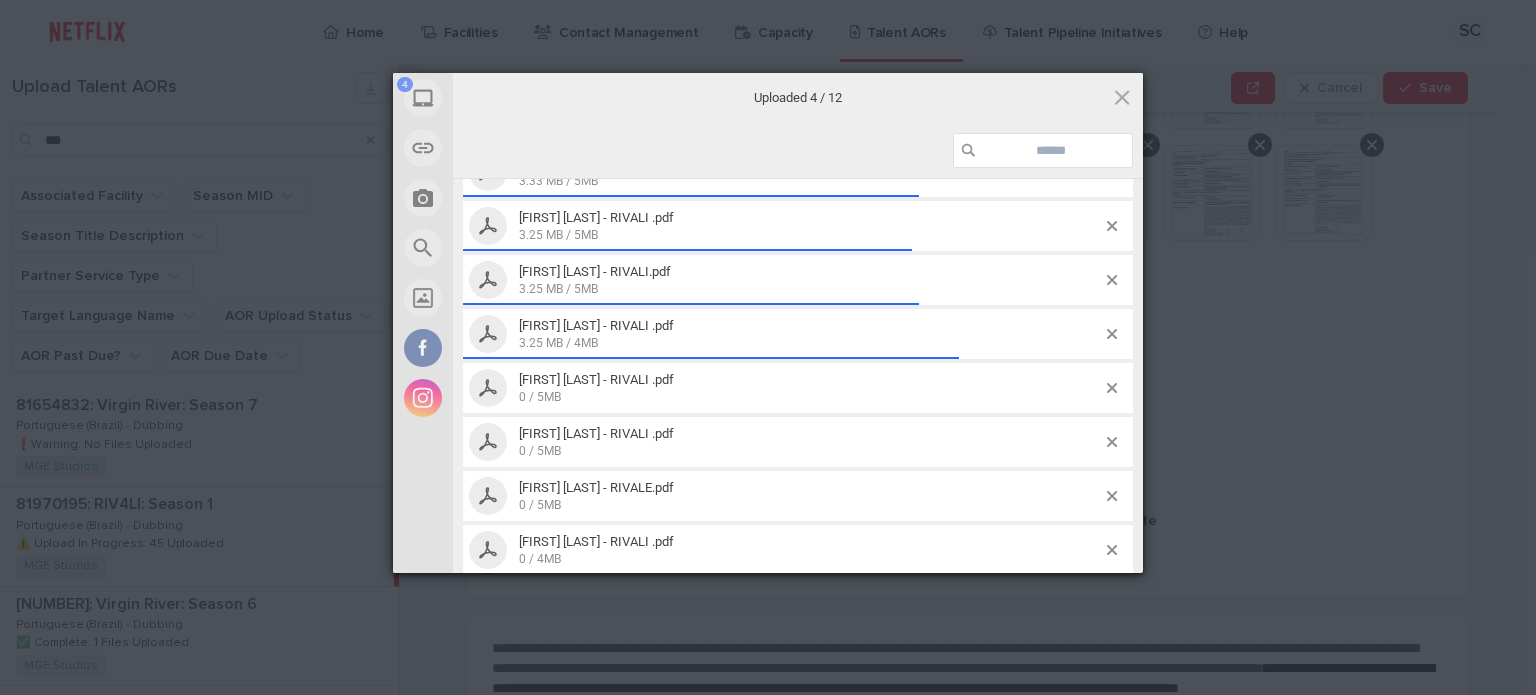 scroll, scrollTop: 349, scrollLeft: 0, axis: vertical 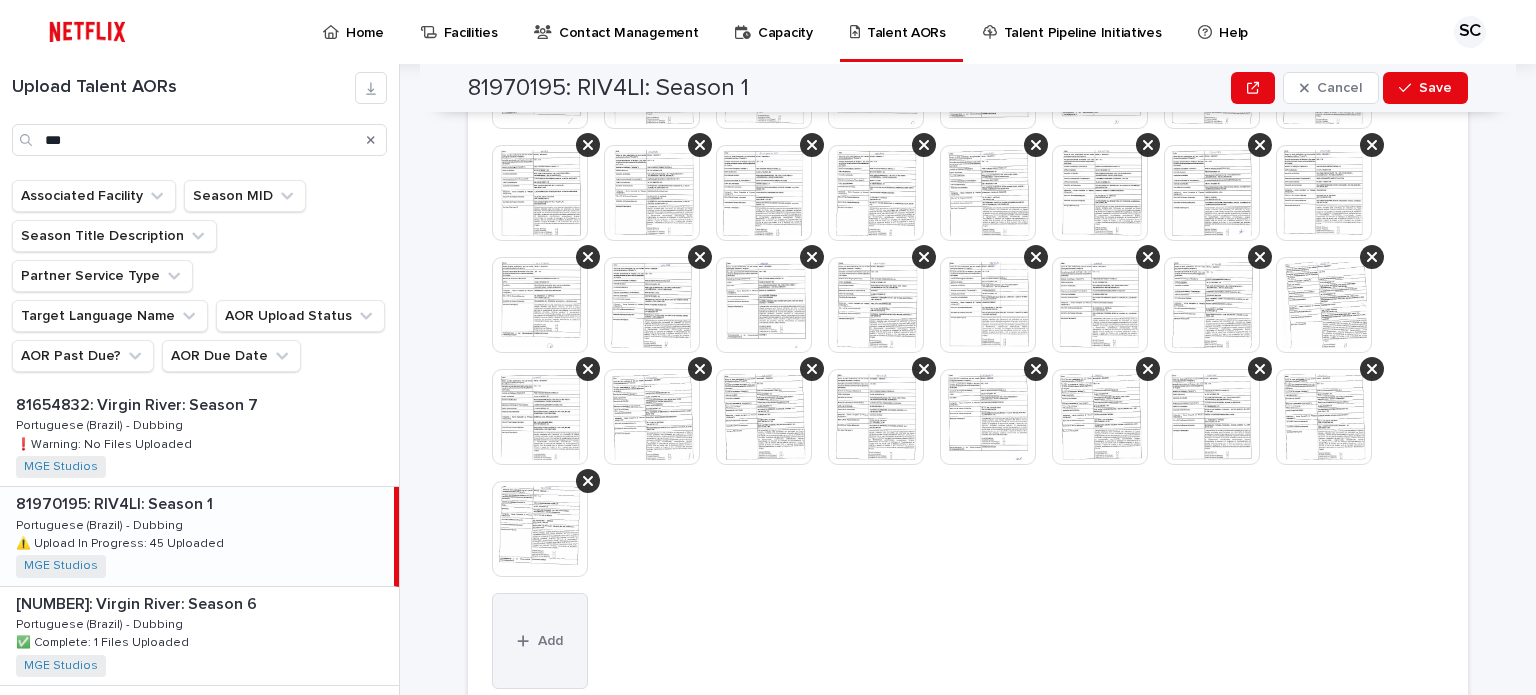 click on "Add" at bounding box center [540, 641] 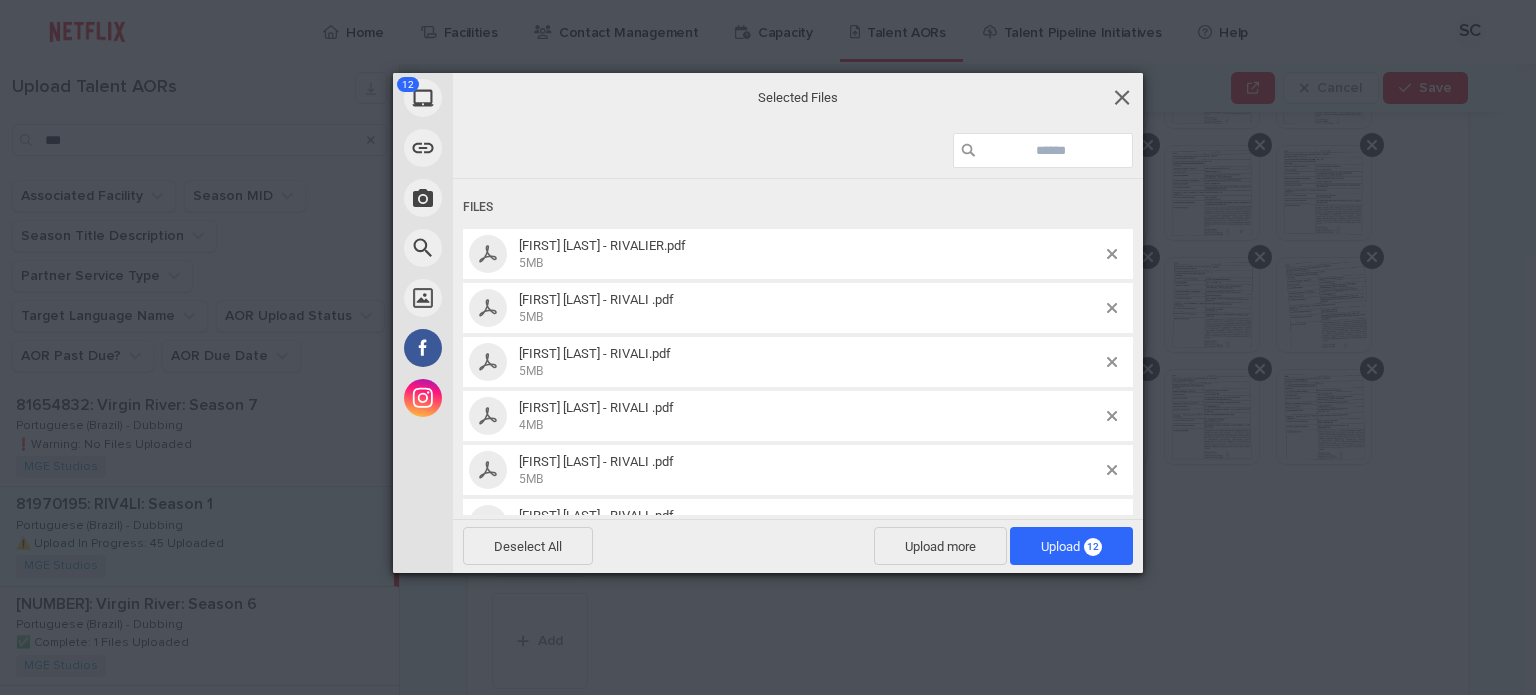 click at bounding box center (1122, 97) 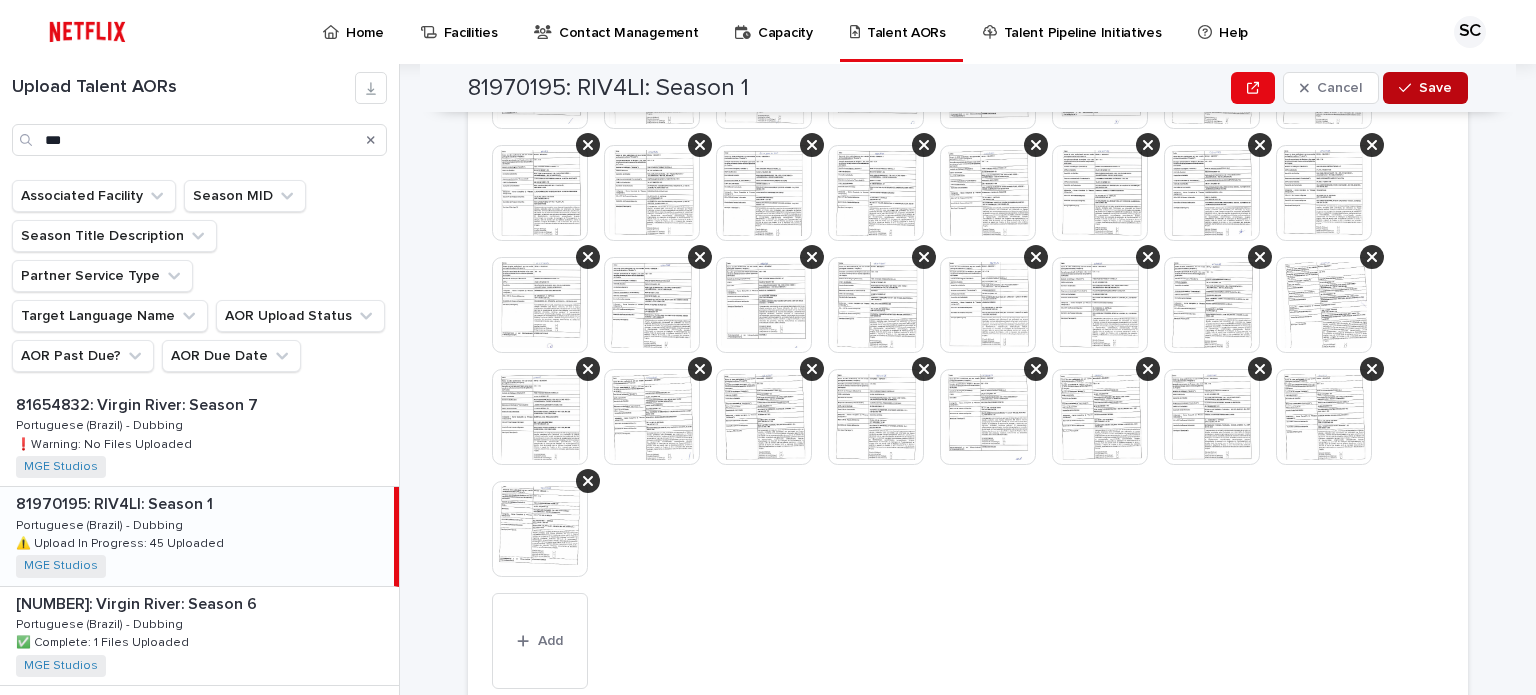 click on "Save" at bounding box center [1435, 88] 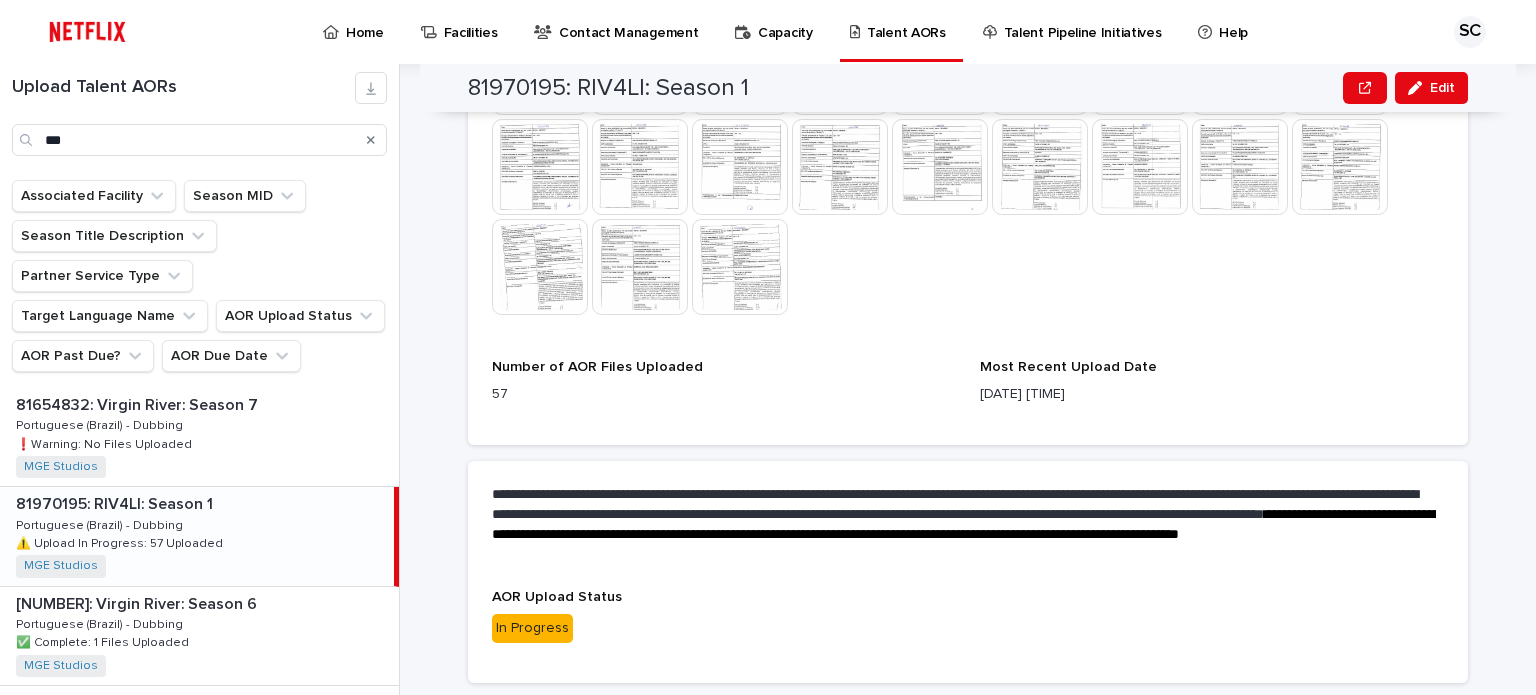 scroll, scrollTop: 956, scrollLeft: 0, axis: vertical 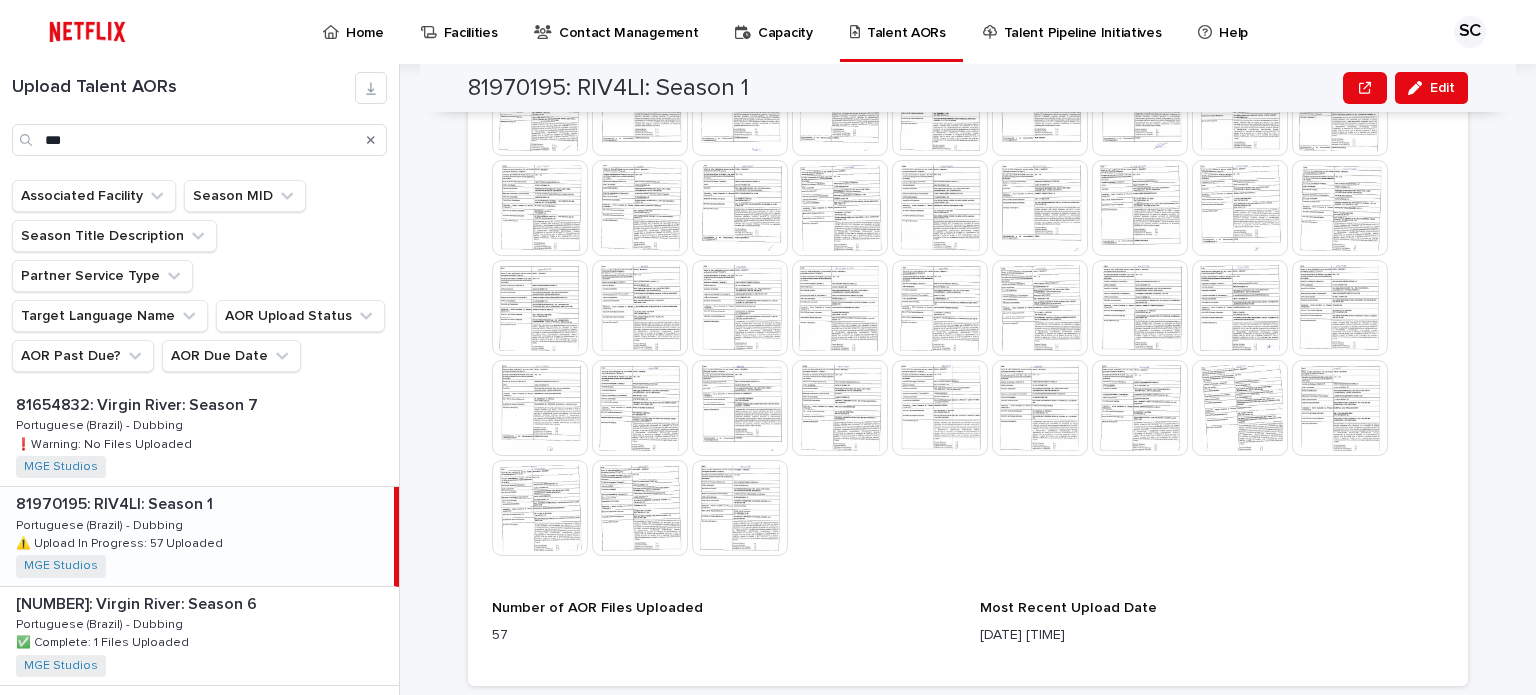 click at bounding box center (968, 210) 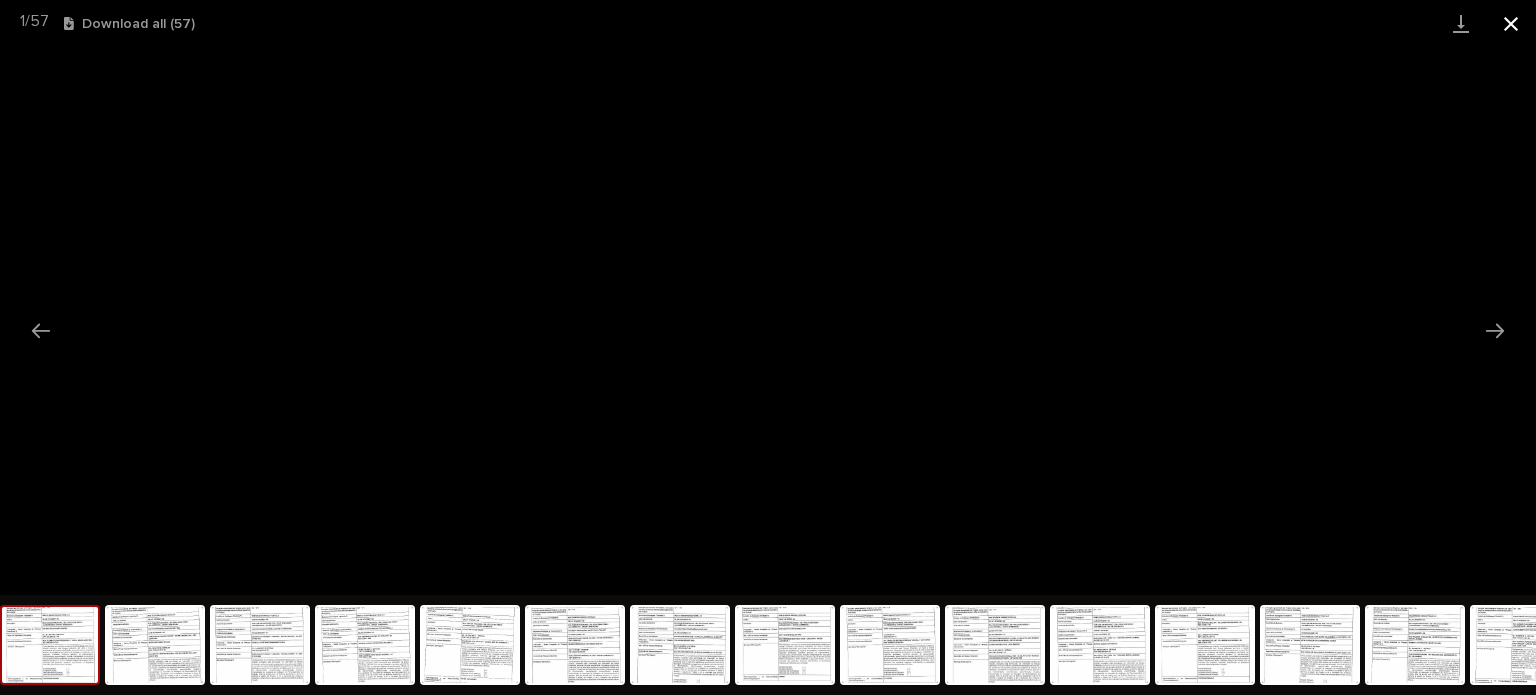 click at bounding box center [1511, 23] 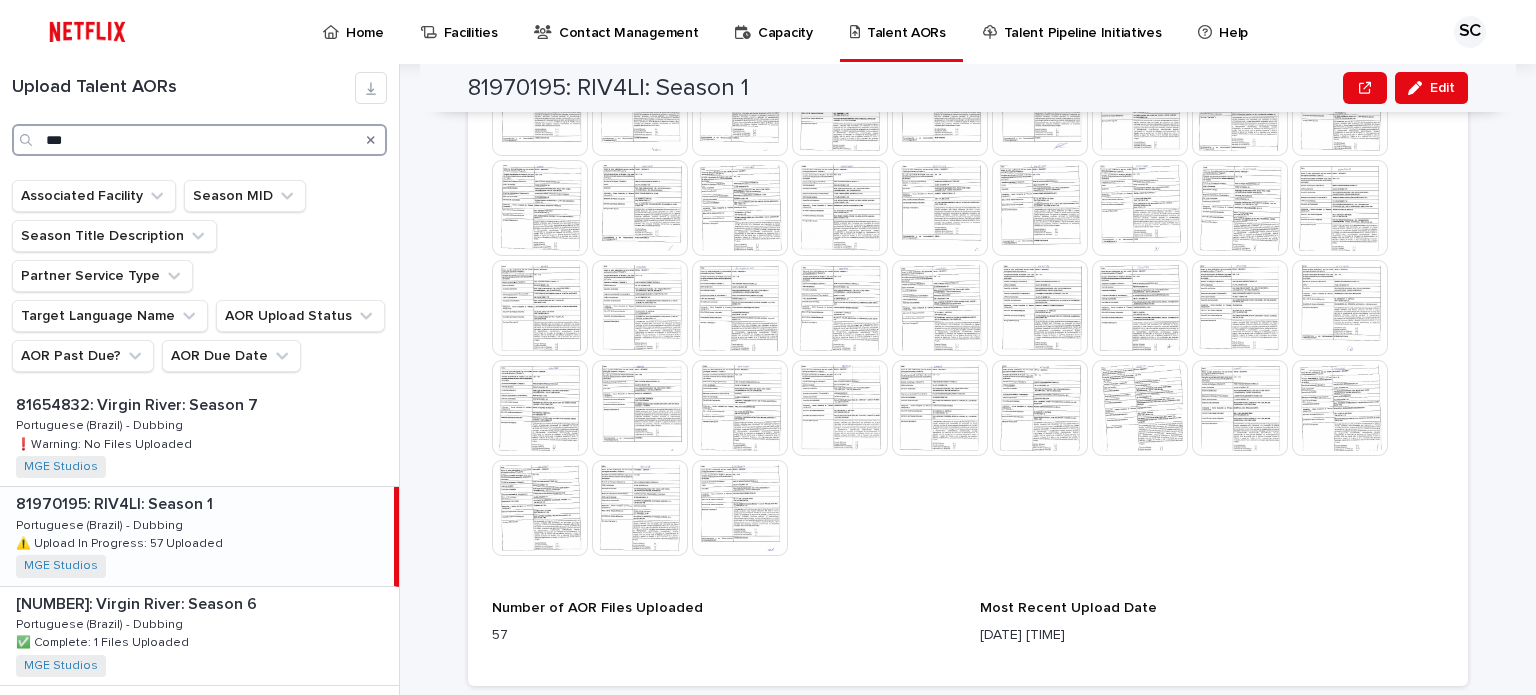 drag, startPoint x: 90, startPoint y: 142, endPoint x: 0, endPoint y: 116, distance: 93.680305 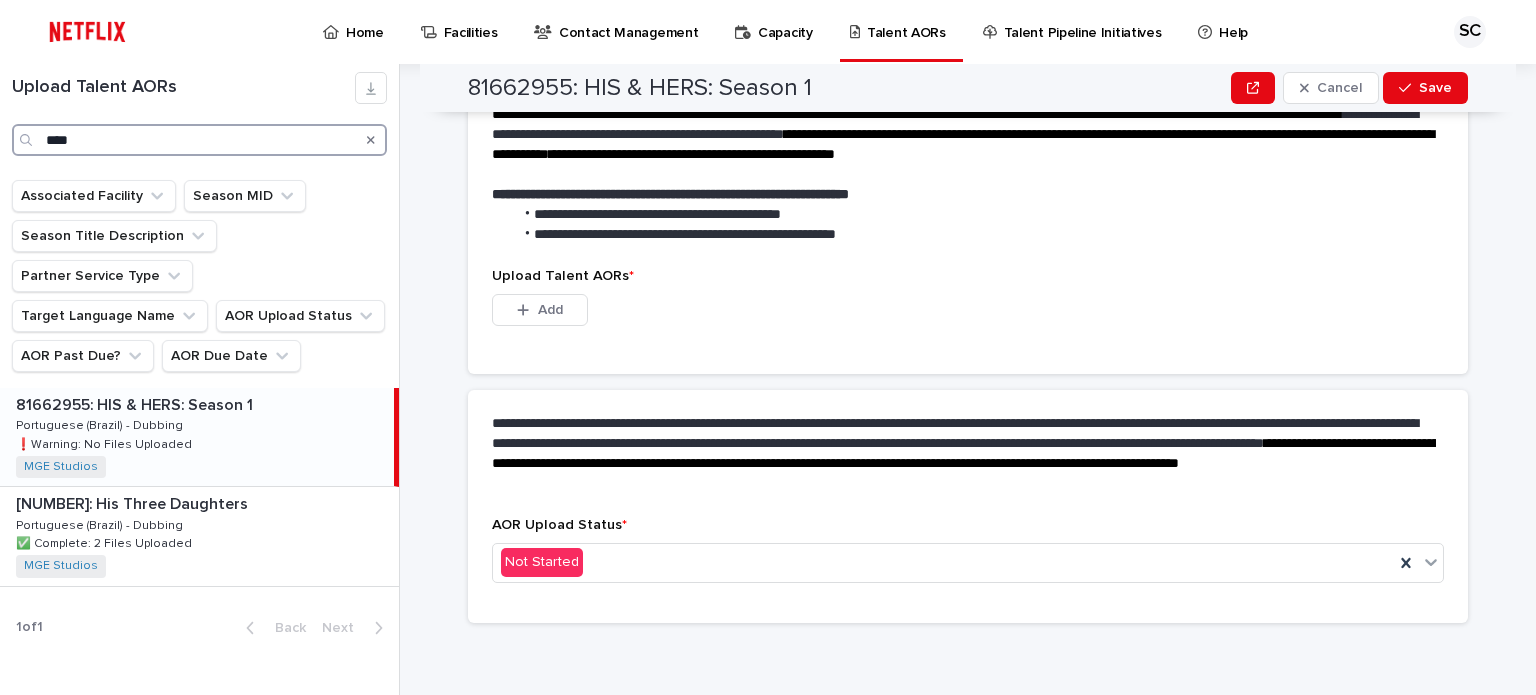 scroll, scrollTop: 503, scrollLeft: 0, axis: vertical 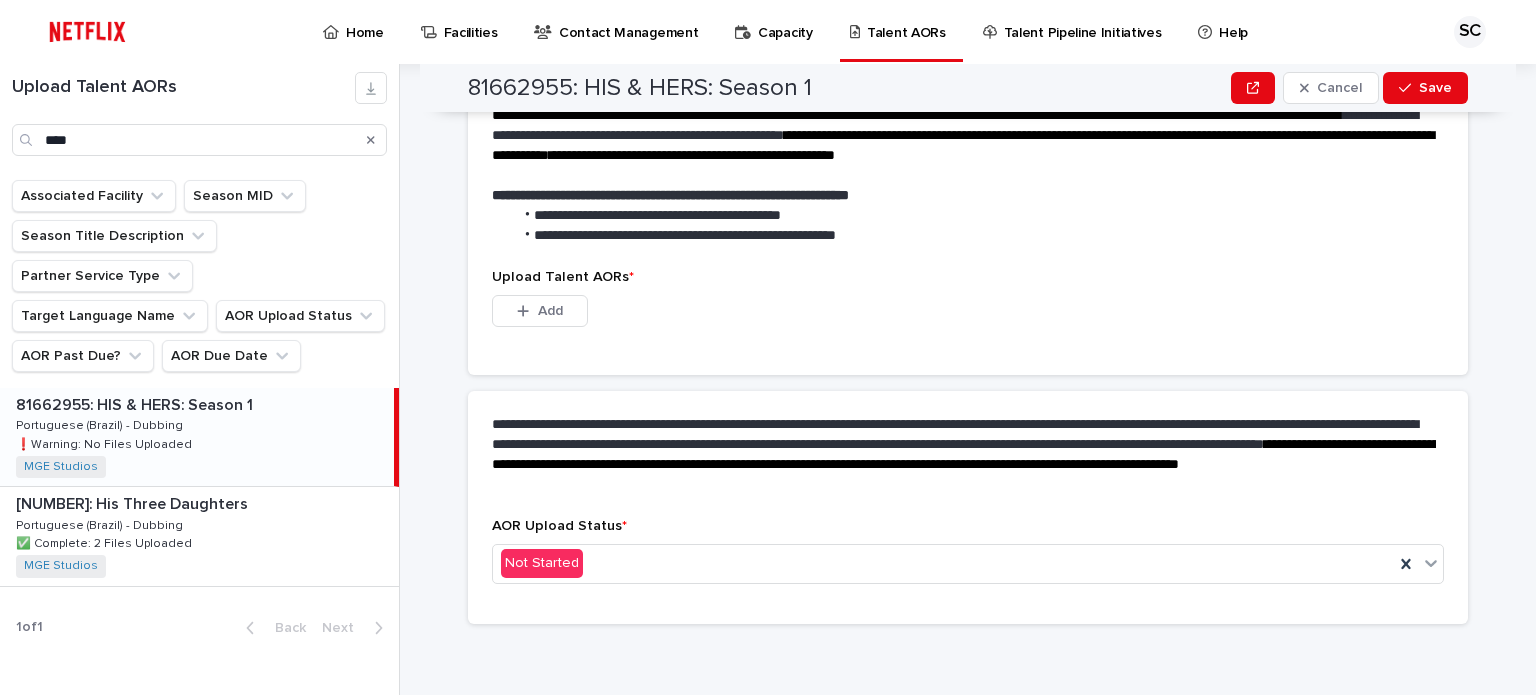 click on "81662955: HIS & HERS: Season 1 81662955: HIS & HERS: Season 1   Portuguese (Brazil) - Dubbing Portuguese (Brazil) - Dubbing   ❗️Warning: No Files Uploaded ❗️Warning: No Files Uploaded   MGE Studios   + 0" at bounding box center [197, 437] 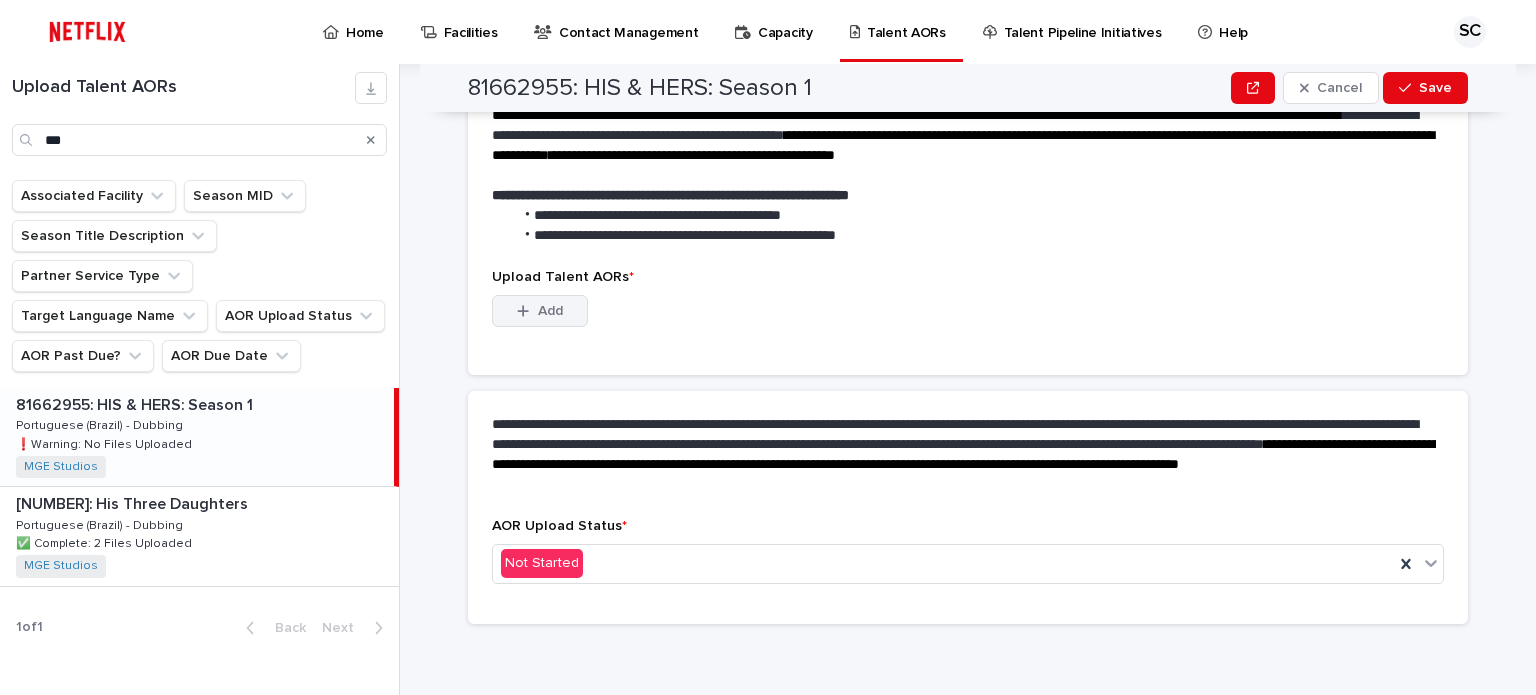 click on "Add" at bounding box center [540, 311] 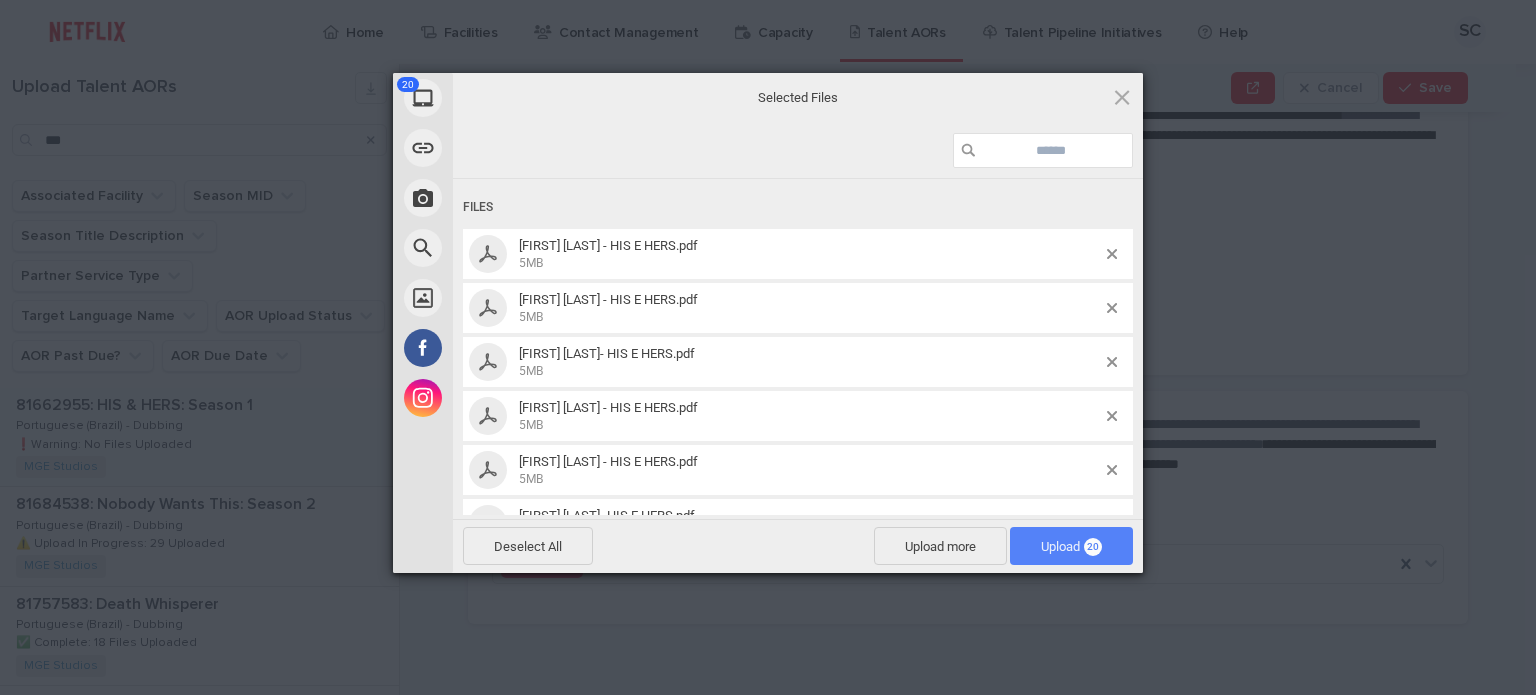 click on "Upload
20" at bounding box center [1071, 546] 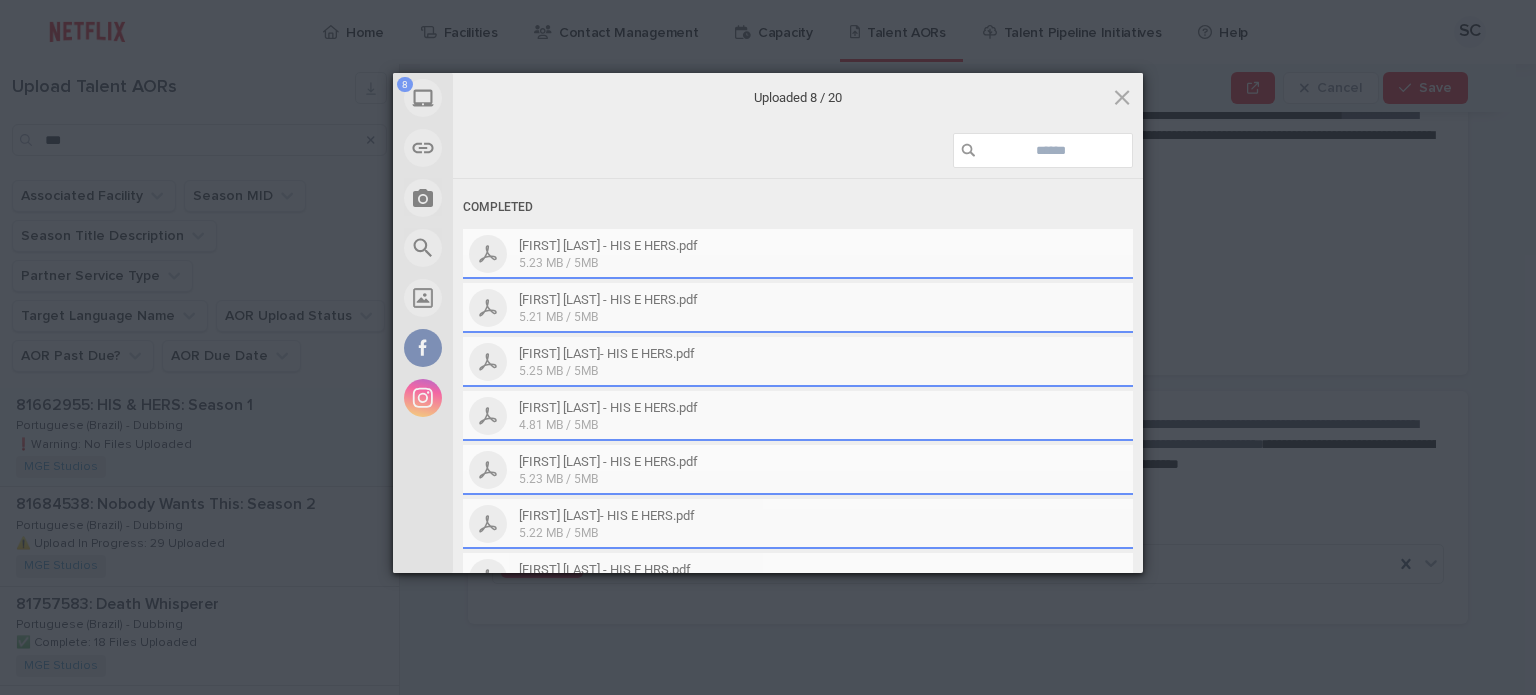 click on "Completed
[FIRST] [LAST] - HIS E HERS.pdf
5.23 MB /
5MB           [FIRST] [LAST] - HIS E HERS.pdf
5.21 MB /
5MB           [FIRST] [LAST]- HIS E HERS.pdf
5.25 MB /
5MB           [FIRST] [LAST] - HIS E HERS.pdf
4.81 MB /
5MB           [FIRST] [LAST] - HIS E HERS.pdf
5.23 MB /
5MB           [FIRST] [LAST]- HIS E HERS.pdf
5.22 MB /
5MB           [FIRST] [LAST] - HIS E HRS.pdf
5.06 MB /
5MB           [FIRST] [LAST] - HIS E HRS.pdf
4.78 MB /
5MB" at bounding box center [798, 423] 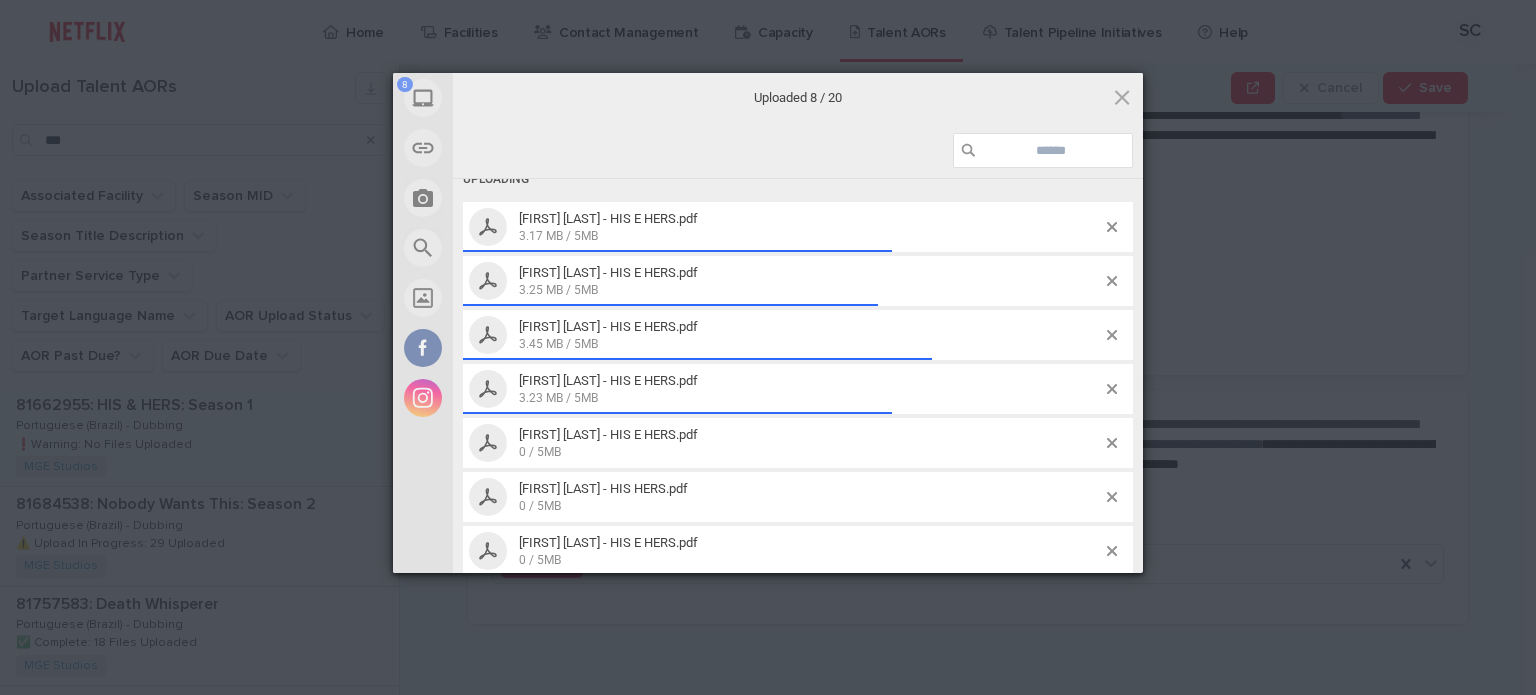 scroll, scrollTop: 781, scrollLeft: 0, axis: vertical 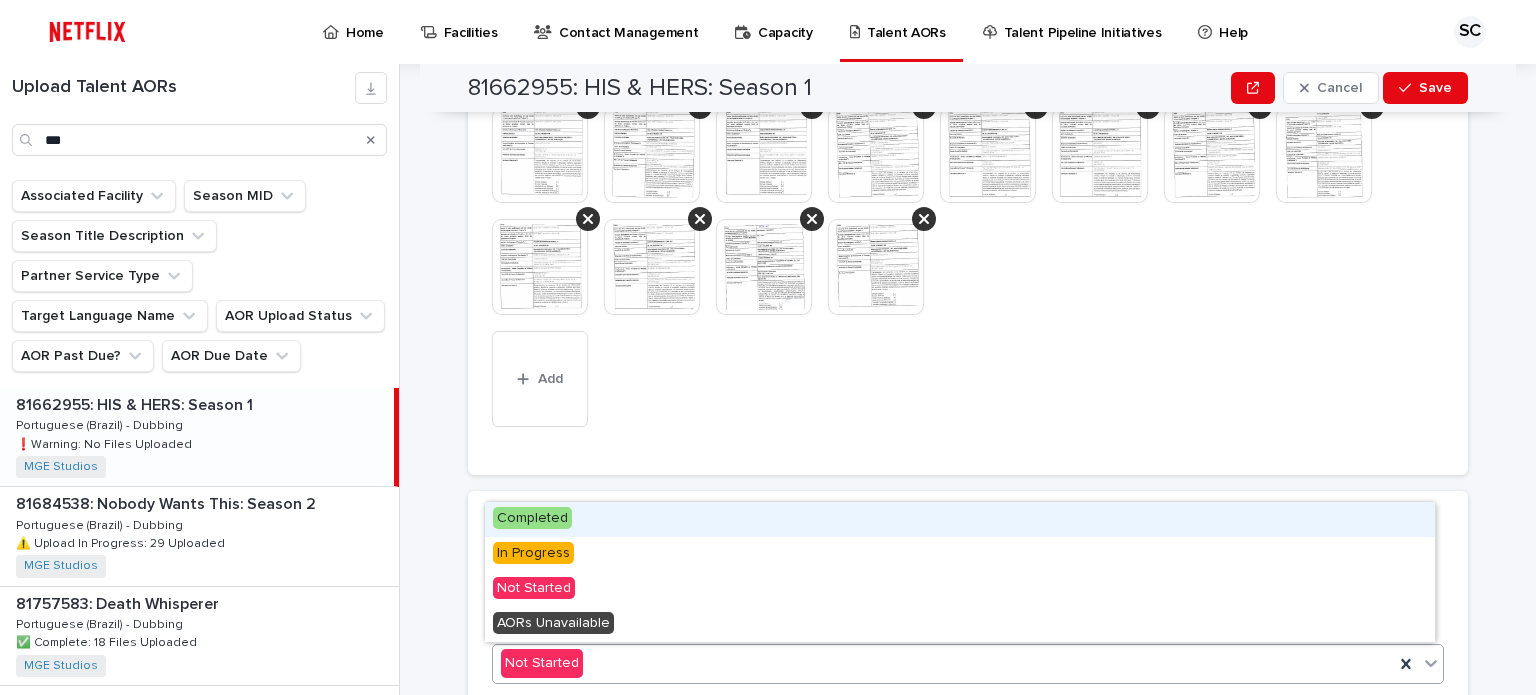 click on "Not Started" at bounding box center [943, 663] 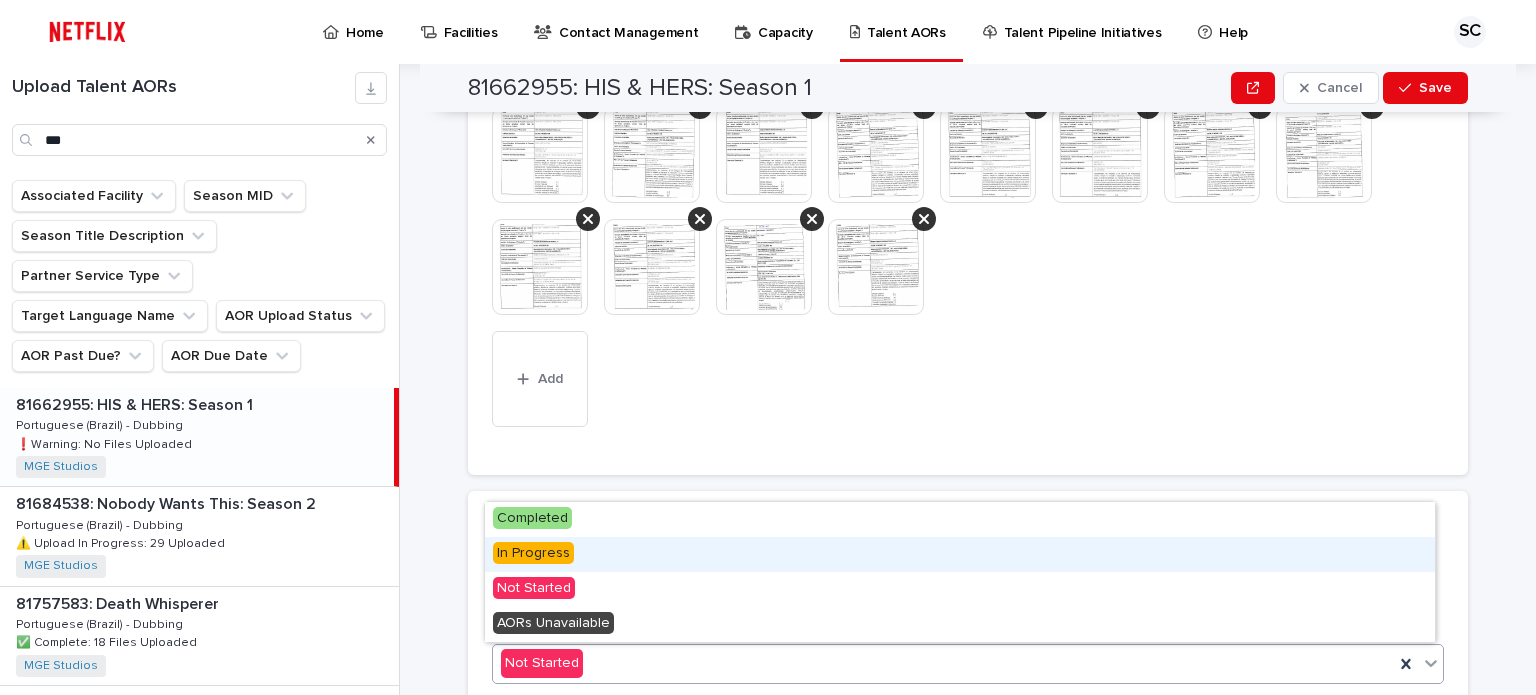 click on "In Progress" at bounding box center (960, 554) 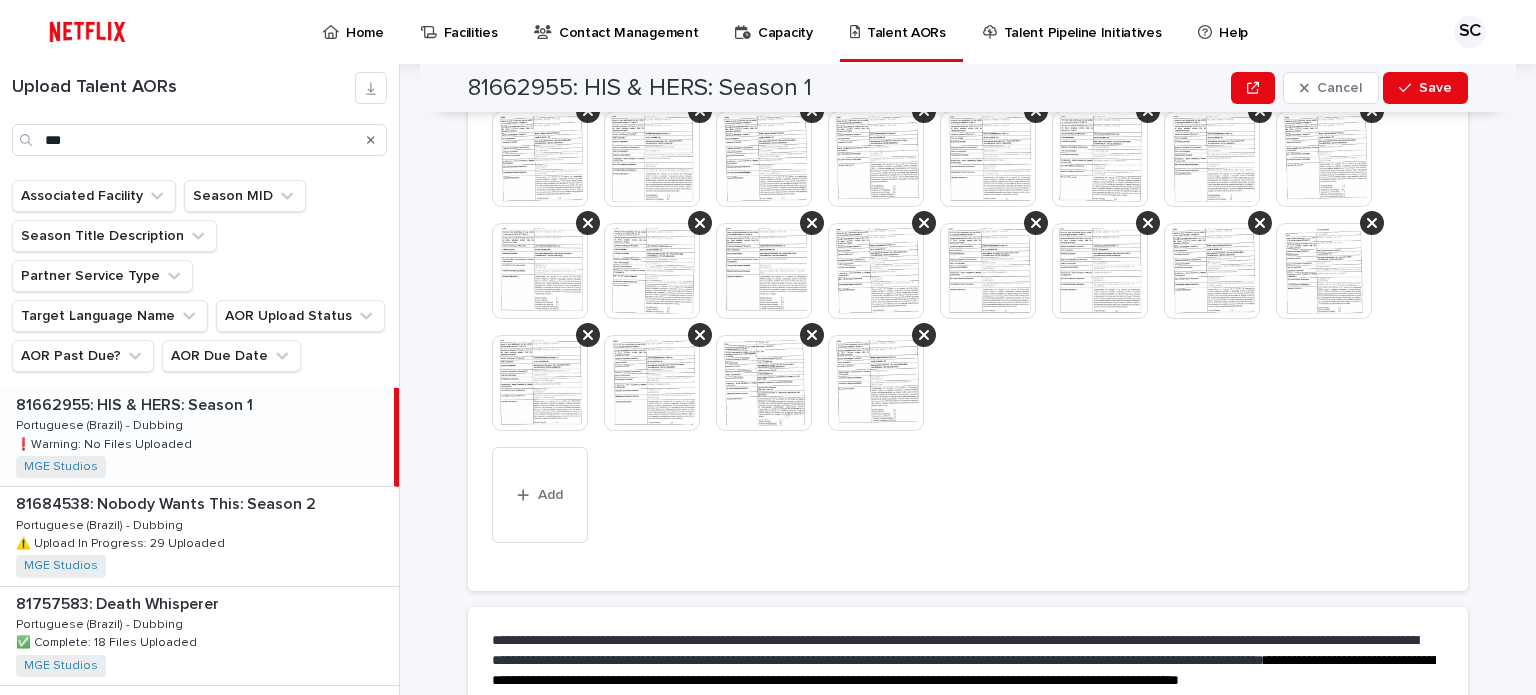 scroll, scrollTop: 763, scrollLeft: 0, axis: vertical 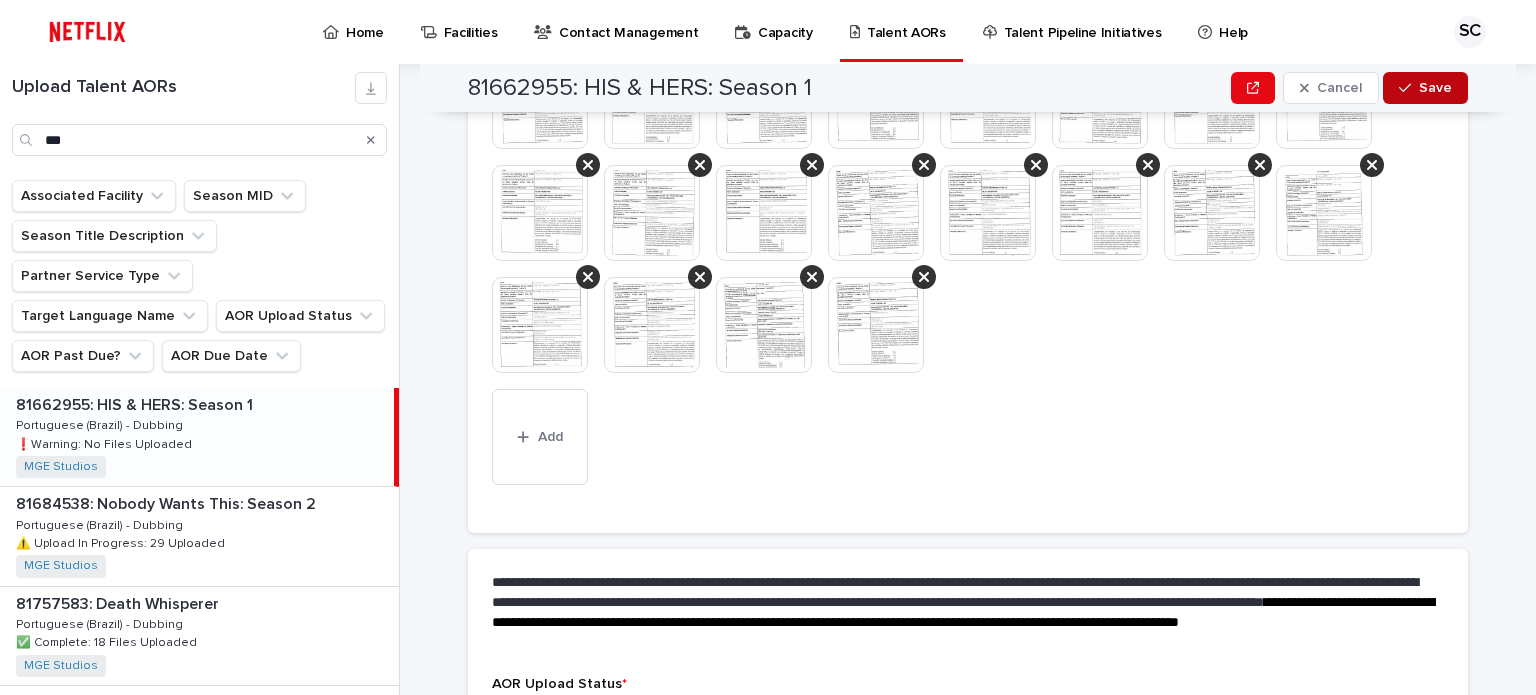 click on "Save" at bounding box center [1435, 88] 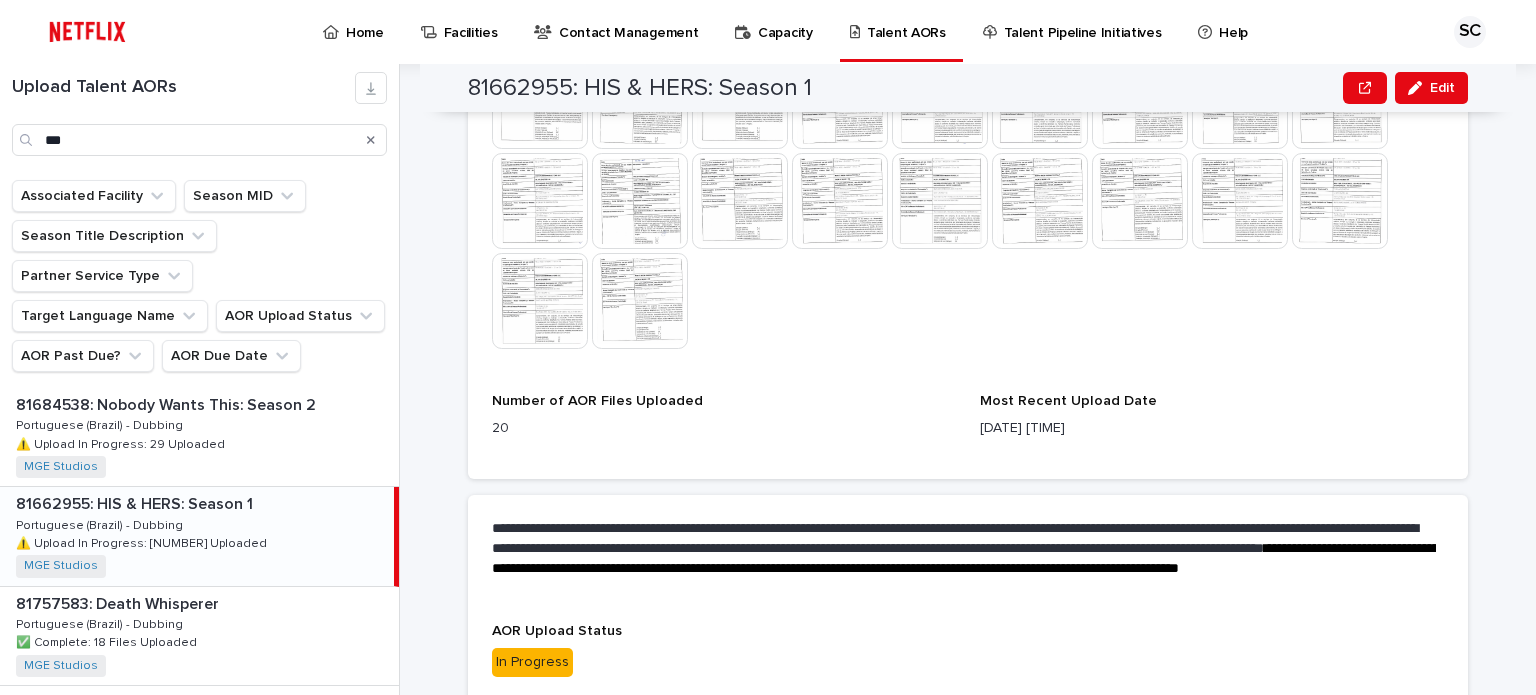 click at bounding box center (968, 203) 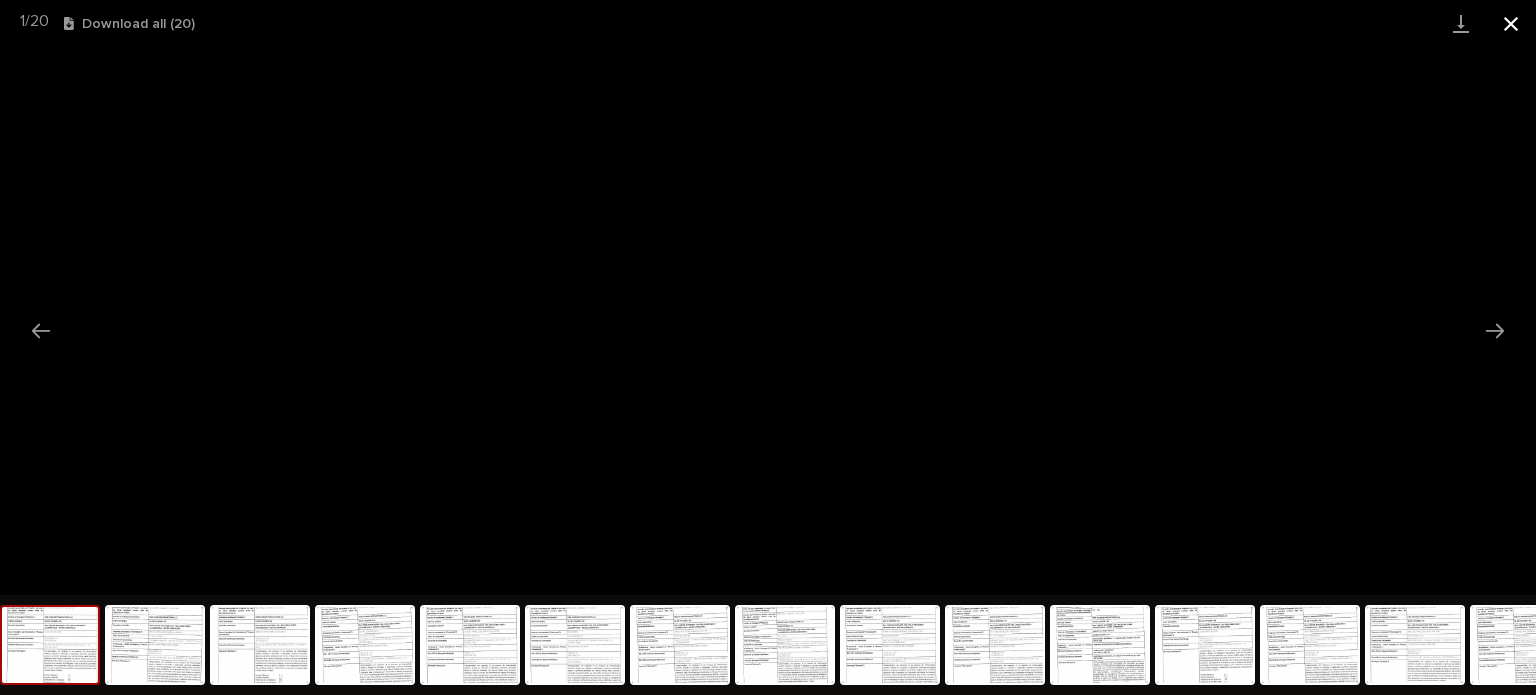 click at bounding box center [1511, 23] 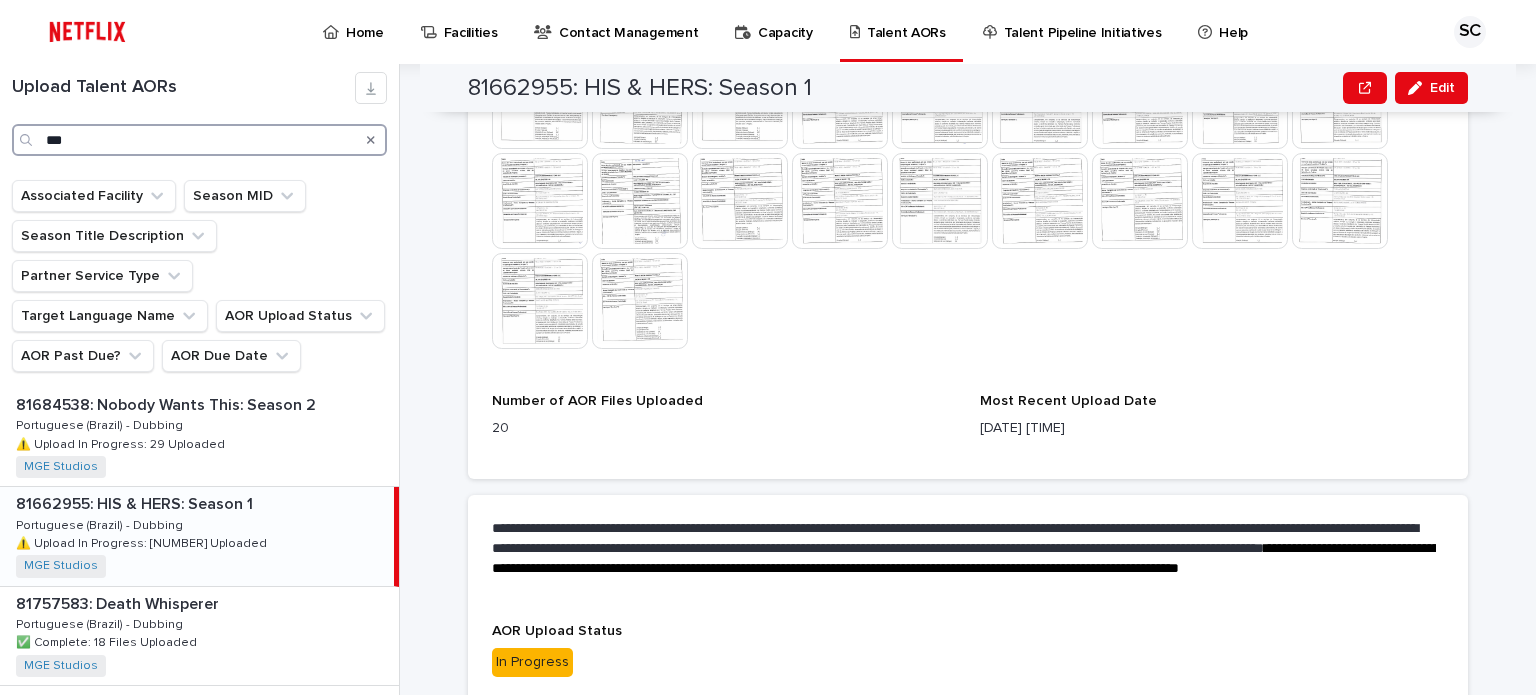 drag, startPoint x: 80, startPoint y: 132, endPoint x: 0, endPoint y: 130, distance: 80.024994 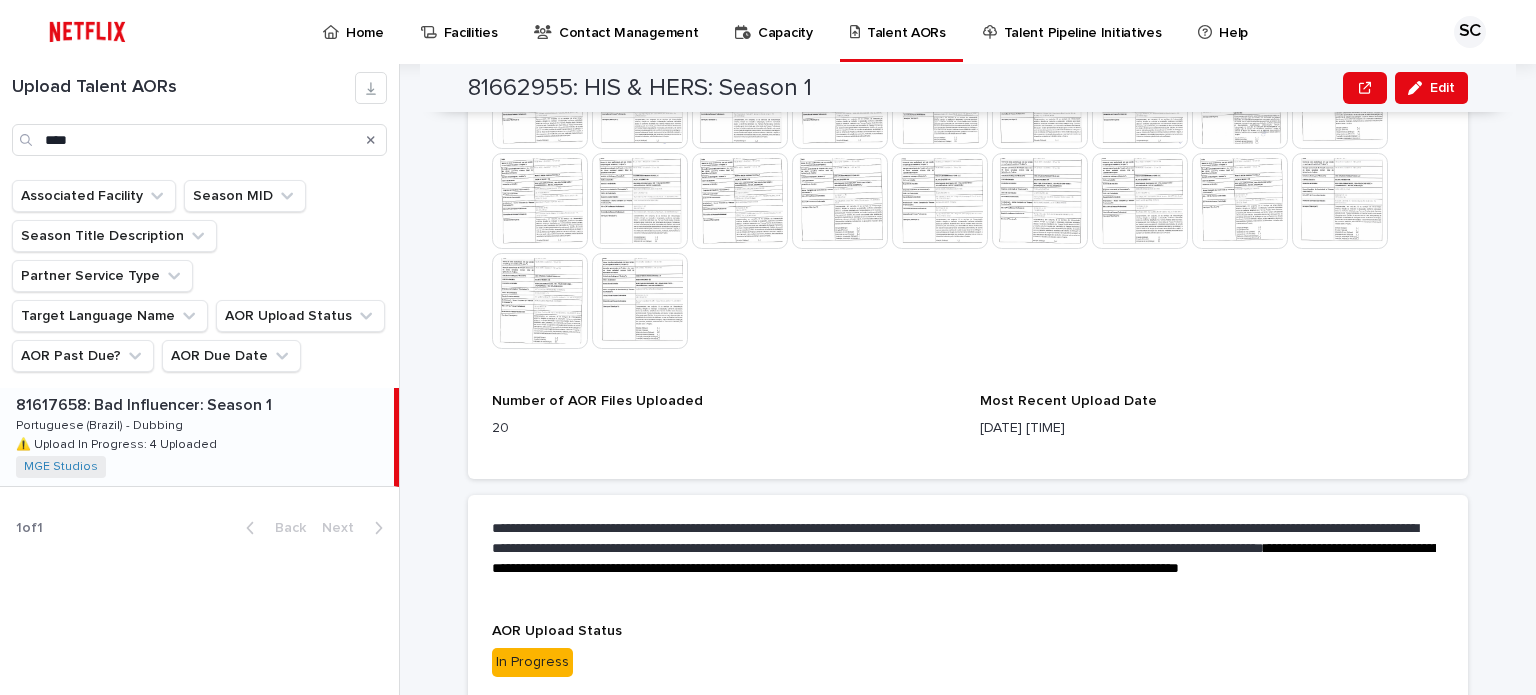 click at bounding box center [201, 405] 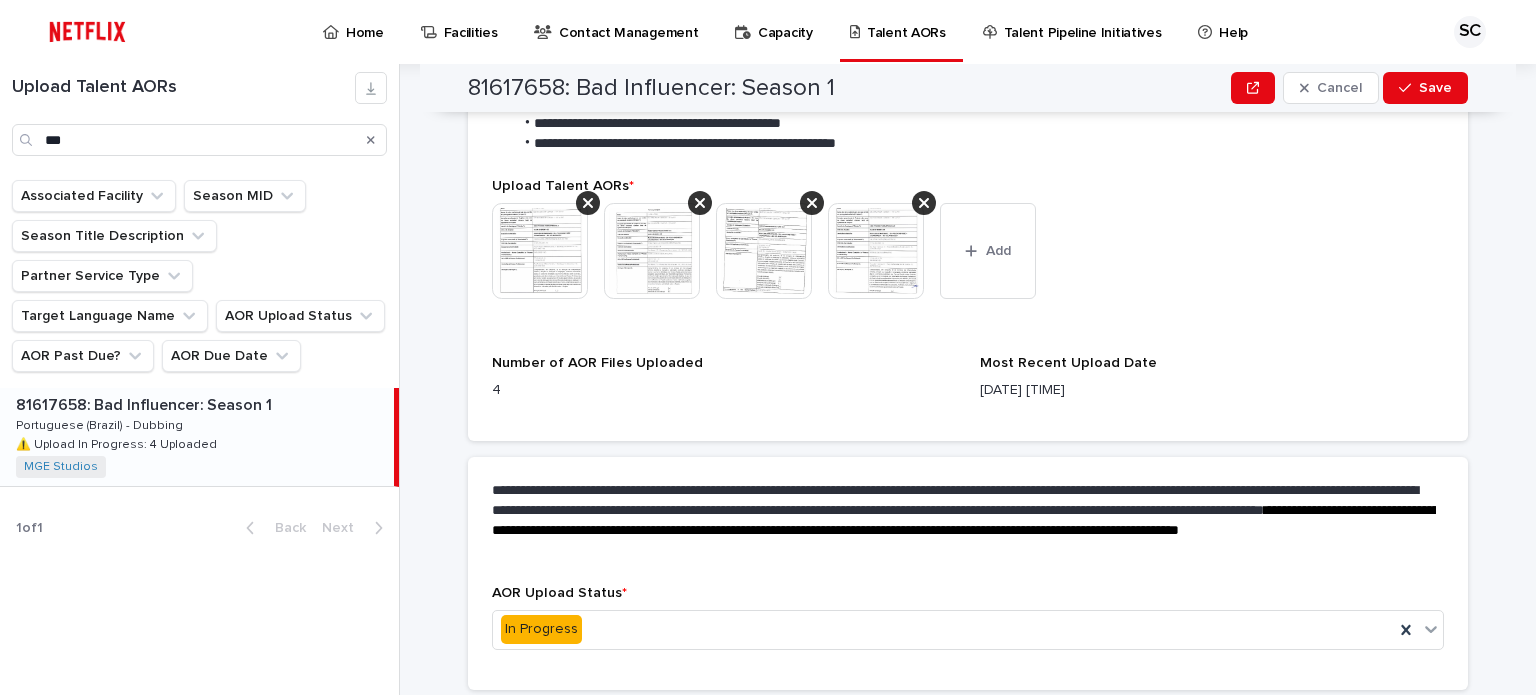 scroll, scrollTop: 579, scrollLeft: 0, axis: vertical 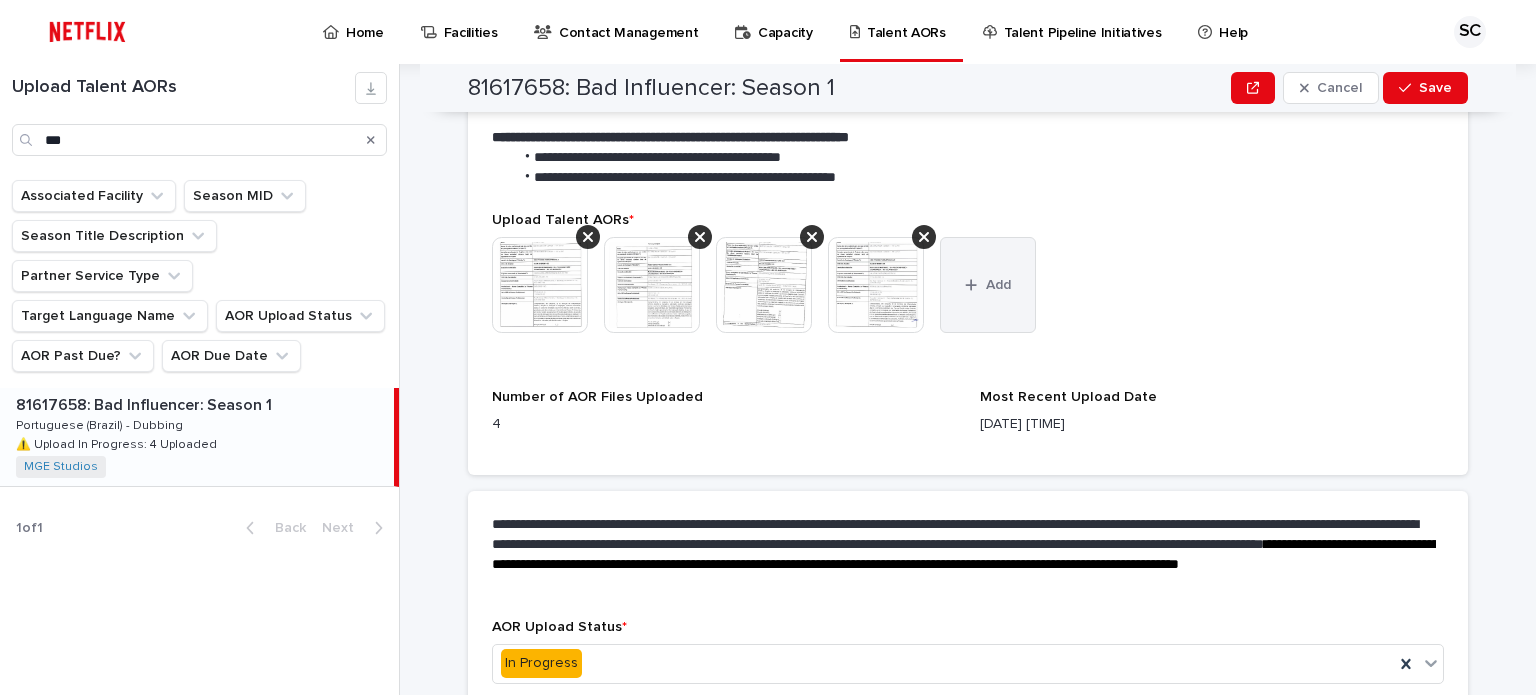 click on "Add" at bounding box center (988, 285) 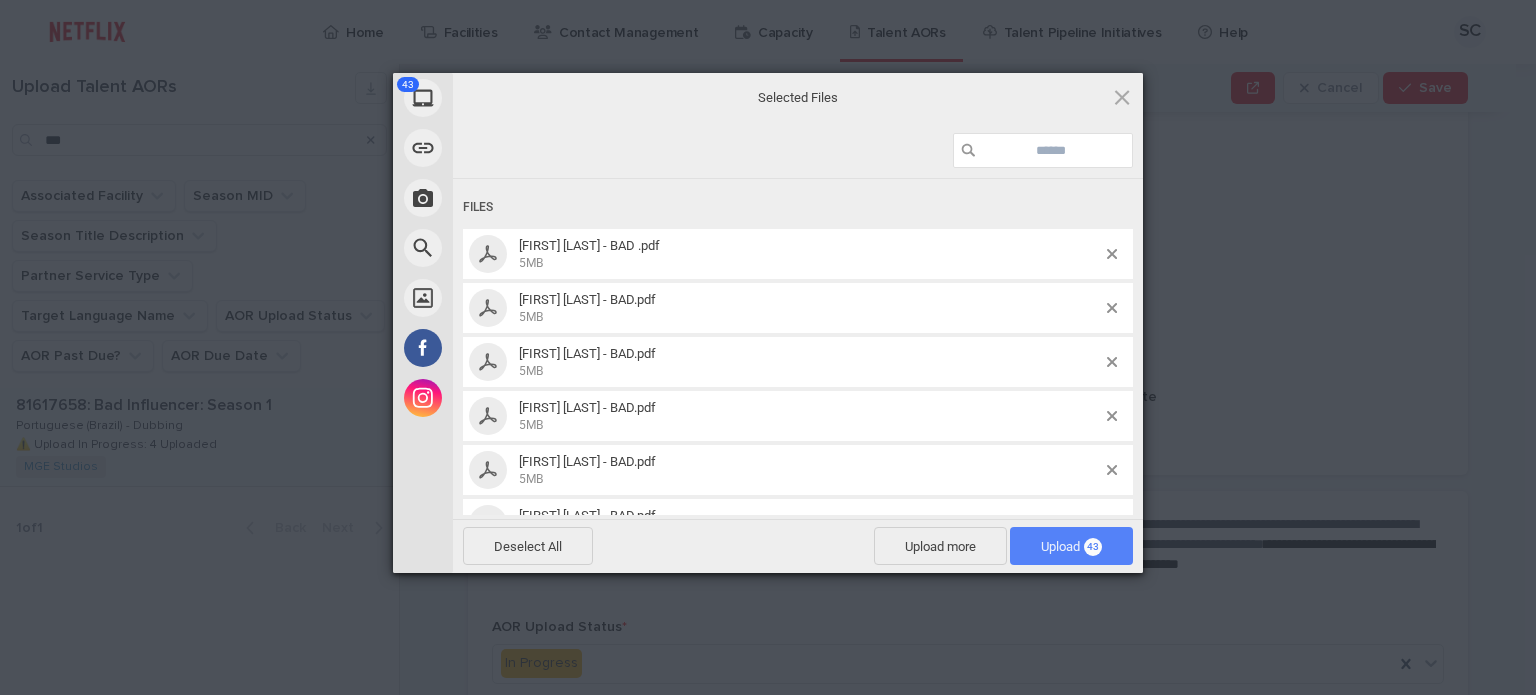click on "Upload
43" at bounding box center (1071, 546) 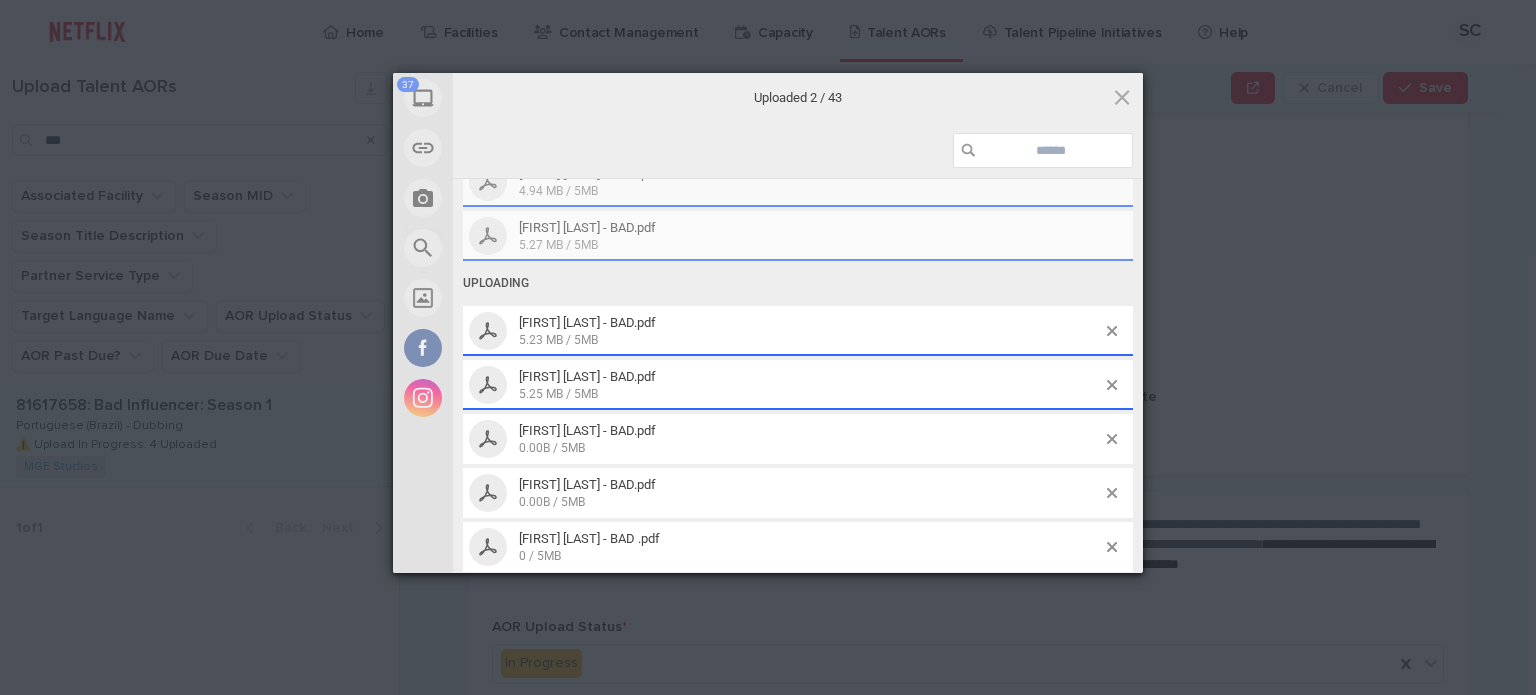 scroll, scrollTop: 200, scrollLeft: 0, axis: vertical 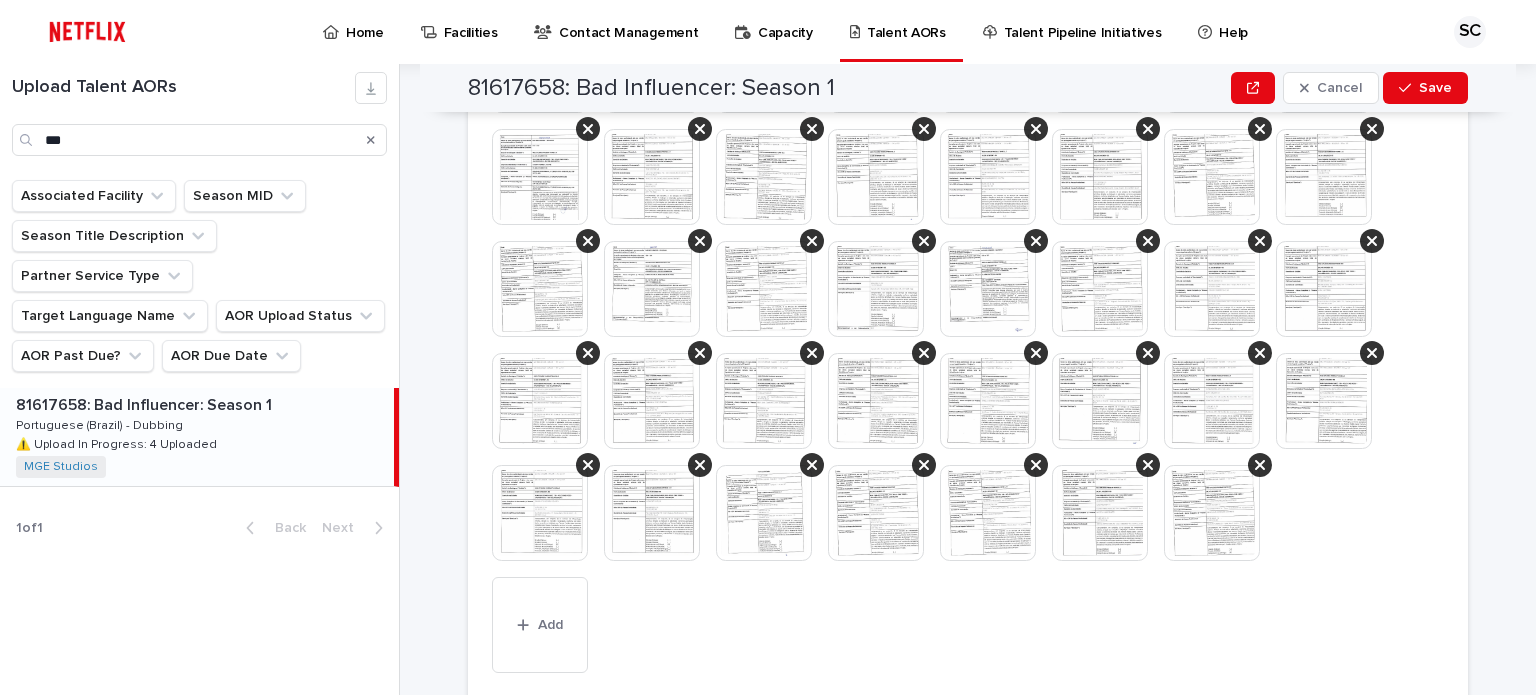 drag, startPoint x: 1456, startPoint y: 440, endPoint x: 1328, endPoint y: 400, distance: 134.10443 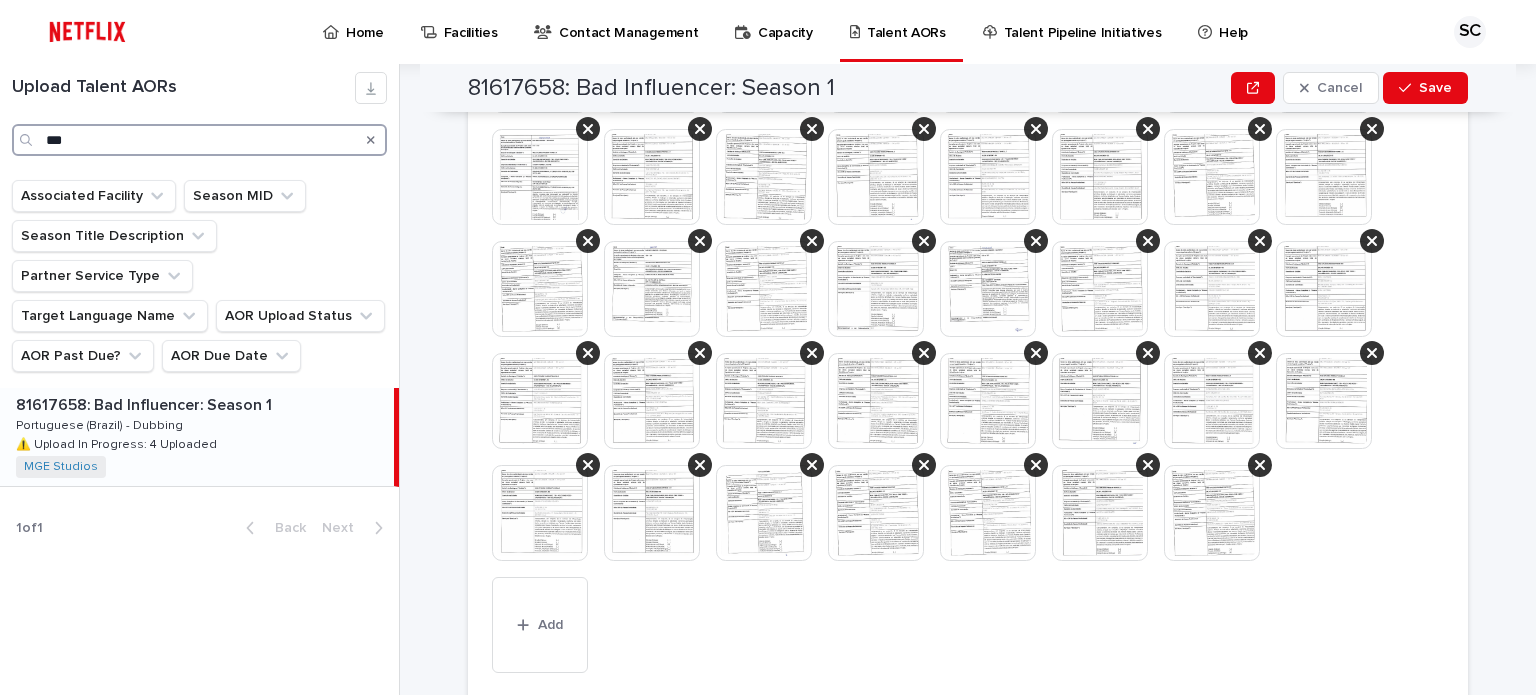 drag, startPoint x: 34, startPoint y: 132, endPoint x: 0, endPoint y: 124, distance: 34.928497 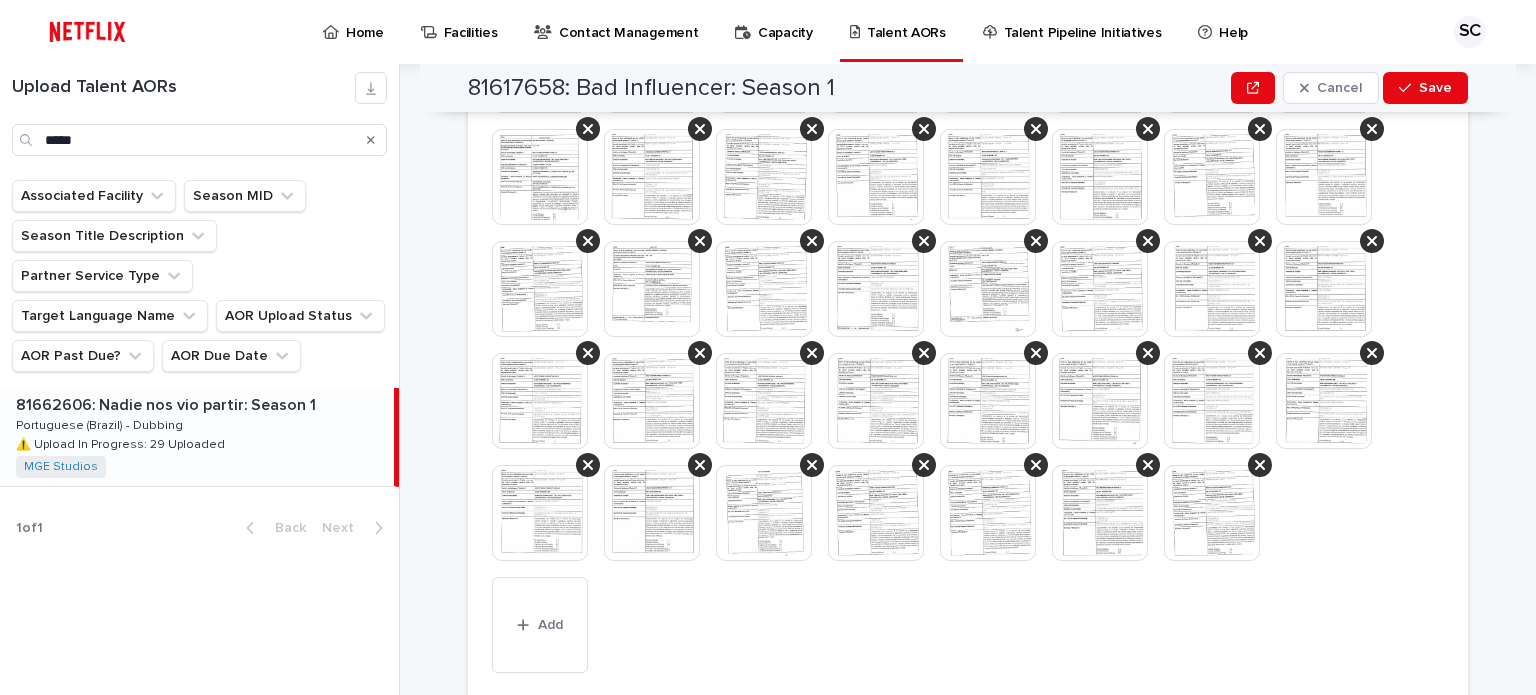 click on "81662606: Nadie nos vio partir: Season 1 81662606: Nadie nos vio partir: Season 1   Portuguese (Brazil) - Dubbing Portuguese (Brazil) - Dubbing   ⚠️ Upload In Progress: 29 Uploaded ⚠️ Upload In Progress: 29 Uploaded   MGE Studios   + 0" at bounding box center (197, 437) 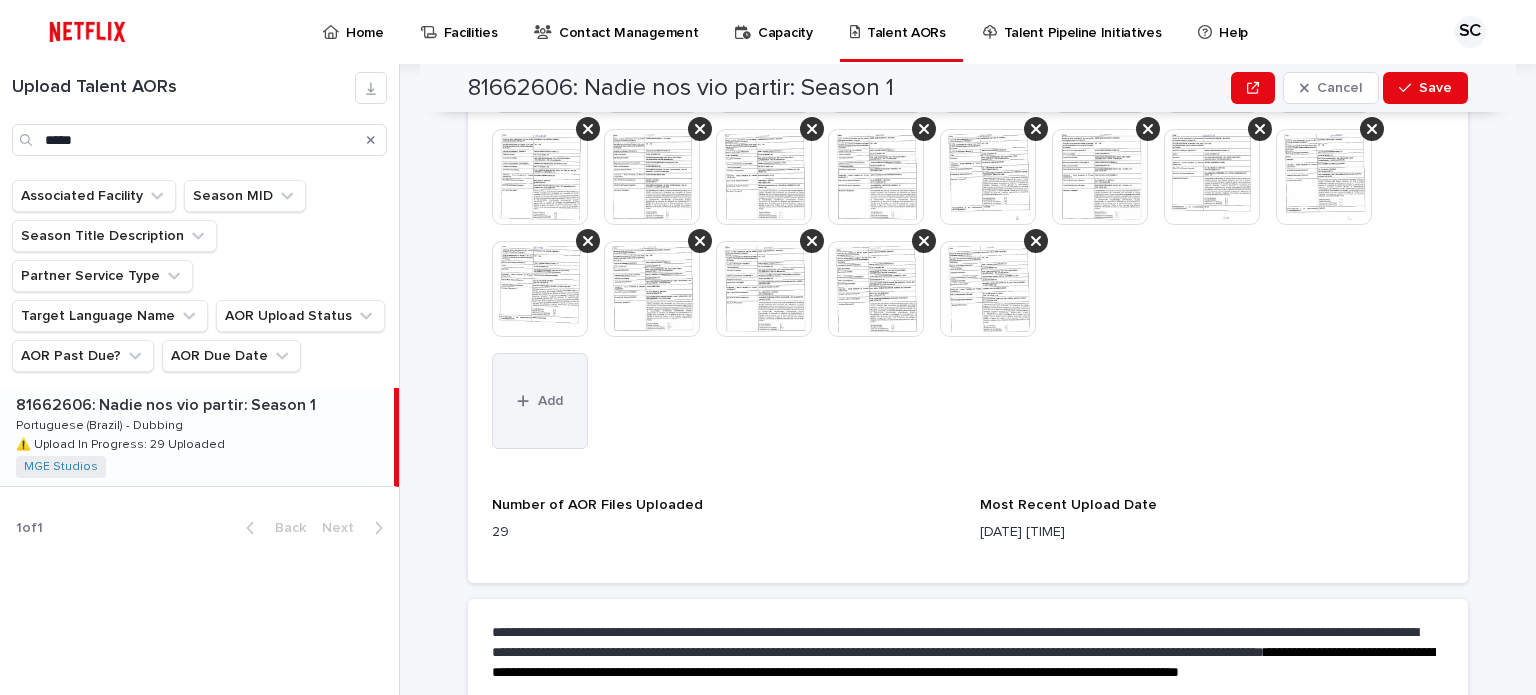 click on "Add" at bounding box center (540, 401) 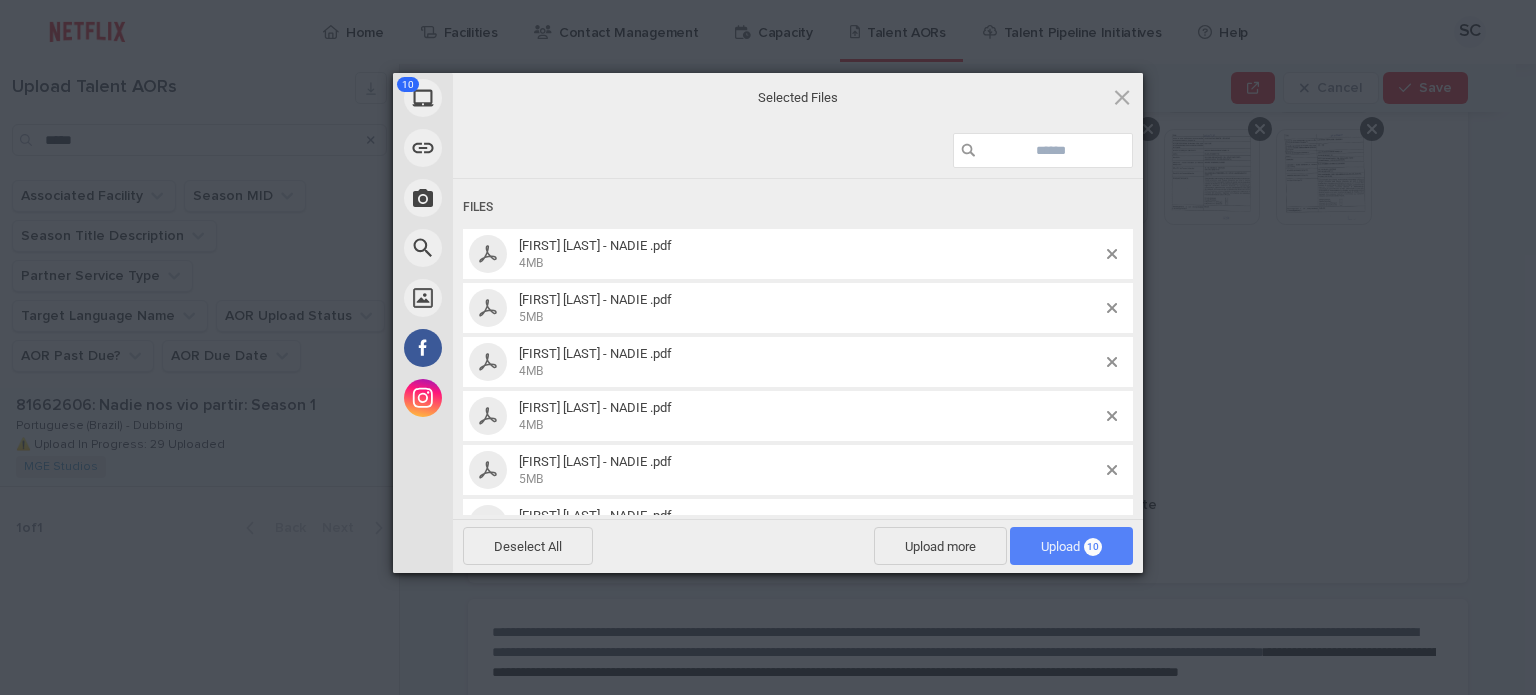 click on "Upload
10" at bounding box center (1071, 546) 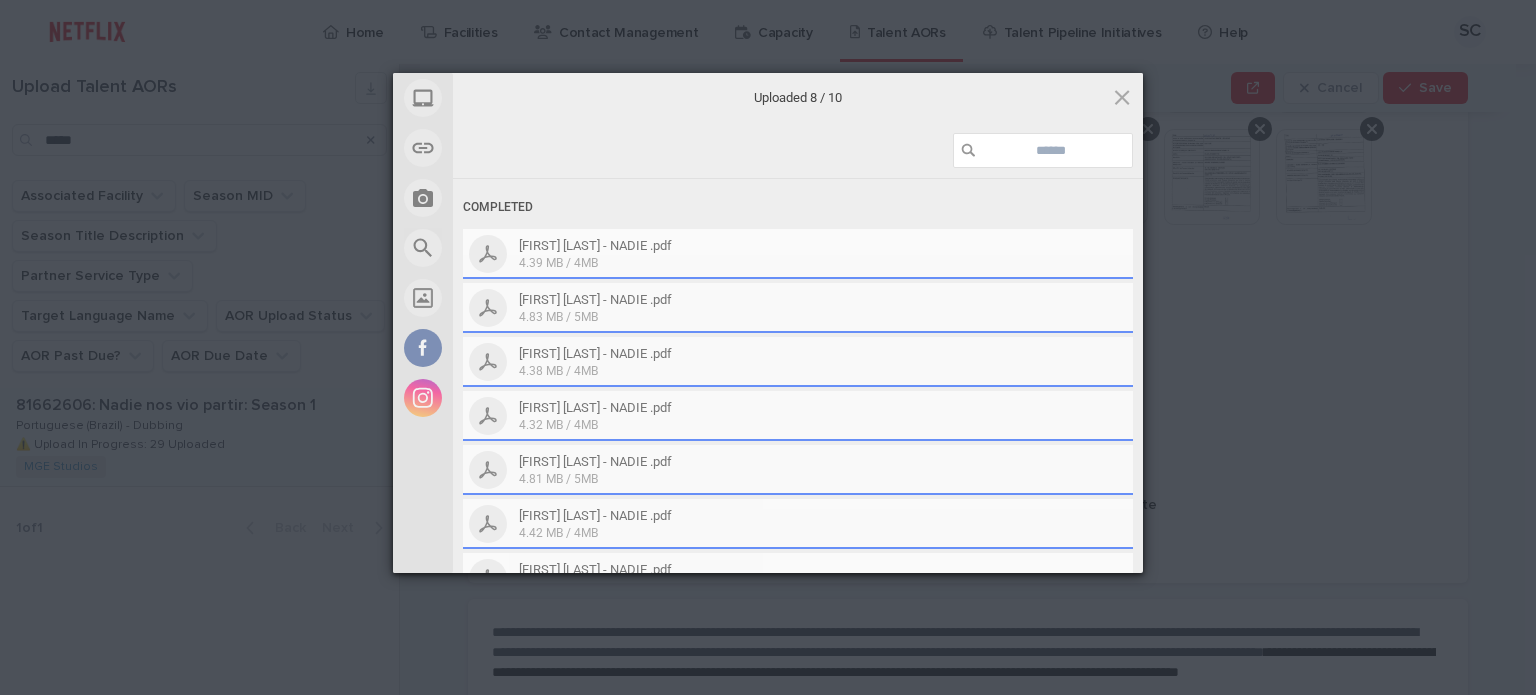 scroll, scrollTop: 200, scrollLeft: 0, axis: vertical 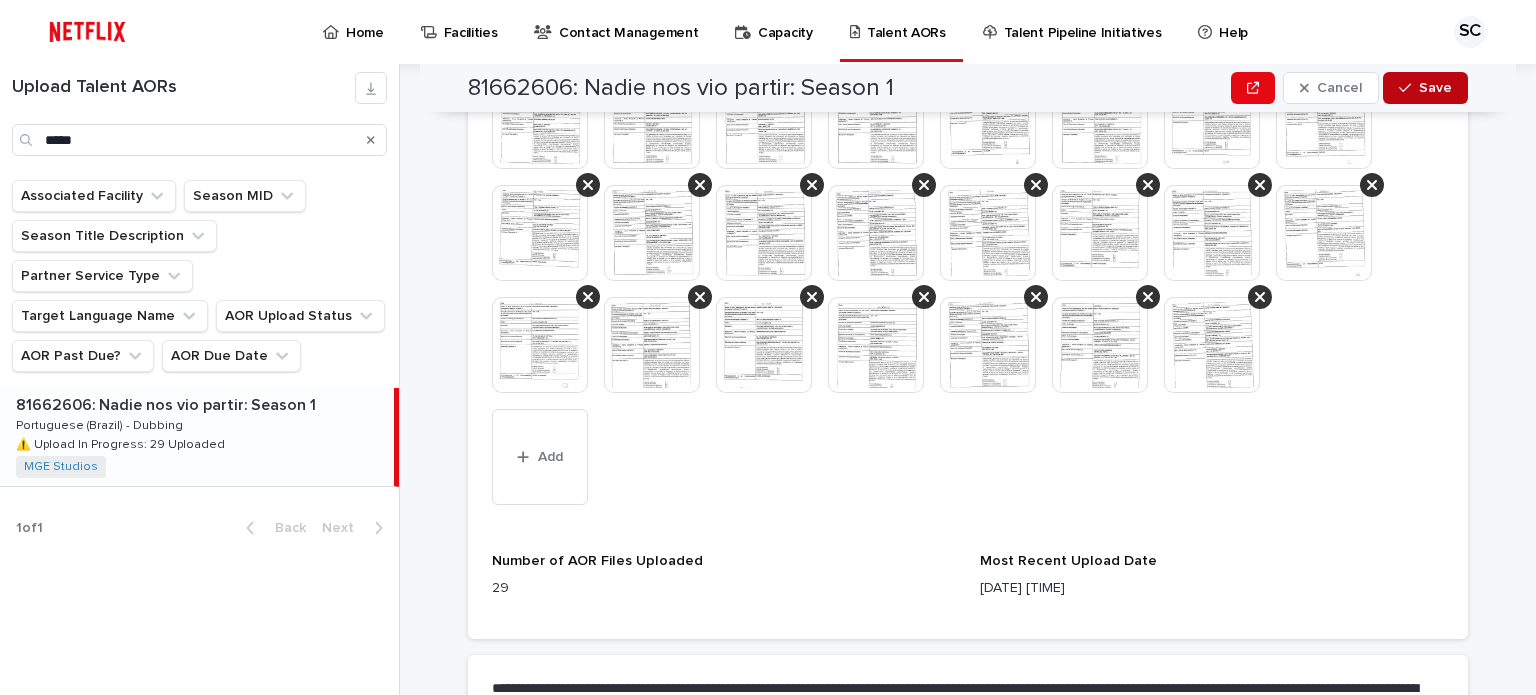 click on "Save" at bounding box center [1425, 88] 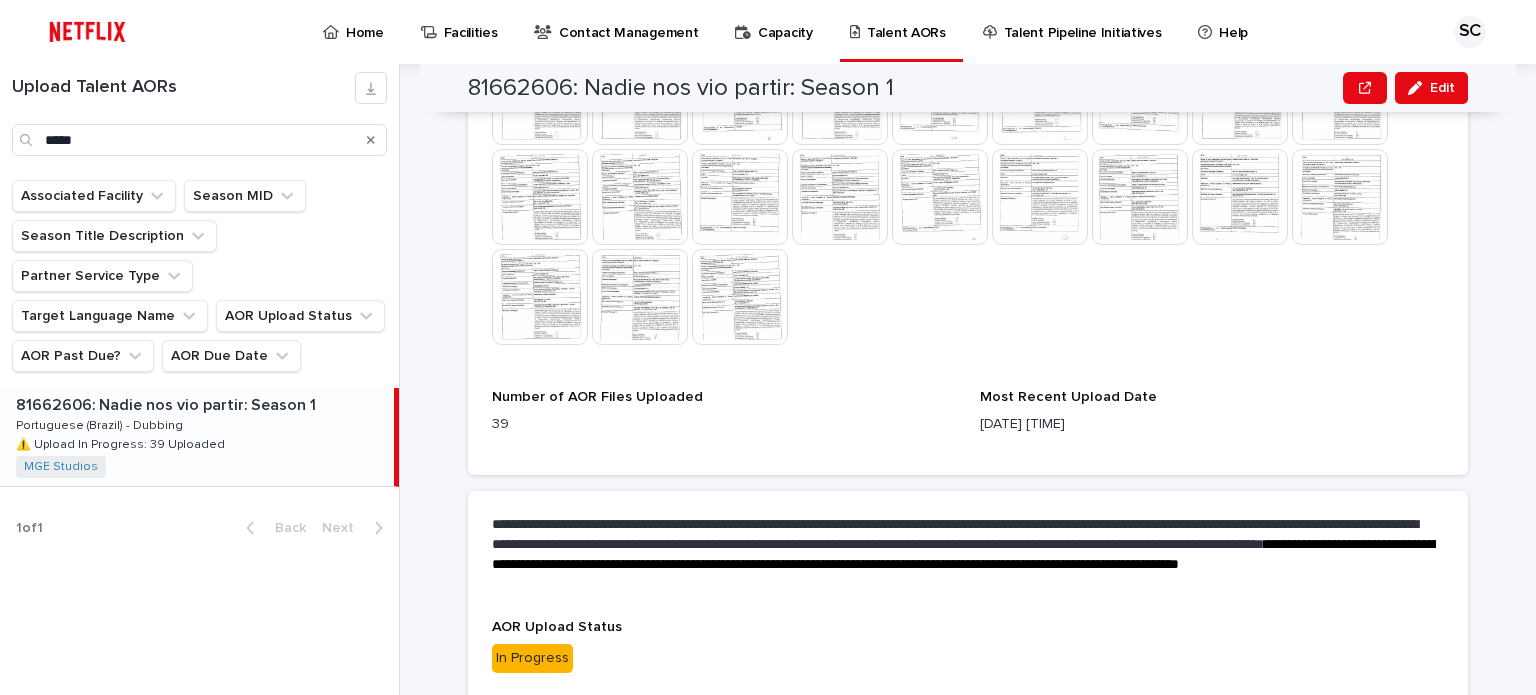 click on "**********" at bounding box center [968, 555] 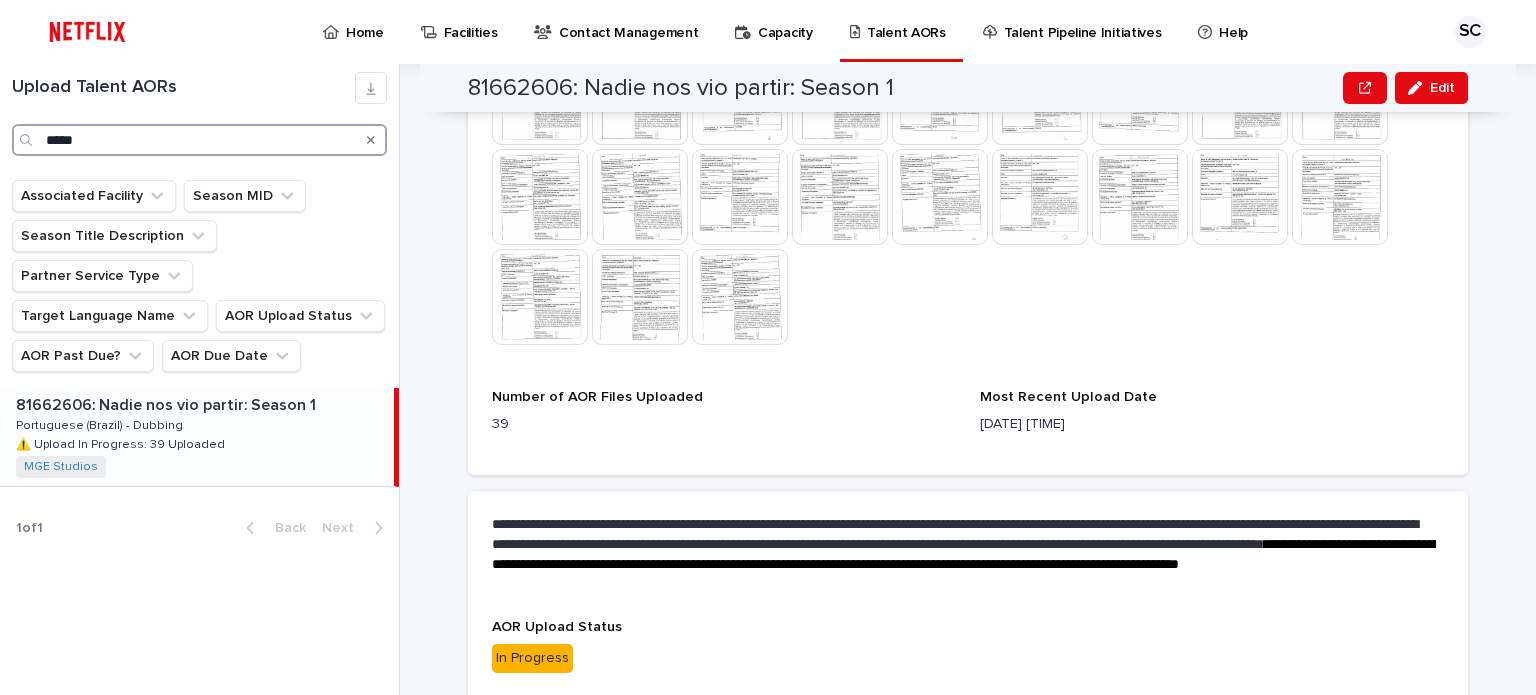 drag, startPoint x: 100, startPoint y: 143, endPoint x: 7, endPoint y: 123, distance: 95.12623 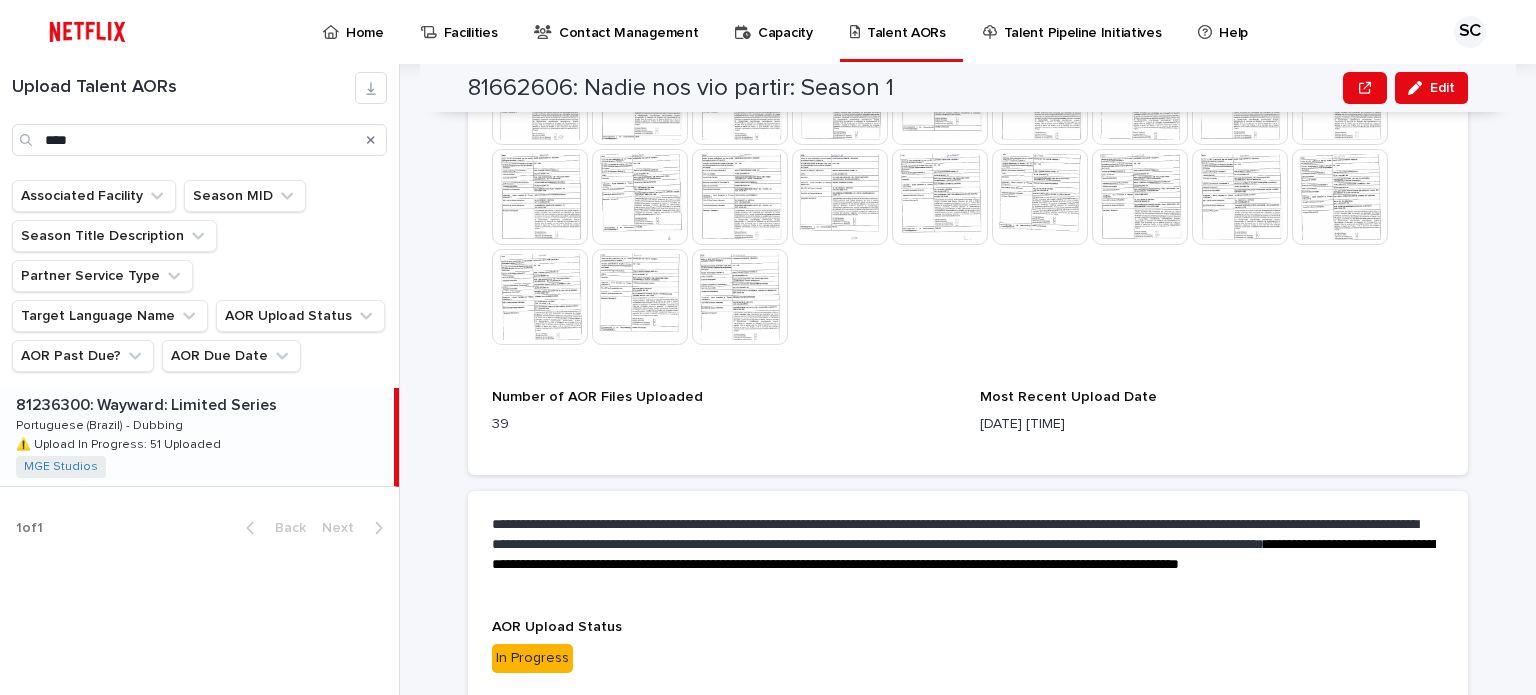 click on "81236300: Wayward: Limited Series" at bounding box center (148, 403) 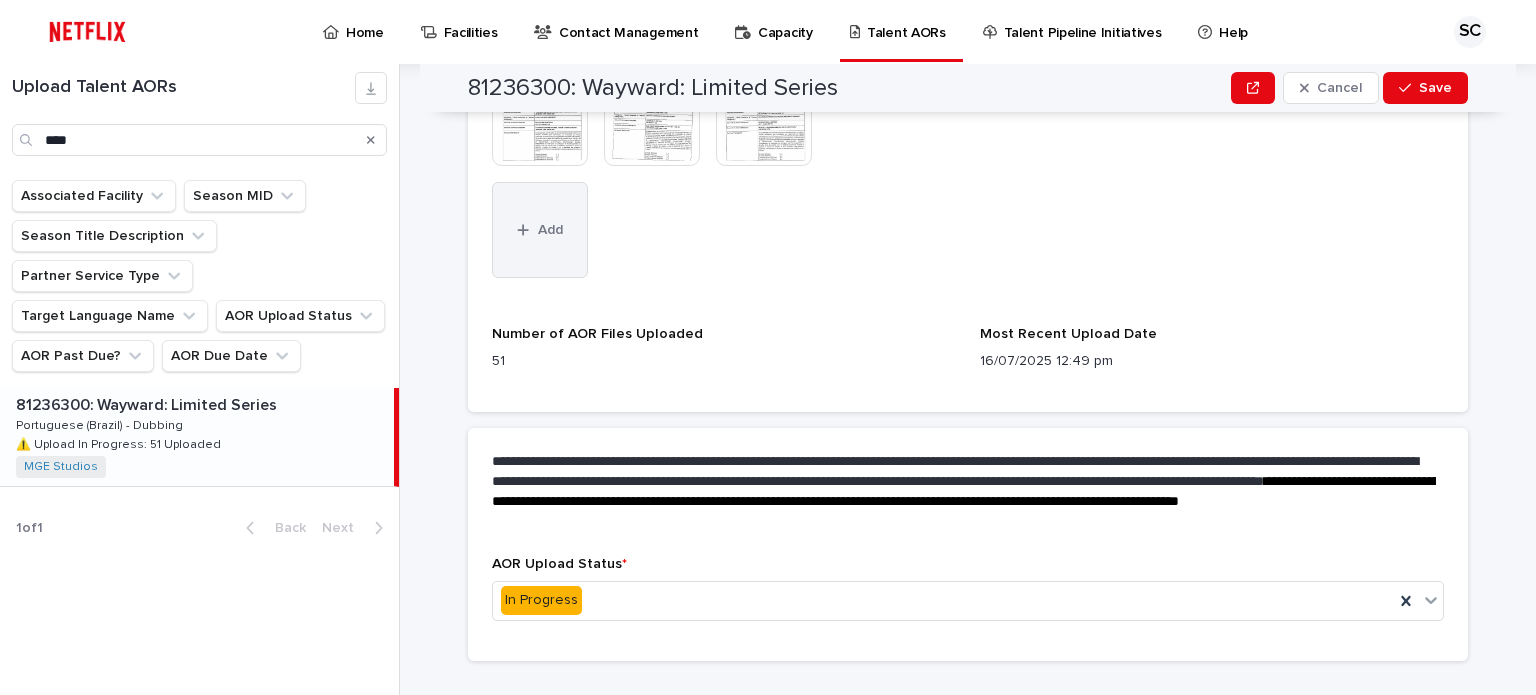 scroll, scrollTop: 1355, scrollLeft: 0, axis: vertical 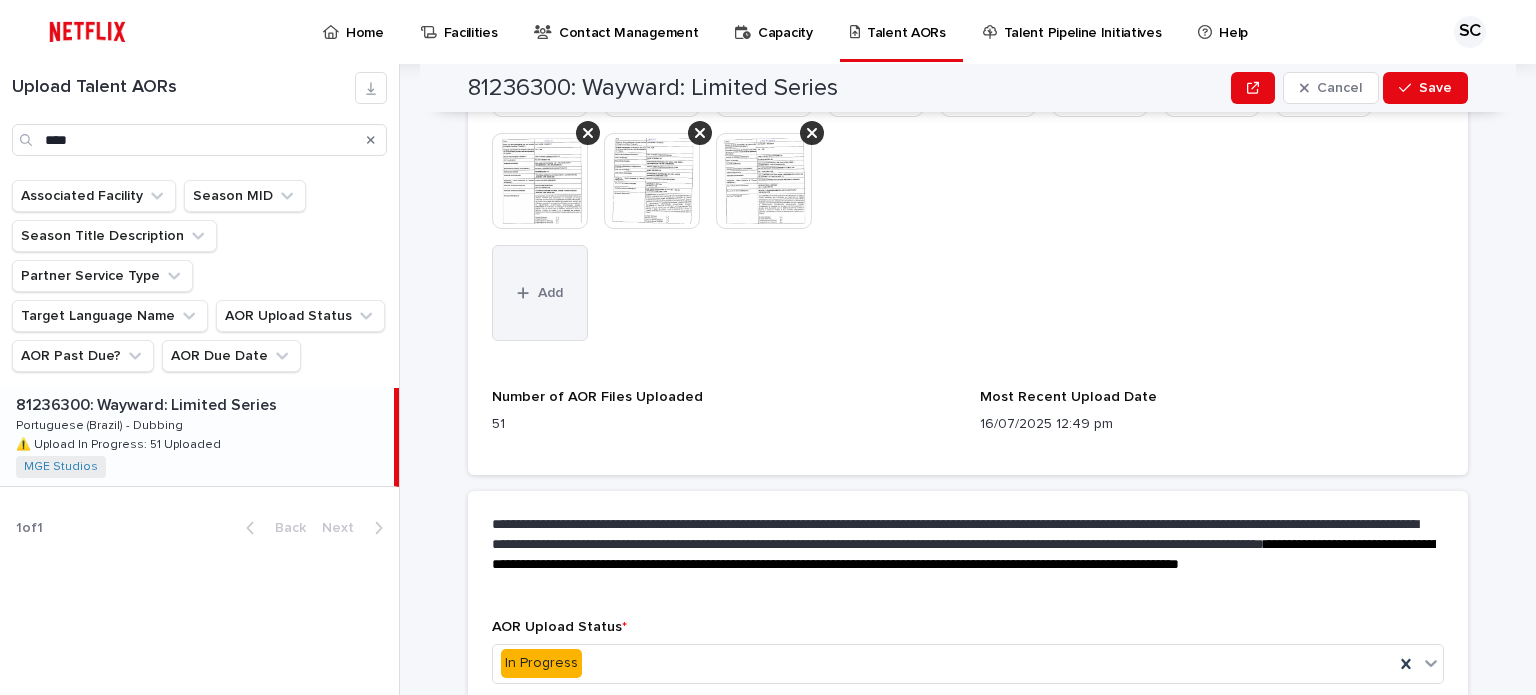 click on "Add" at bounding box center [540, 293] 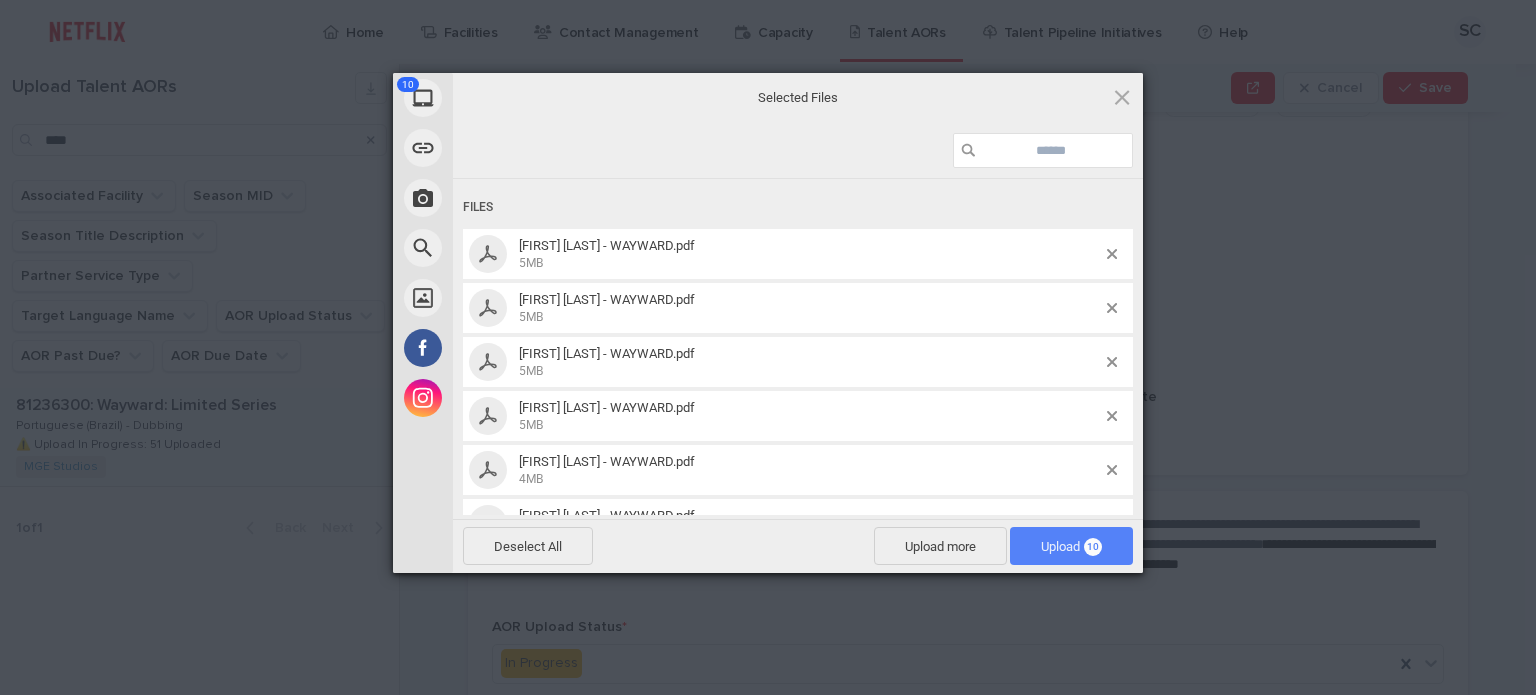 click on "Upload
10" at bounding box center (1071, 546) 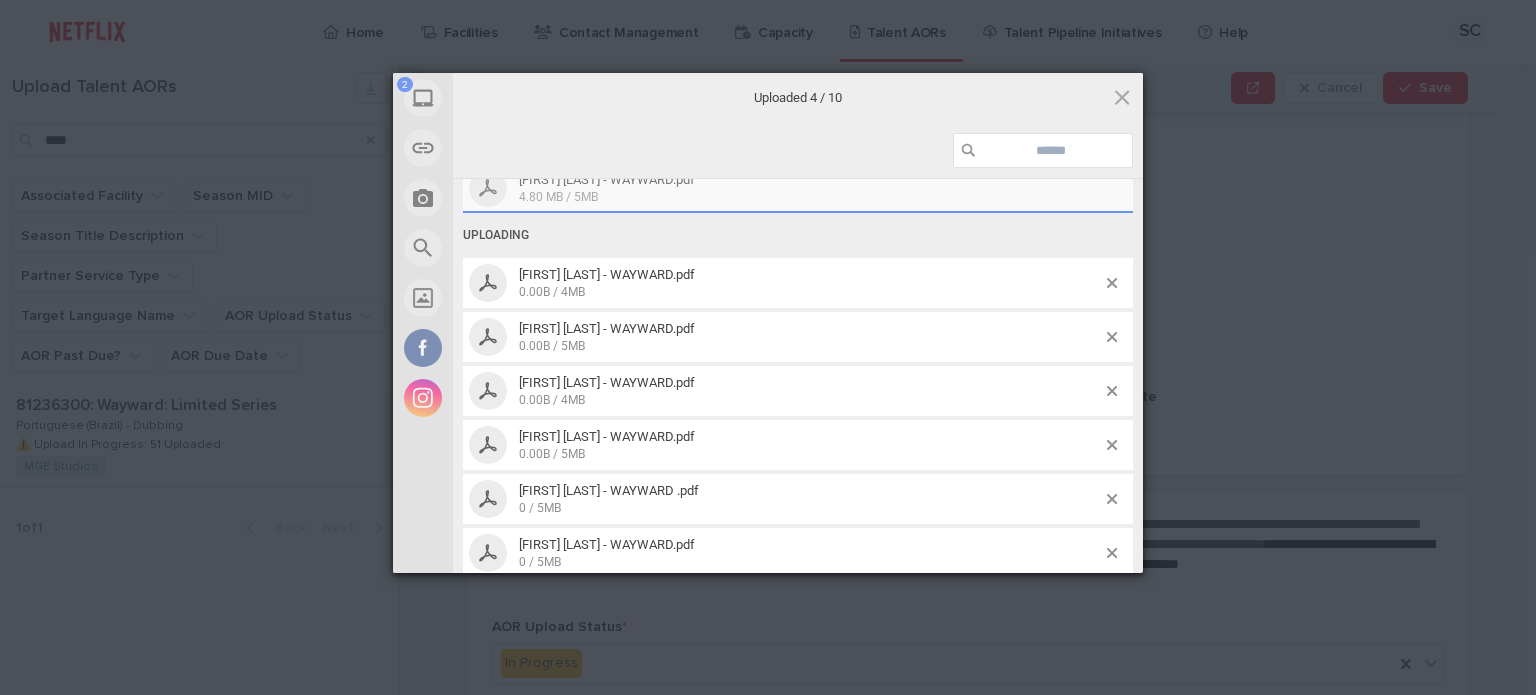 scroll, scrollTop: 241, scrollLeft: 0, axis: vertical 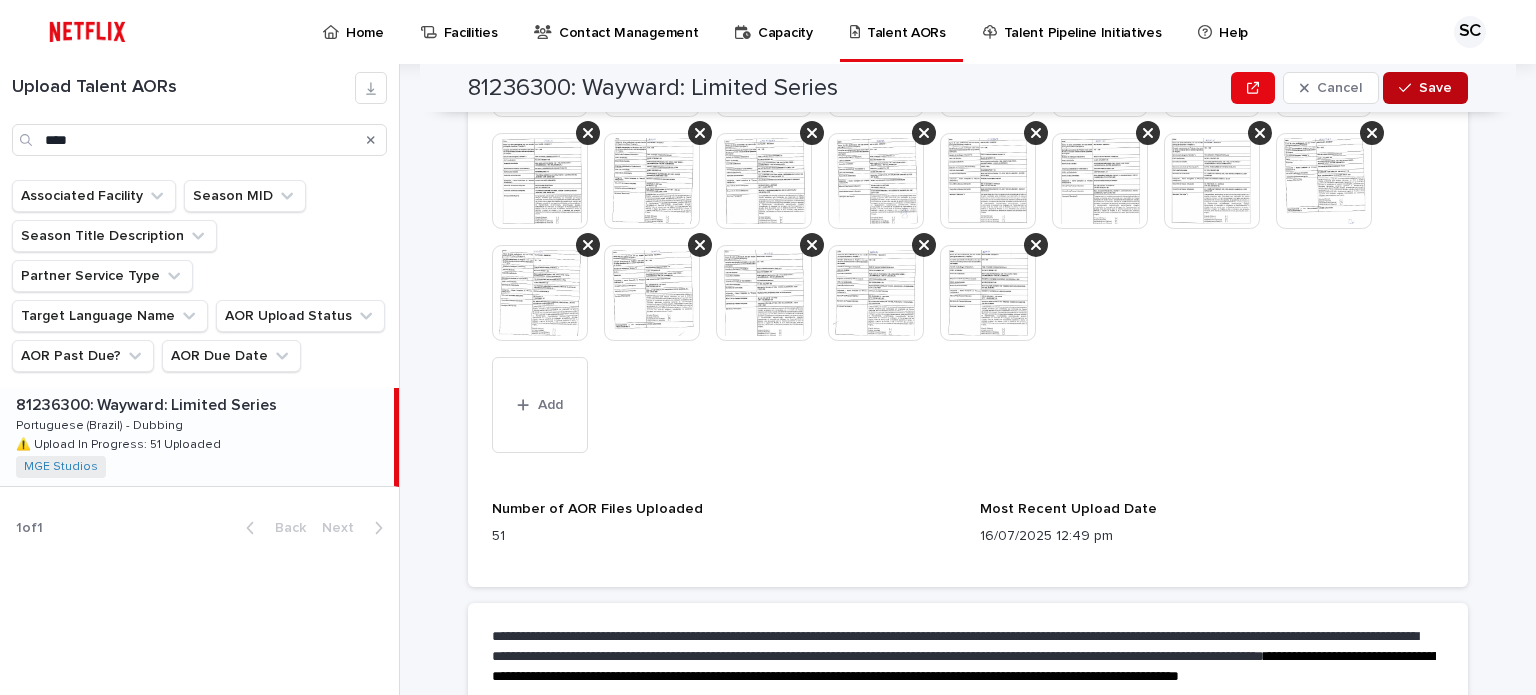 click on "Save" at bounding box center [1435, 88] 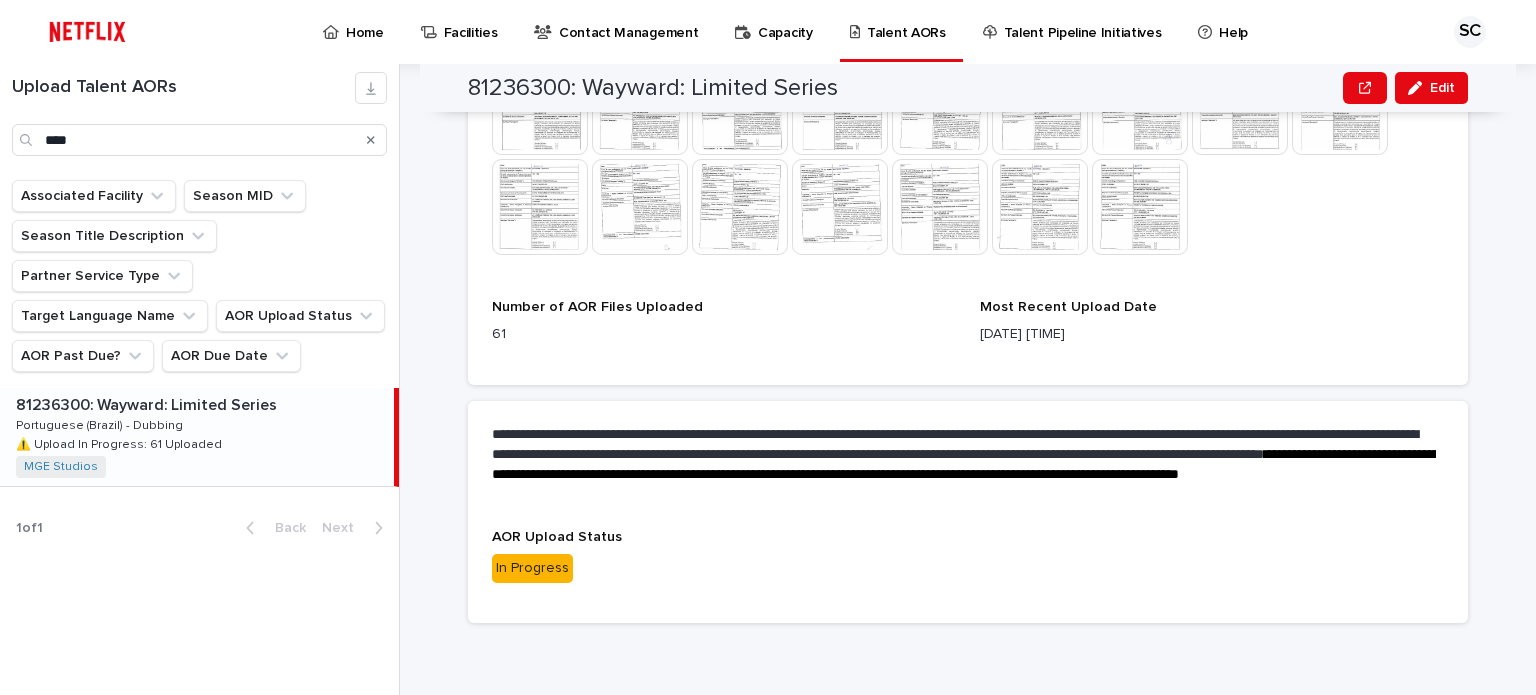 scroll, scrollTop: 1256, scrollLeft: 0, axis: vertical 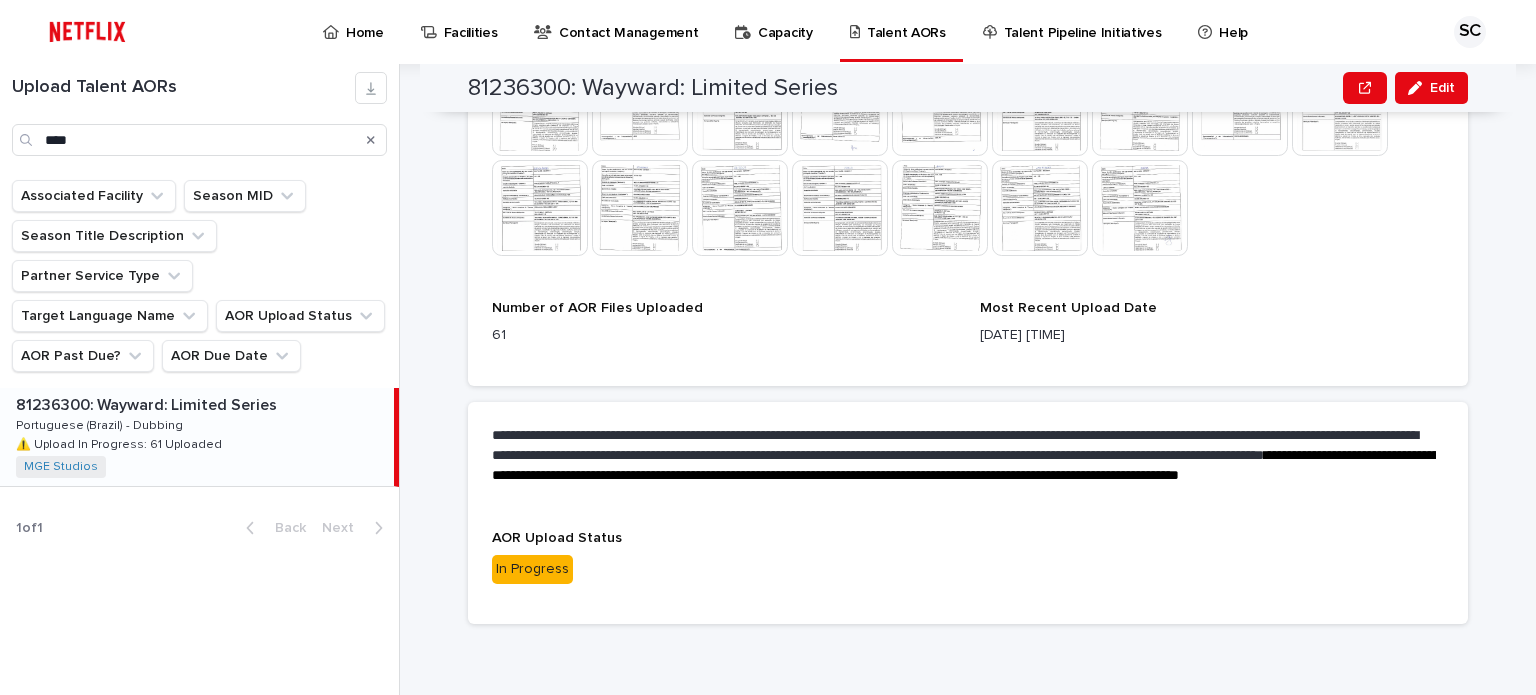 click on "**********" at bounding box center (968, -25) 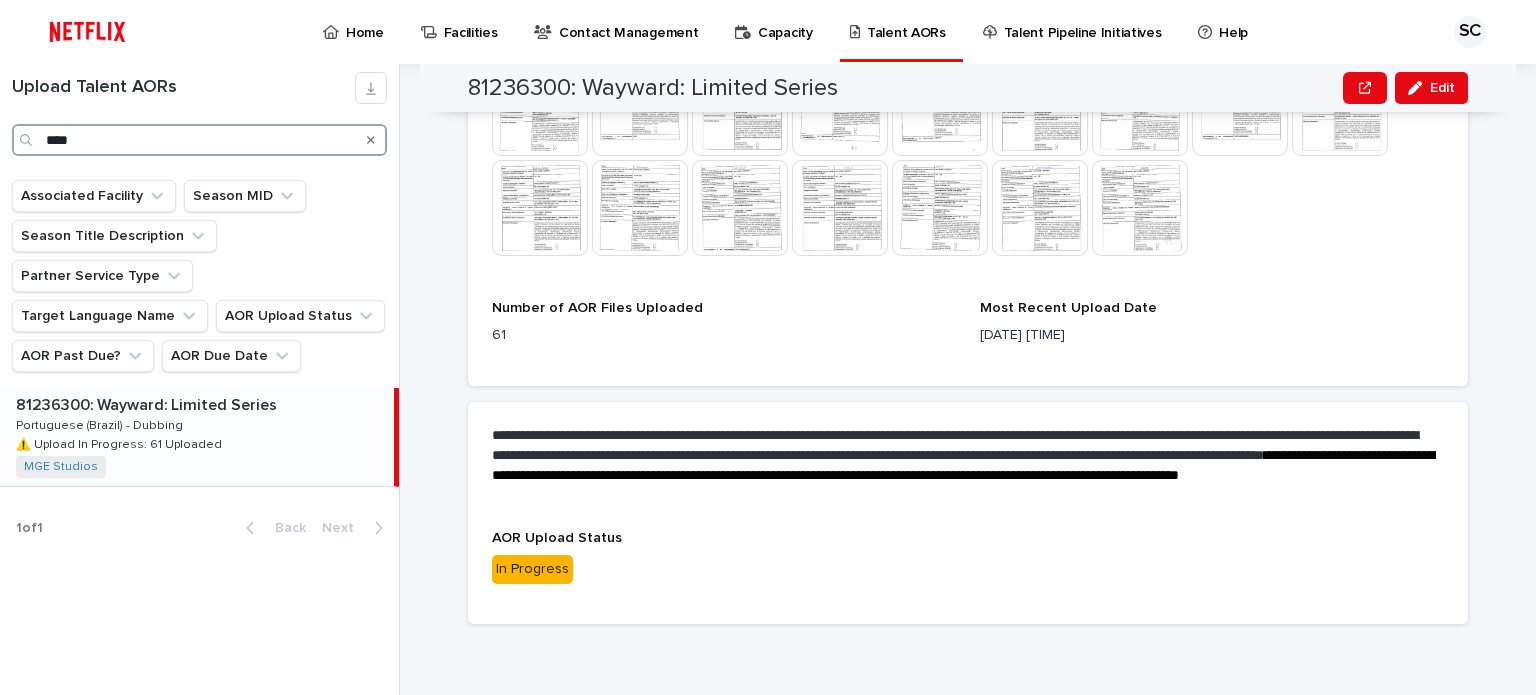 drag, startPoint x: 62, startPoint y: 151, endPoint x: 0, endPoint y: 145, distance: 62.289646 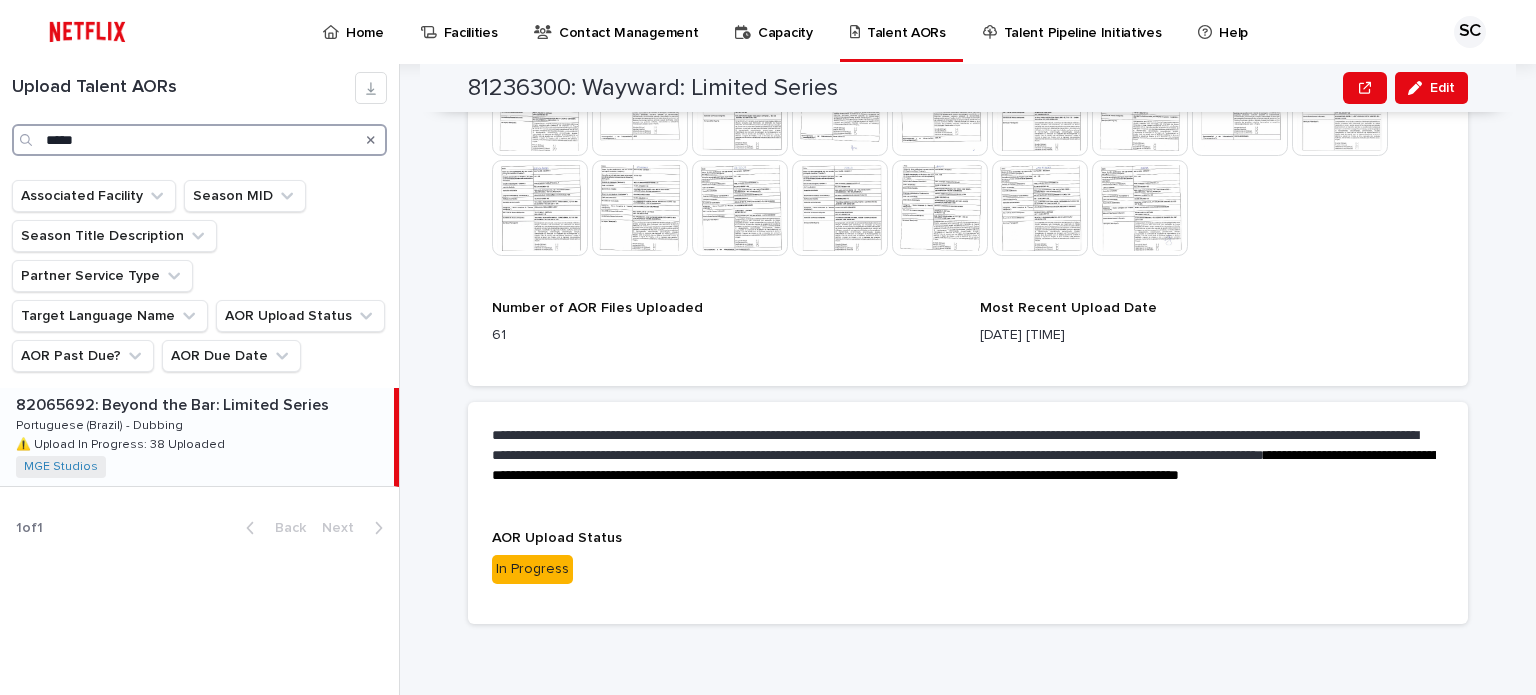 type on "*****" 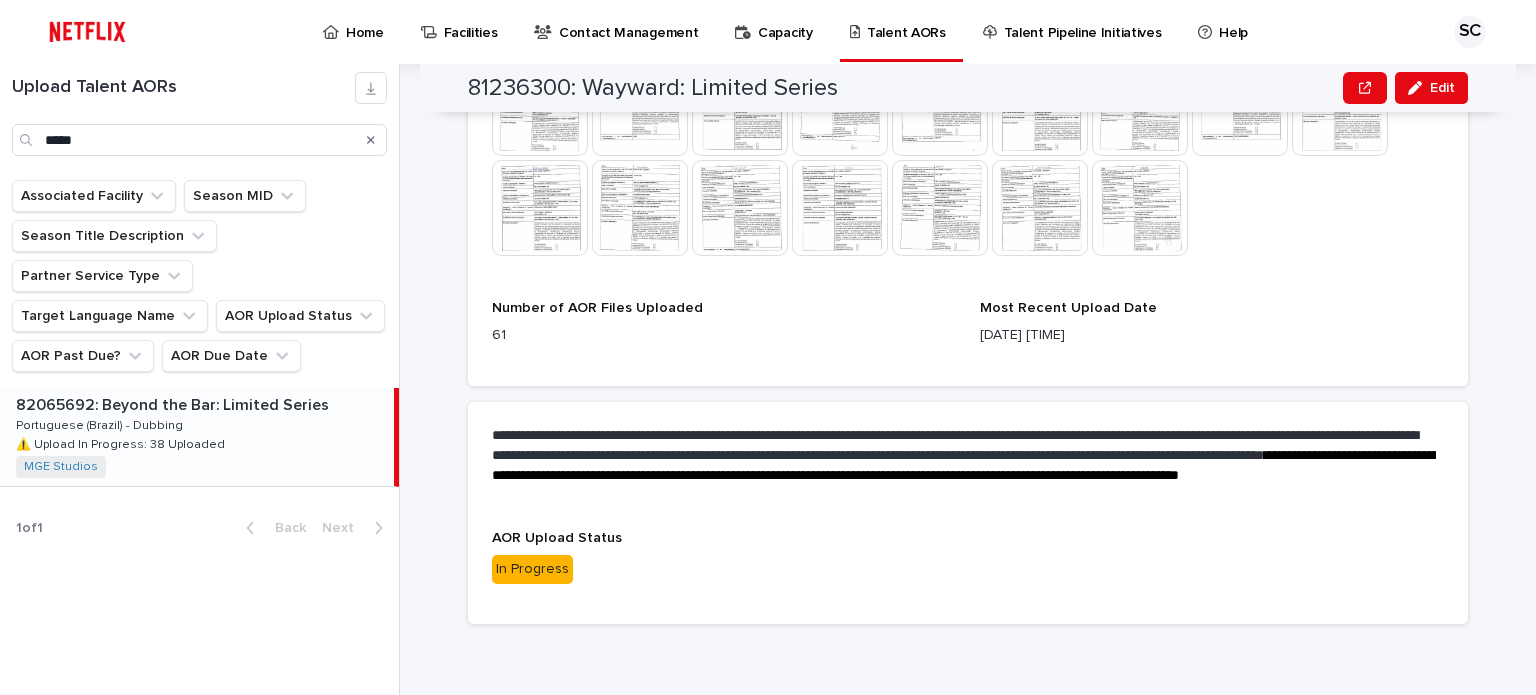 click on "[ID]: Beyond the Bar: Limited Series [ID]: Beyond the Bar: Limited Series   Portuguese (Brazil) - Dubbing Portuguese (Brazil) - Dubbing   ⚠️ Upload In Progress: [NUMBER] Uploaded ⚠️ Upload In Progress: [NUMBER] Uploaded   MGE Studios   + [NUMBER]" at bounding box center (197, 437) 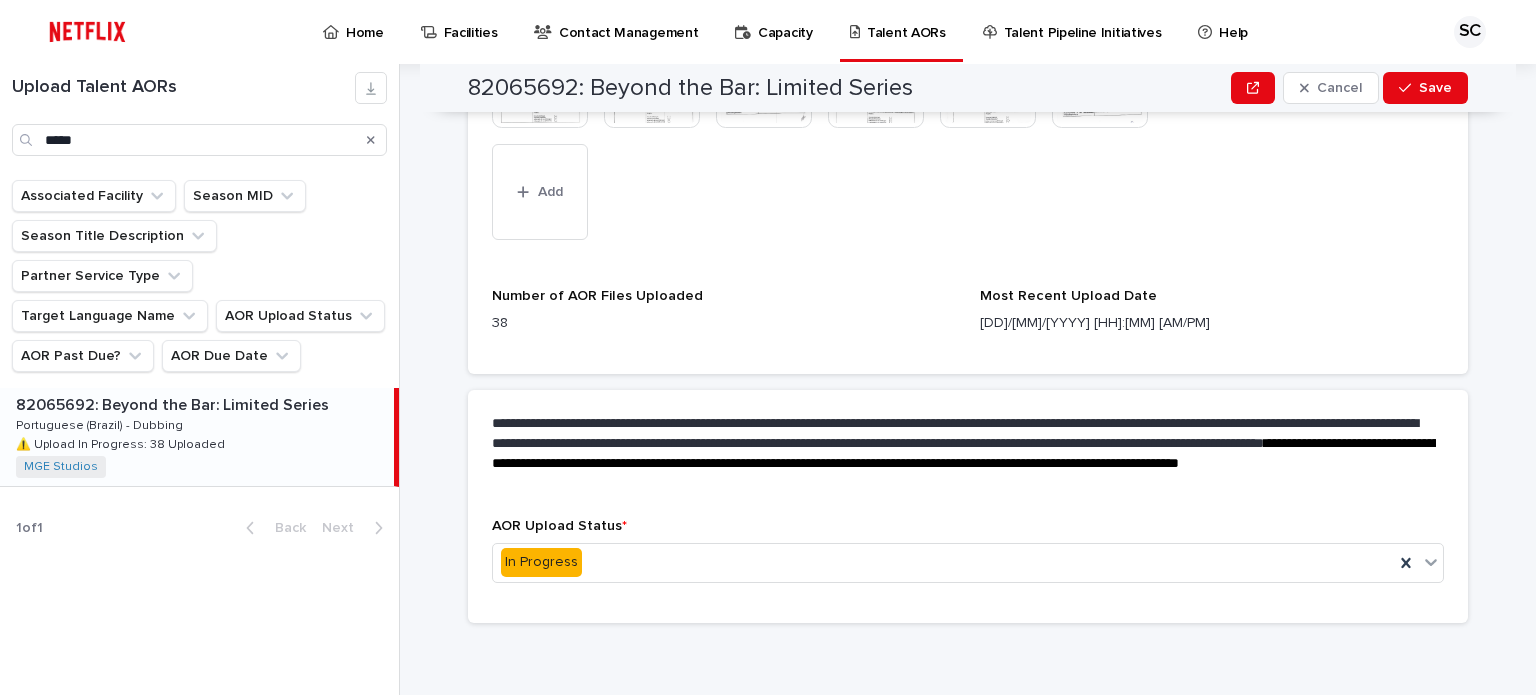 scroll, scrollTop: 1231, scrollLeft: 0, axis: vertical 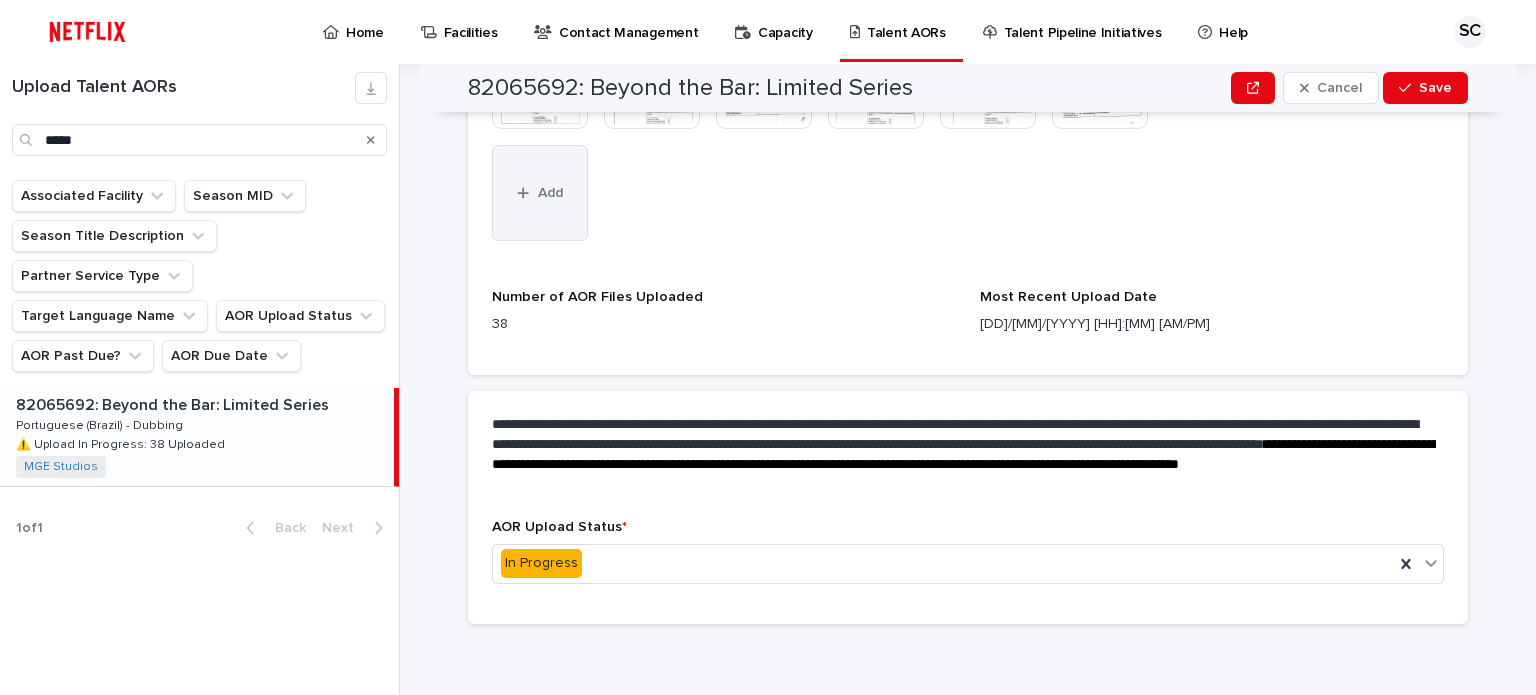 click on "Add" at bounding box center (540, 193) 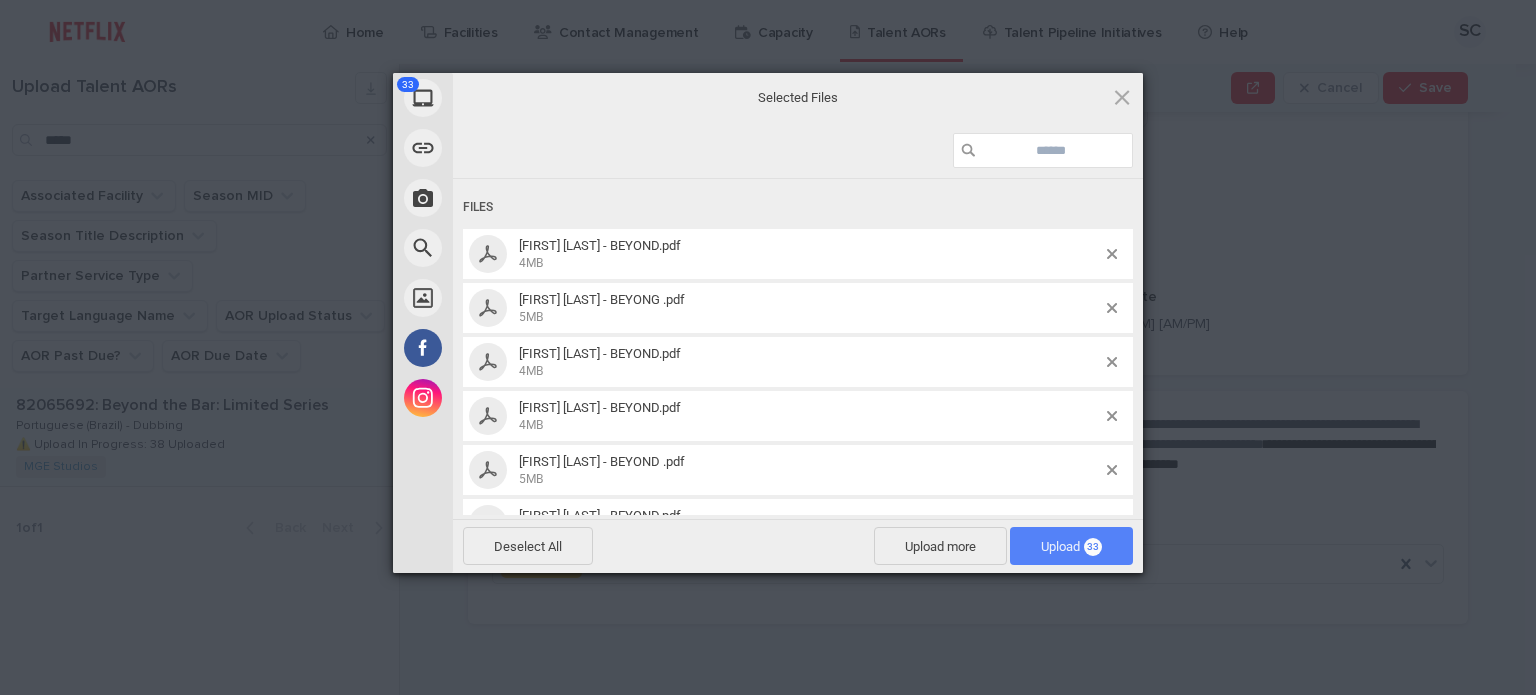 click on "Upload
33" at bounding box center (1071, 546) 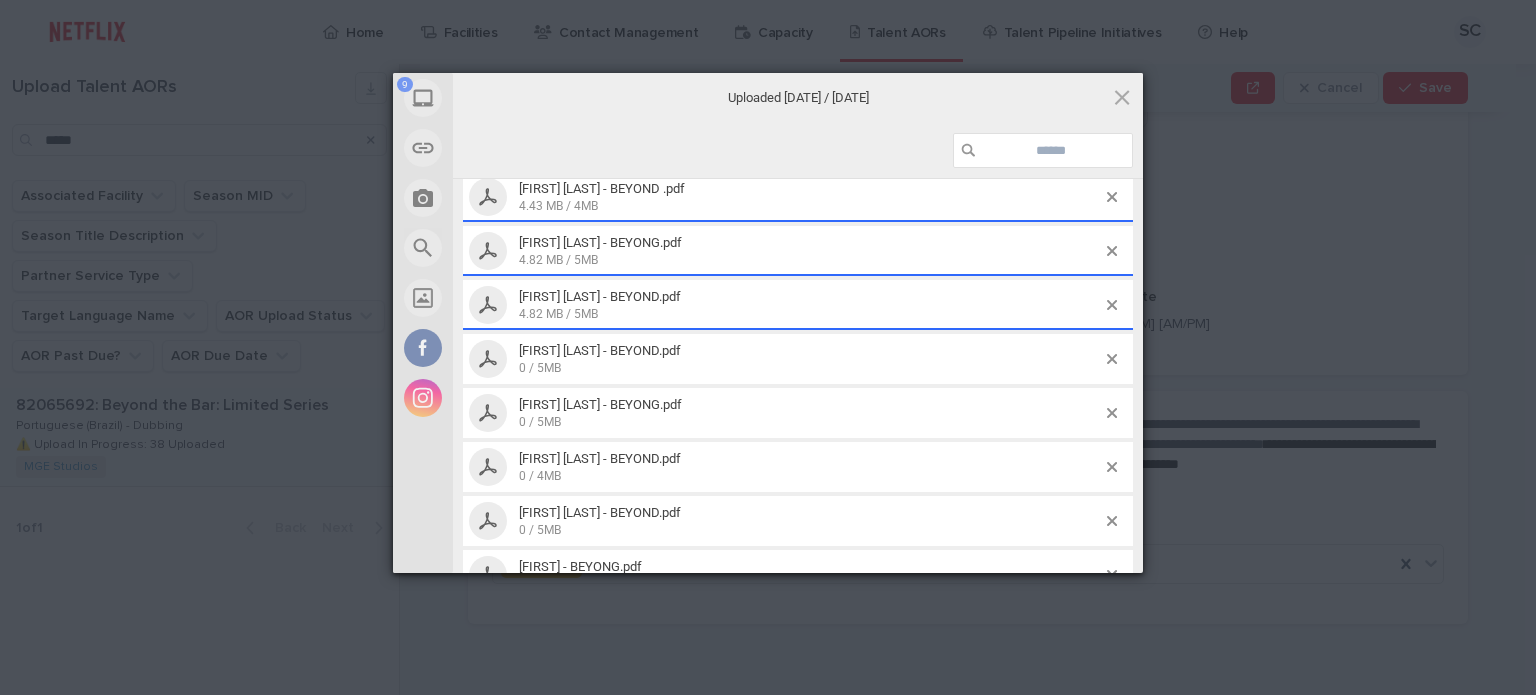 scroll, scrollTop: 1484, scrollLeft: 0, axis: vertical 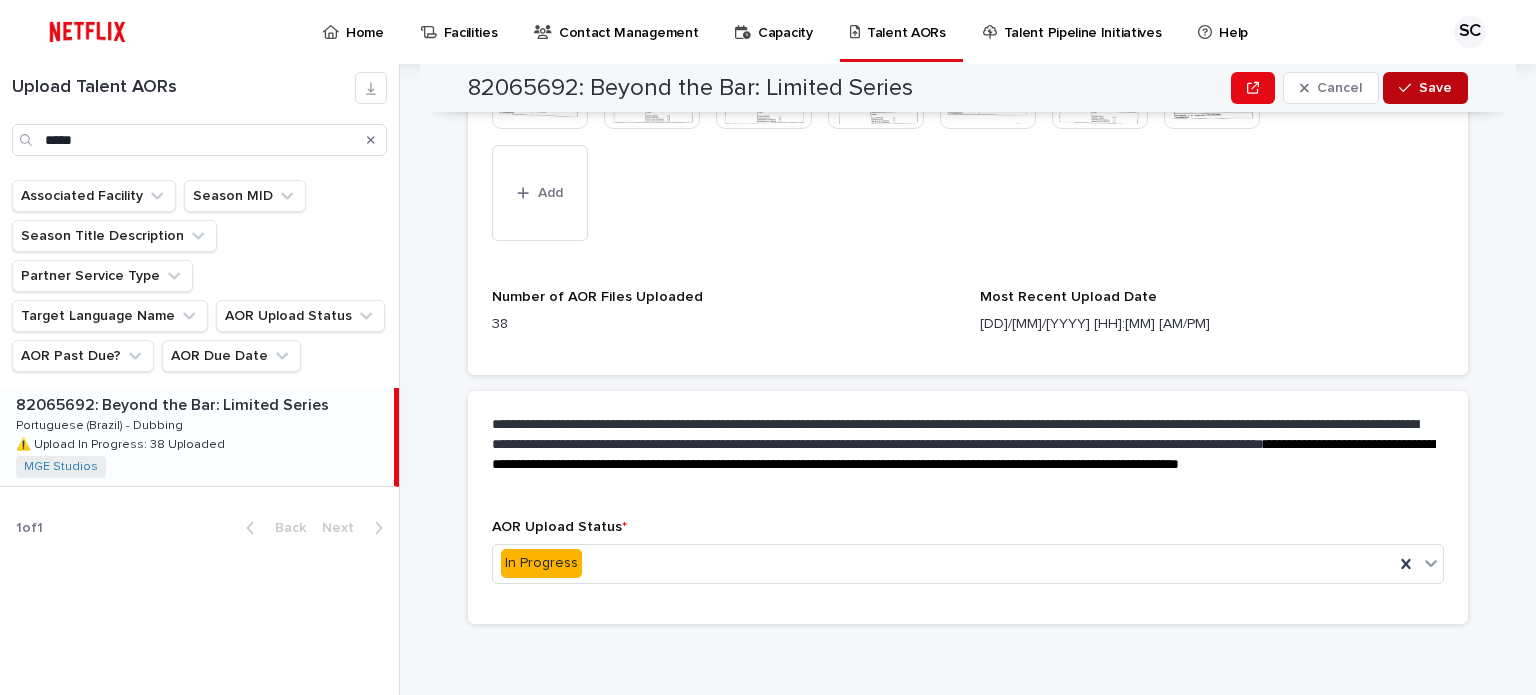 click on "Save" at bounding box center (1435, 88) 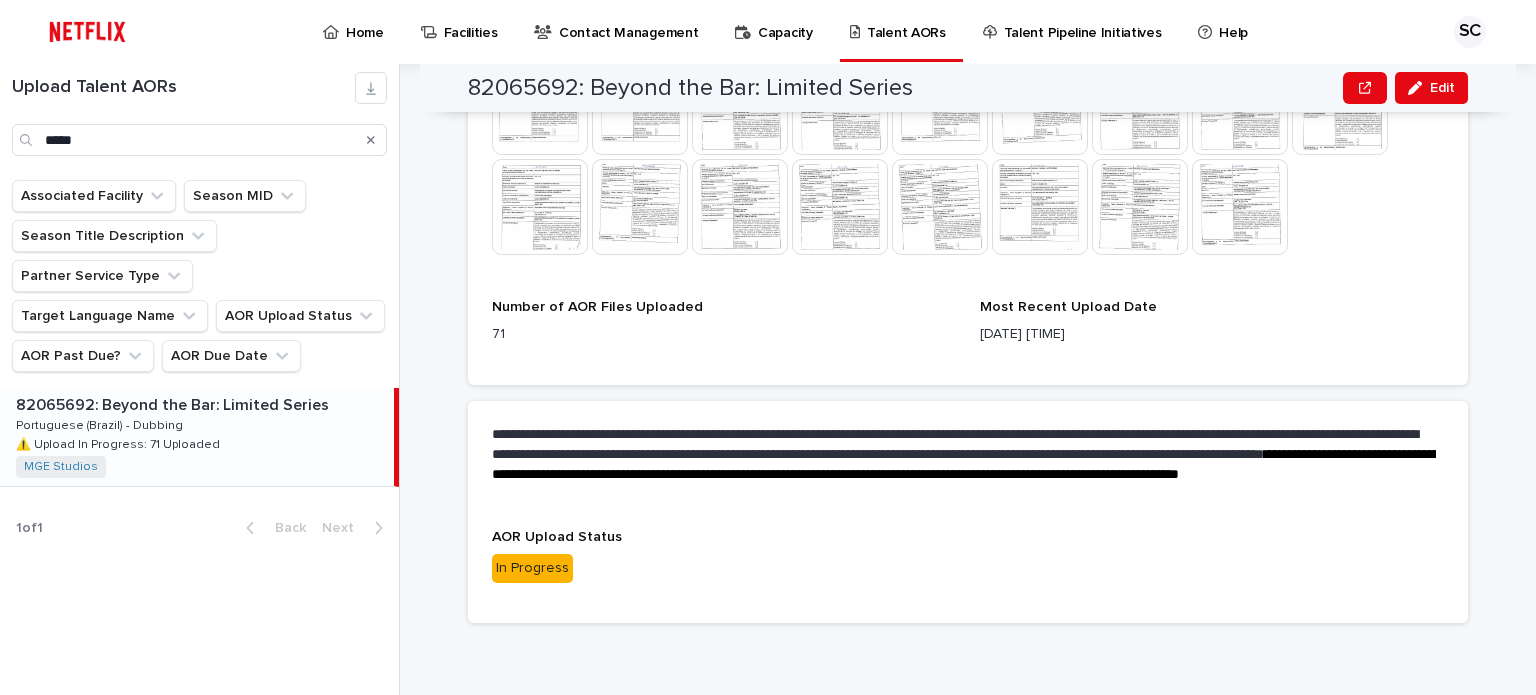 scroll, scrollTop: 1356, scrollLeft: 0, axis: vertical 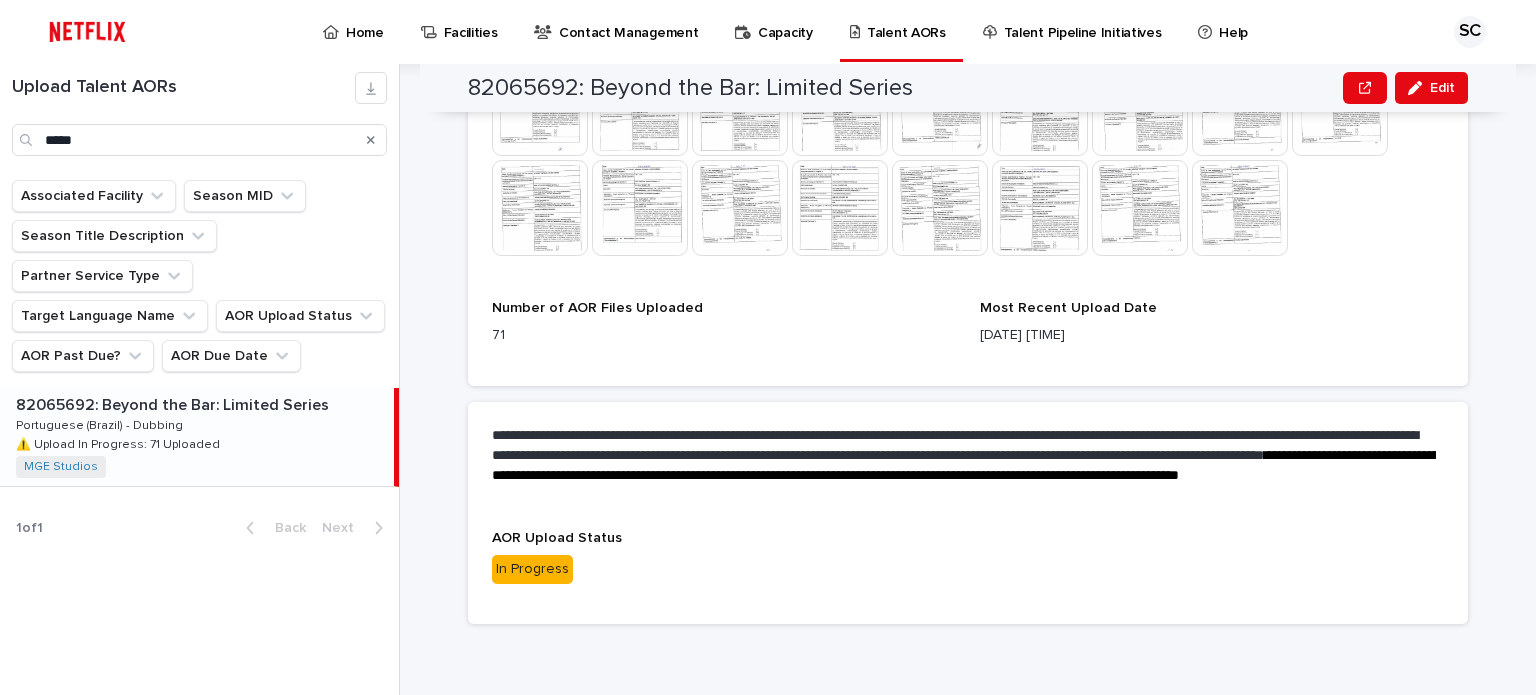 click on "**********" at bounding box center [968, -75] 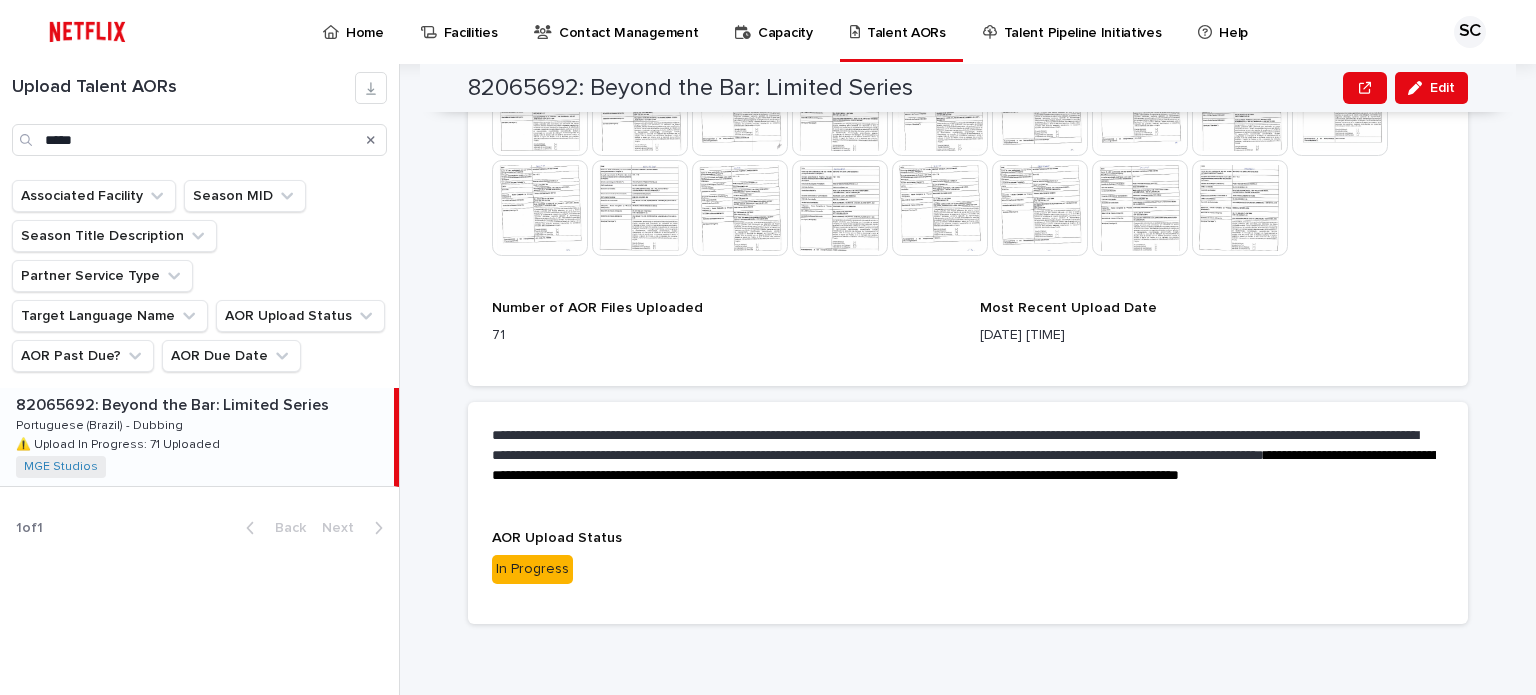 click 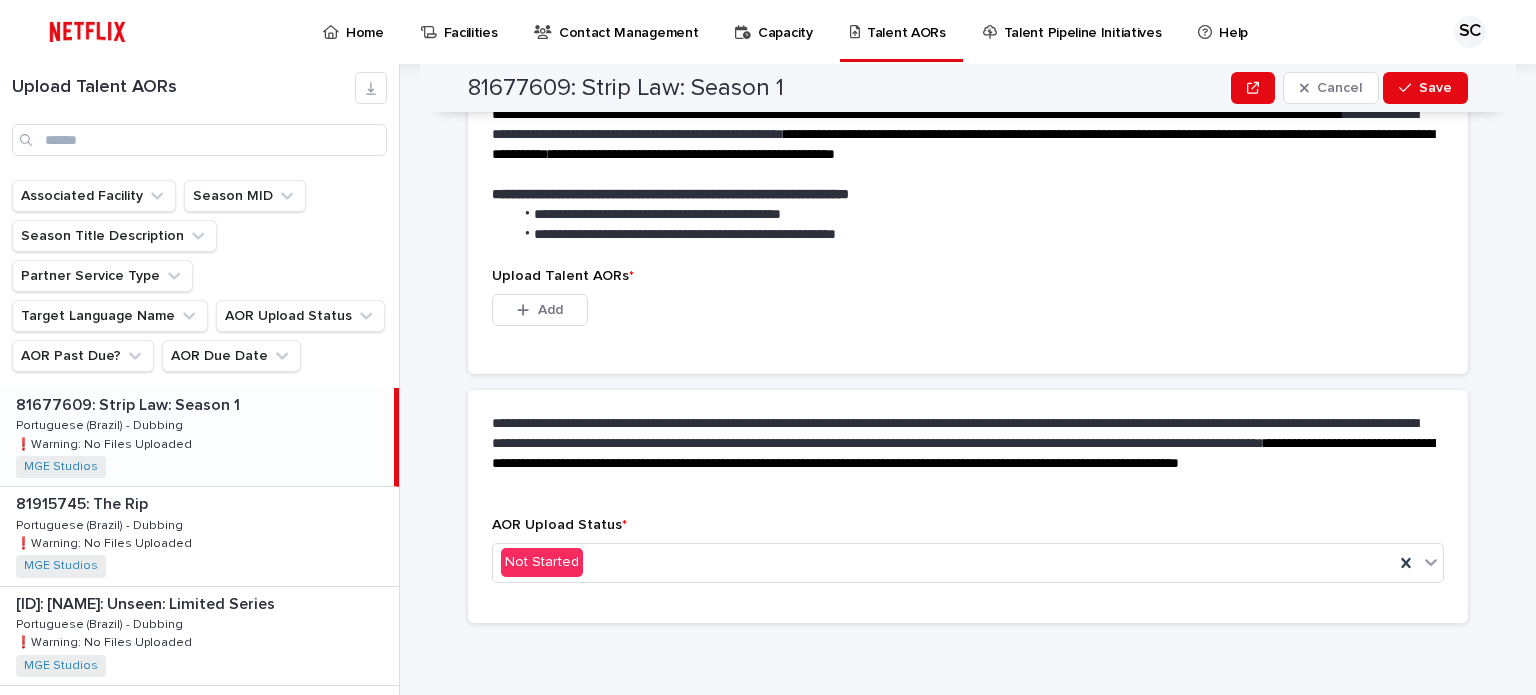 scroll, scrollTop: 503, scrollLeft: 0, axis: vertical 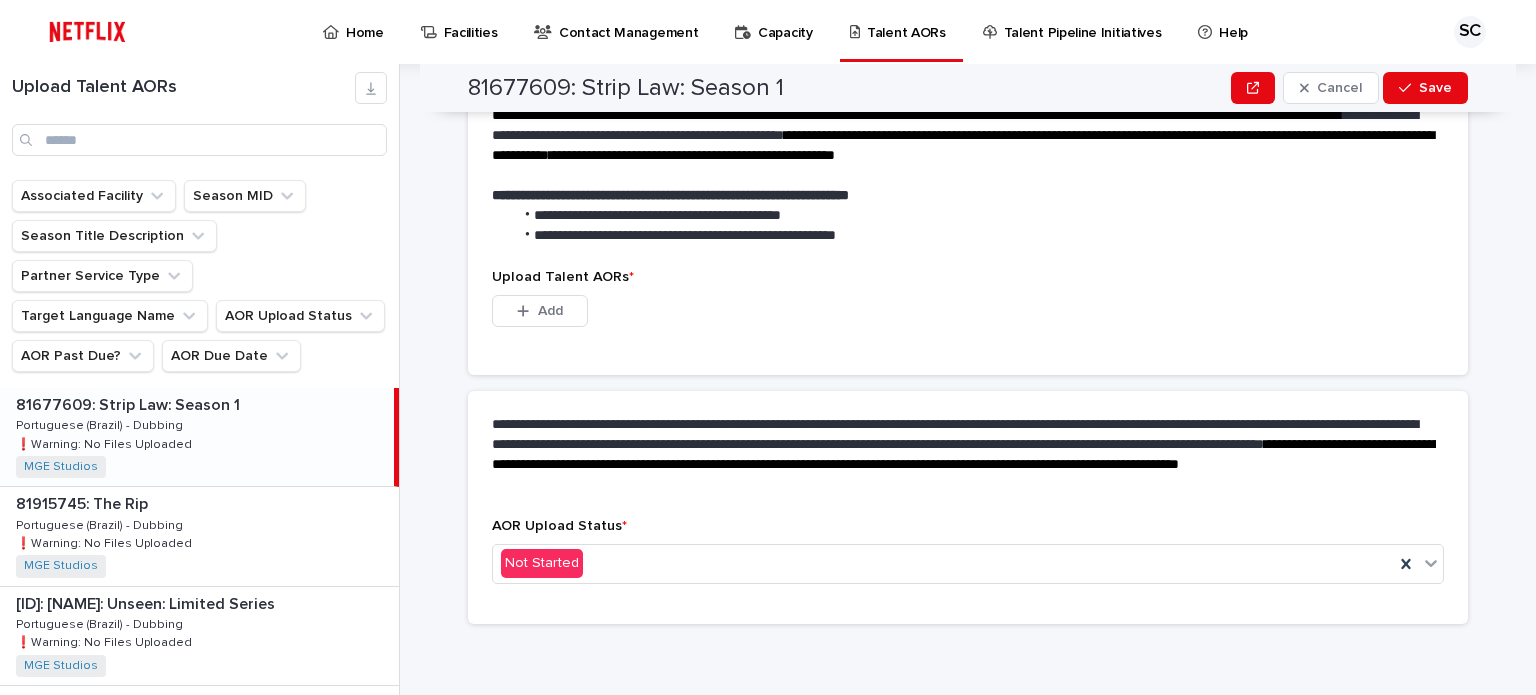 click on "**********" at bounding box center [980, 379] 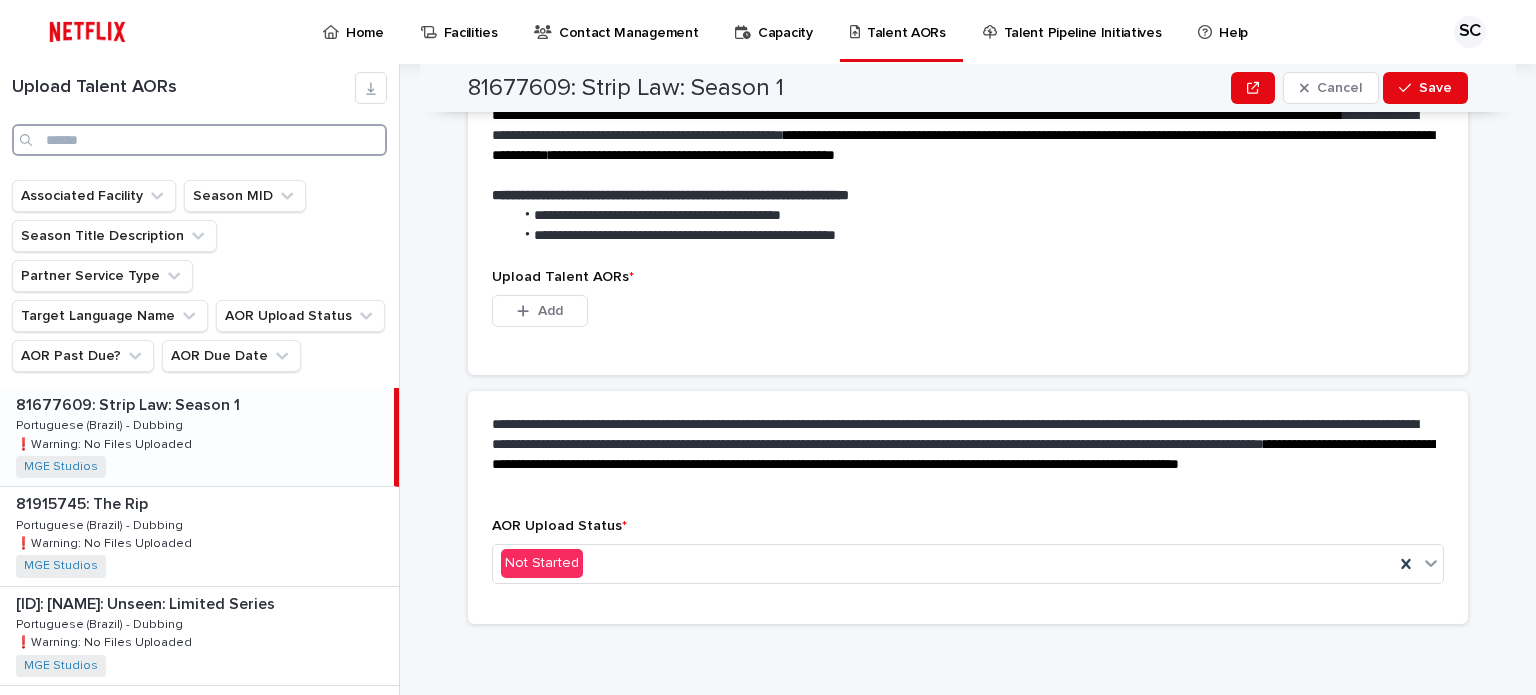 click at bounding box center (199, 140) 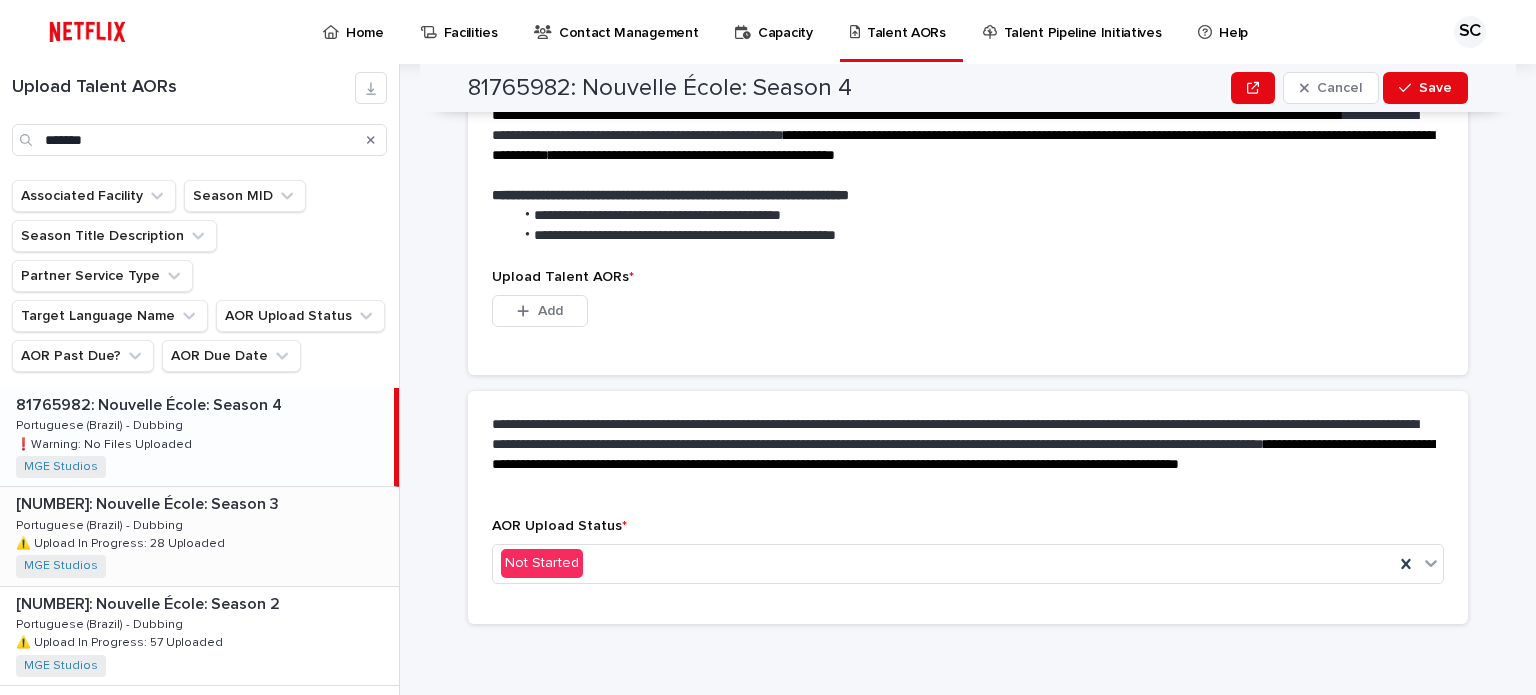 click on "[NUMBER]: Nouvelle École: Season 3 [NUMBER]: Nouvelle École: Season 3   Portuguese (Brazil) - Dubbing Portuguese (Brazil) - Dubbing   ⚠️ Upload In Progress: 28 Uploaded ⚠️ Upload In Progress: 28 Uploaded   MGE Studios   + 0" at bounding box center (199, 536) 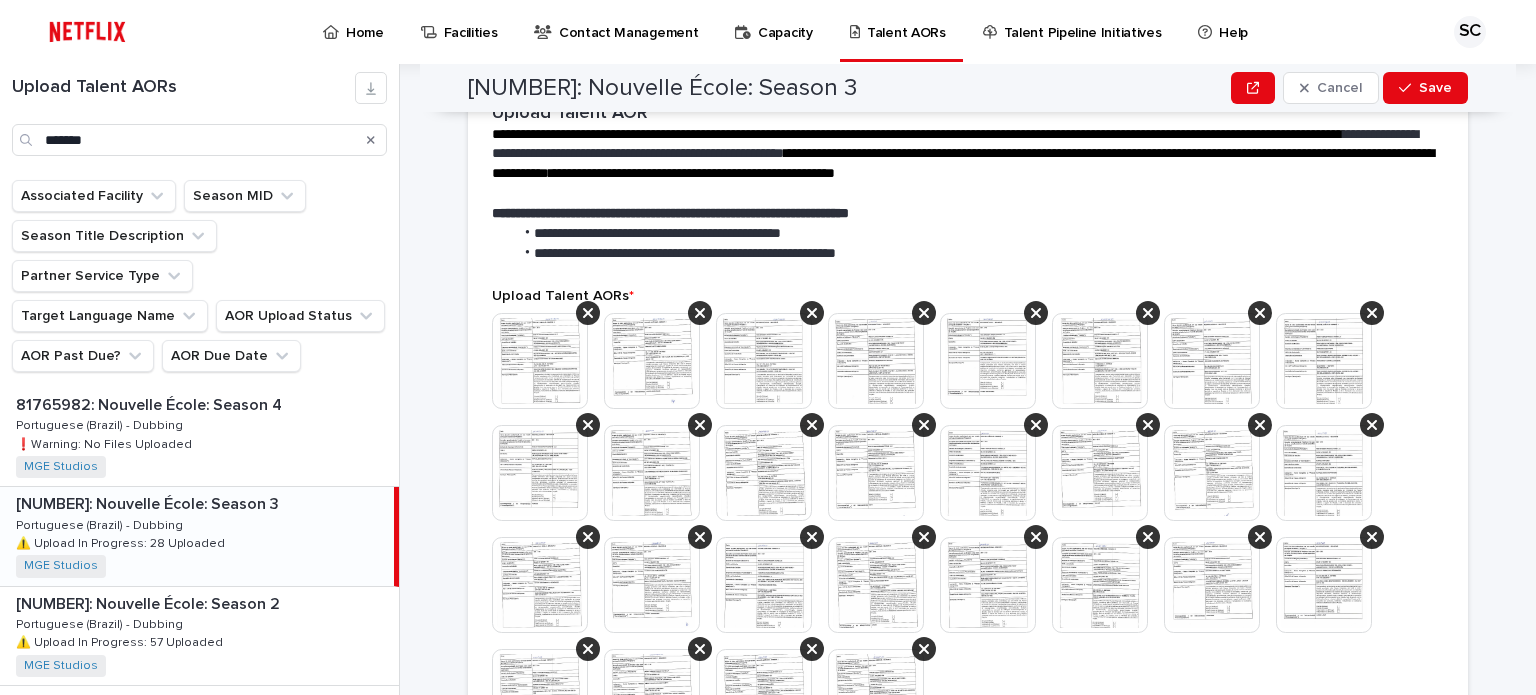 scroll, scrollTop: 1119, scrollLeft: 0, axis: vertical 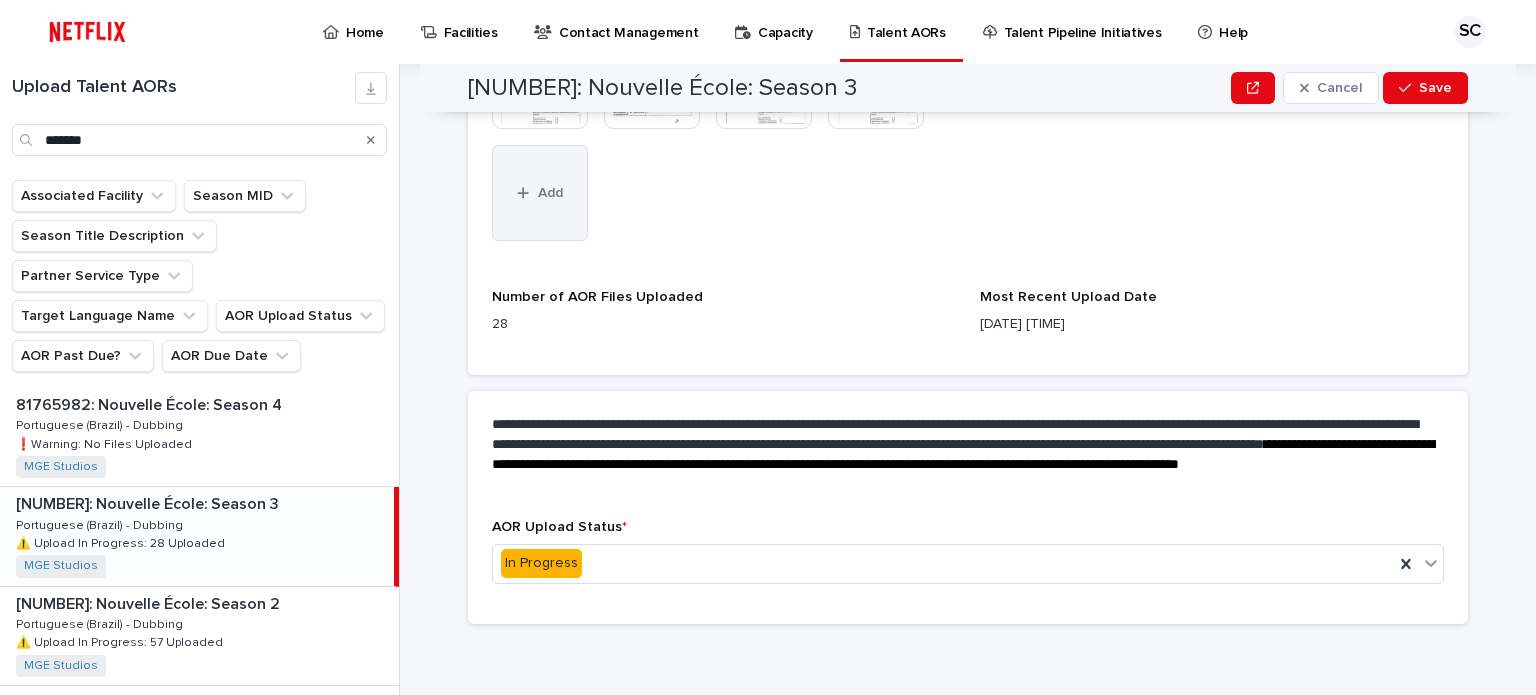 click on "Add" at bounding box center [540, 193] 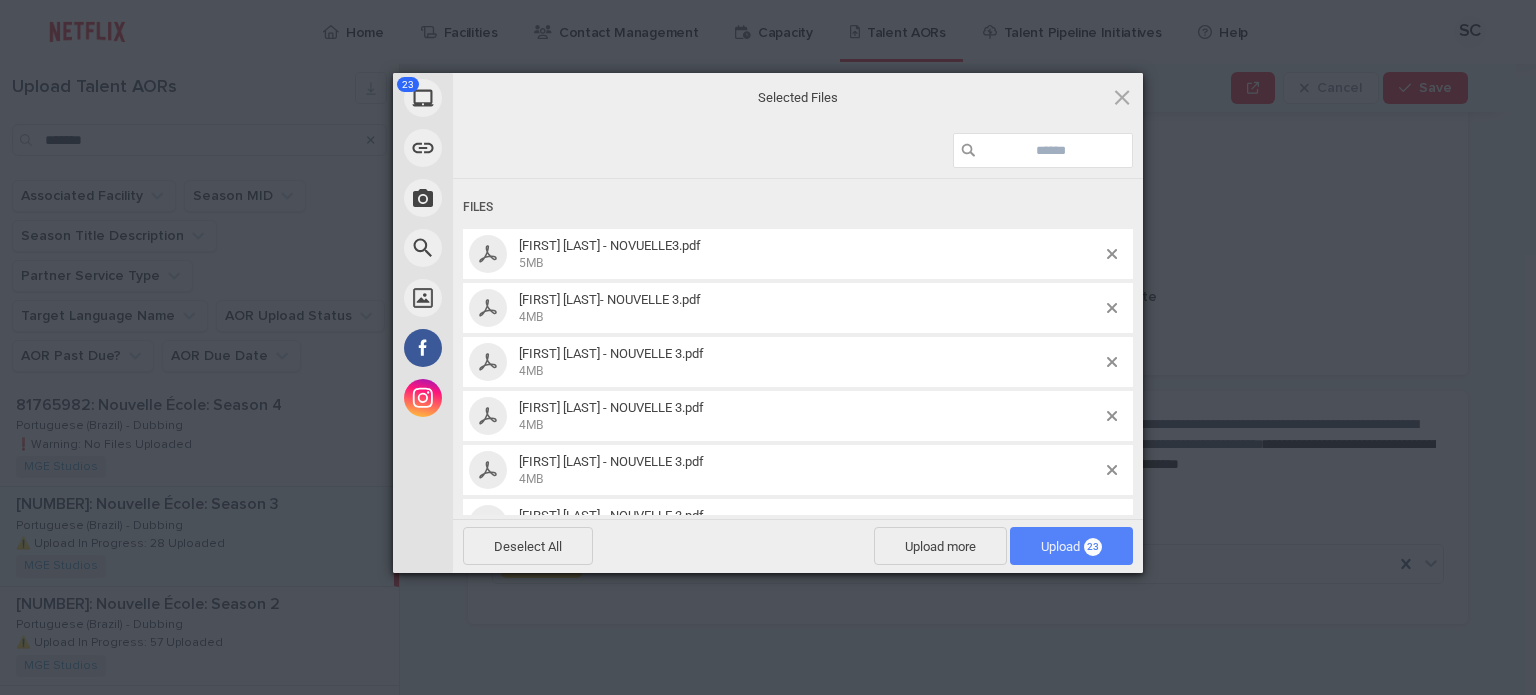 click on "Upload
23" at bounding box center [1071, 546] 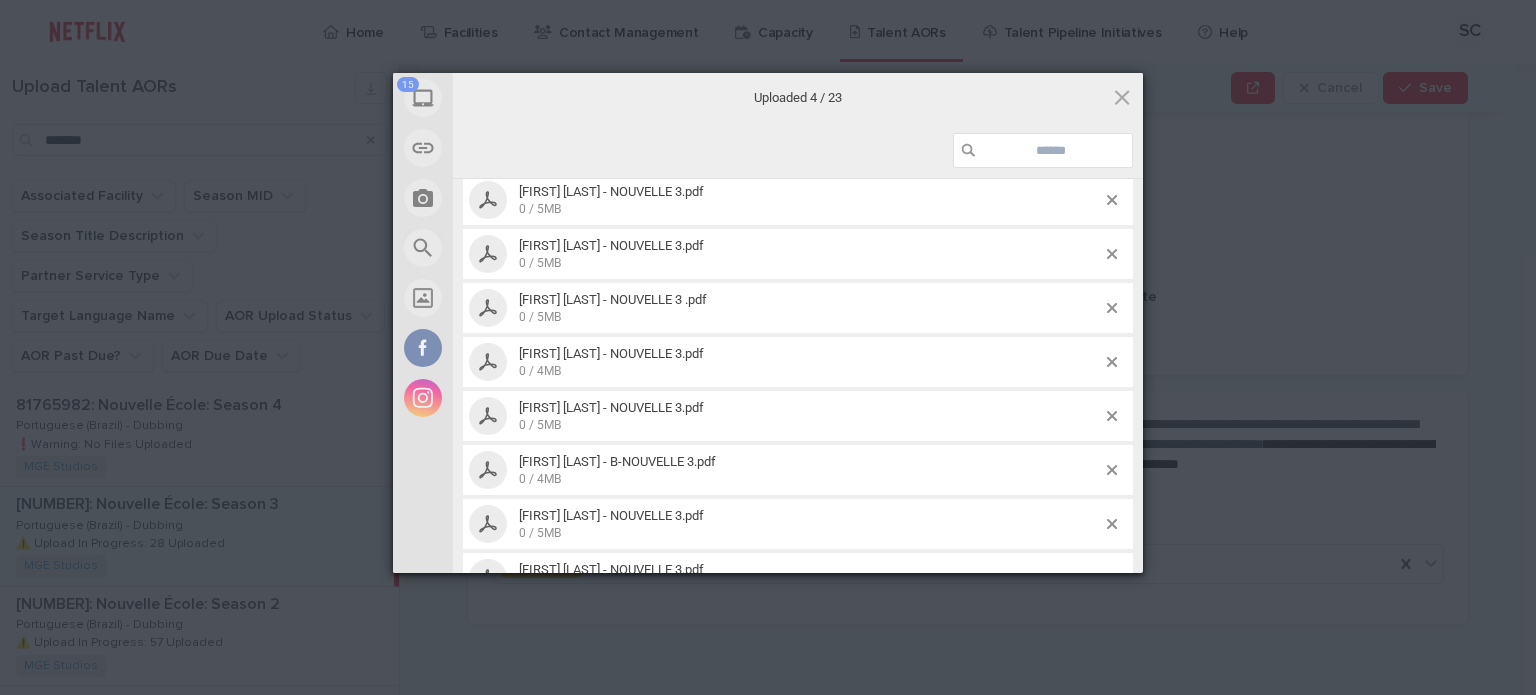 scroll, scrollTop: 854, scrollLeft: 0, axis: vertical 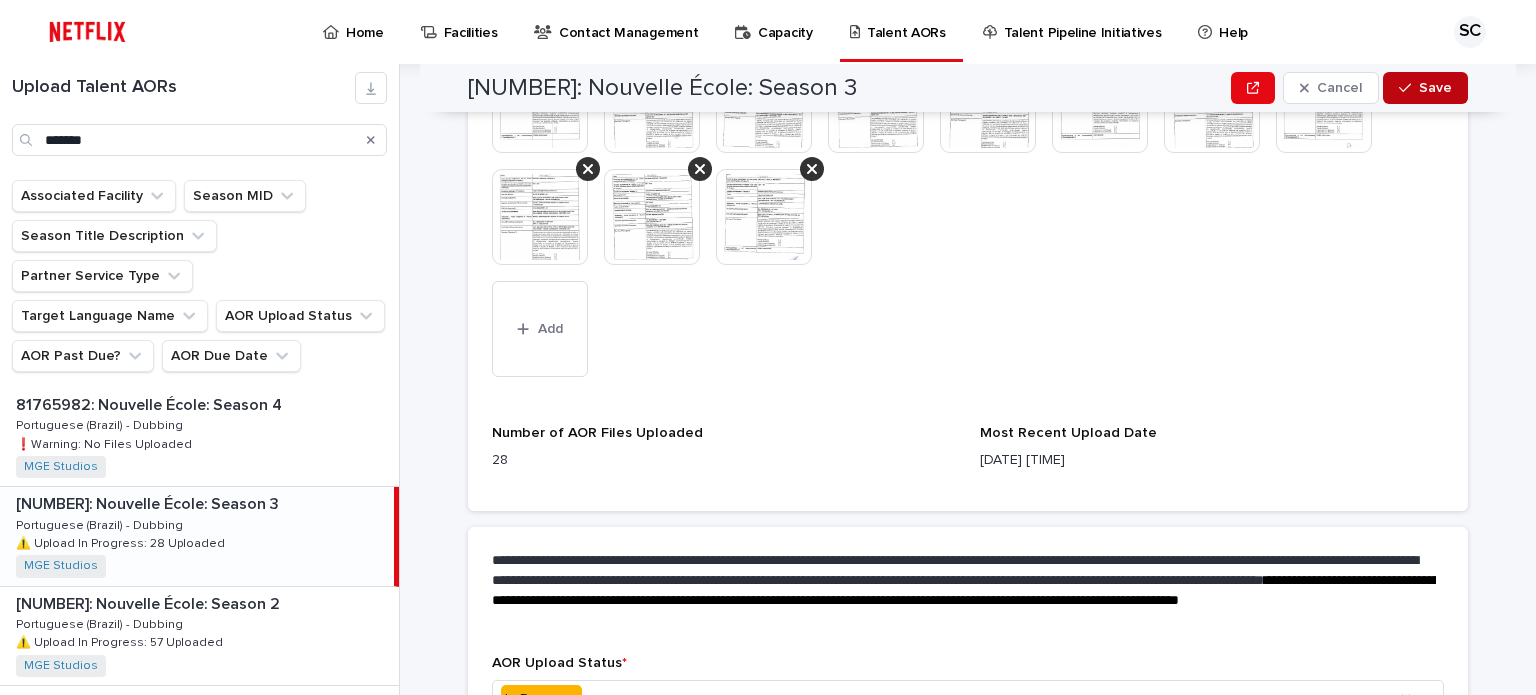 click on "Save" at bounding box center [1425, 88] 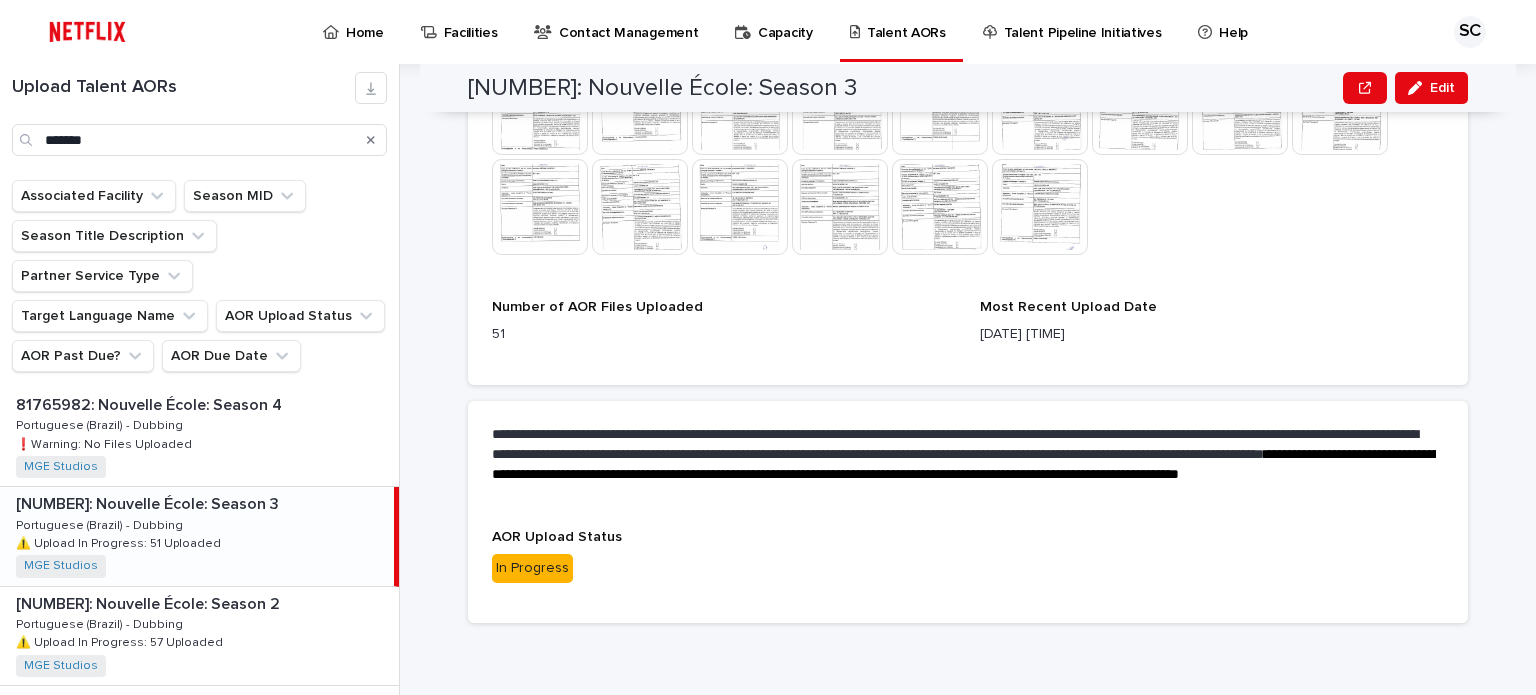 scroll, scrollTop: 1156, scrollLeft: 0, axis: vertical 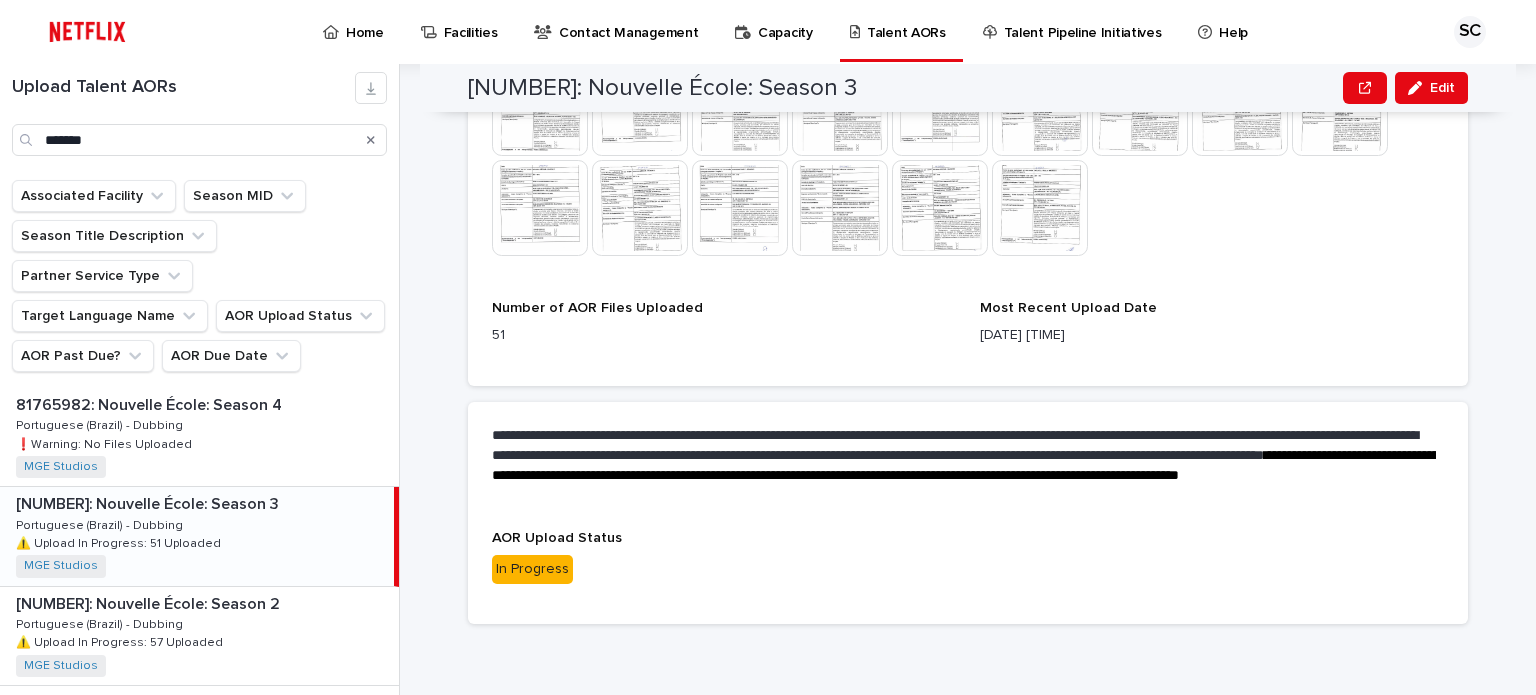 click on "**********" at bounding box center (964, -498) 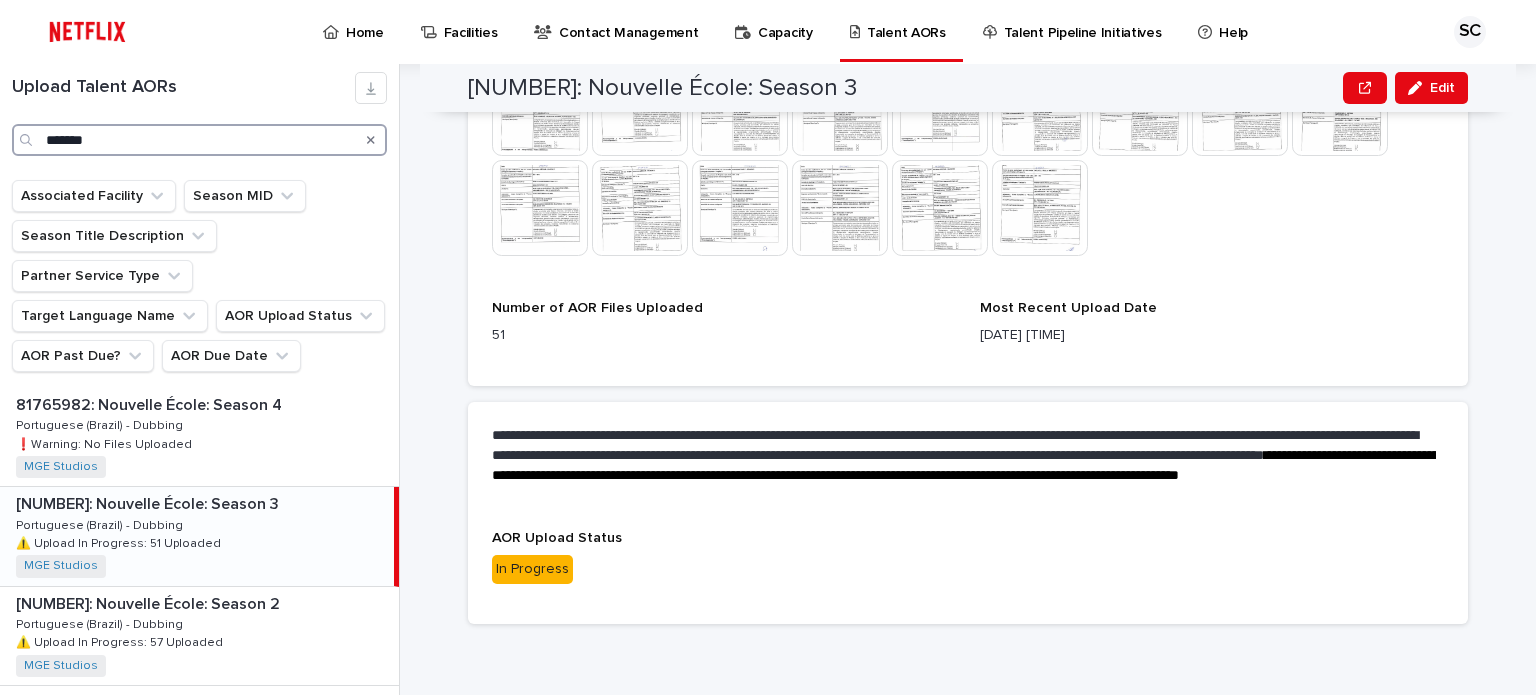 drag, startPoint x: 88, startPoint y: 138, endPoint x: 0, endPoint y: 134, distance: 88.09086 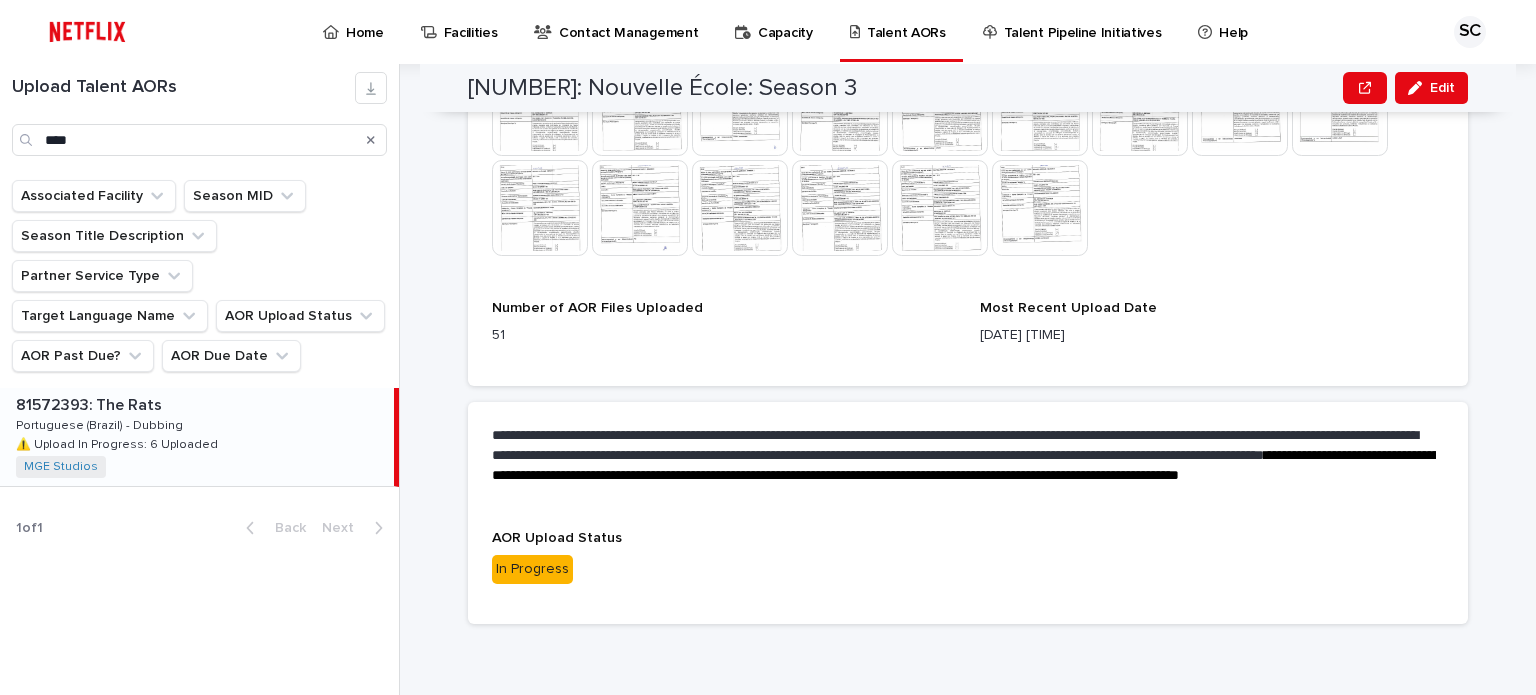 click on "81572393: The Rats 81572393: The Rats   Portuguese (Brazil) - Dubbing Portuguese (Brazil) - Dubbing   ⚠️ Upload In Progress: 6 Uploaded ⚠️ Upload In Progress: 6 Uploaded   MGE Studios   + 0" at bounding box center (197, 437) 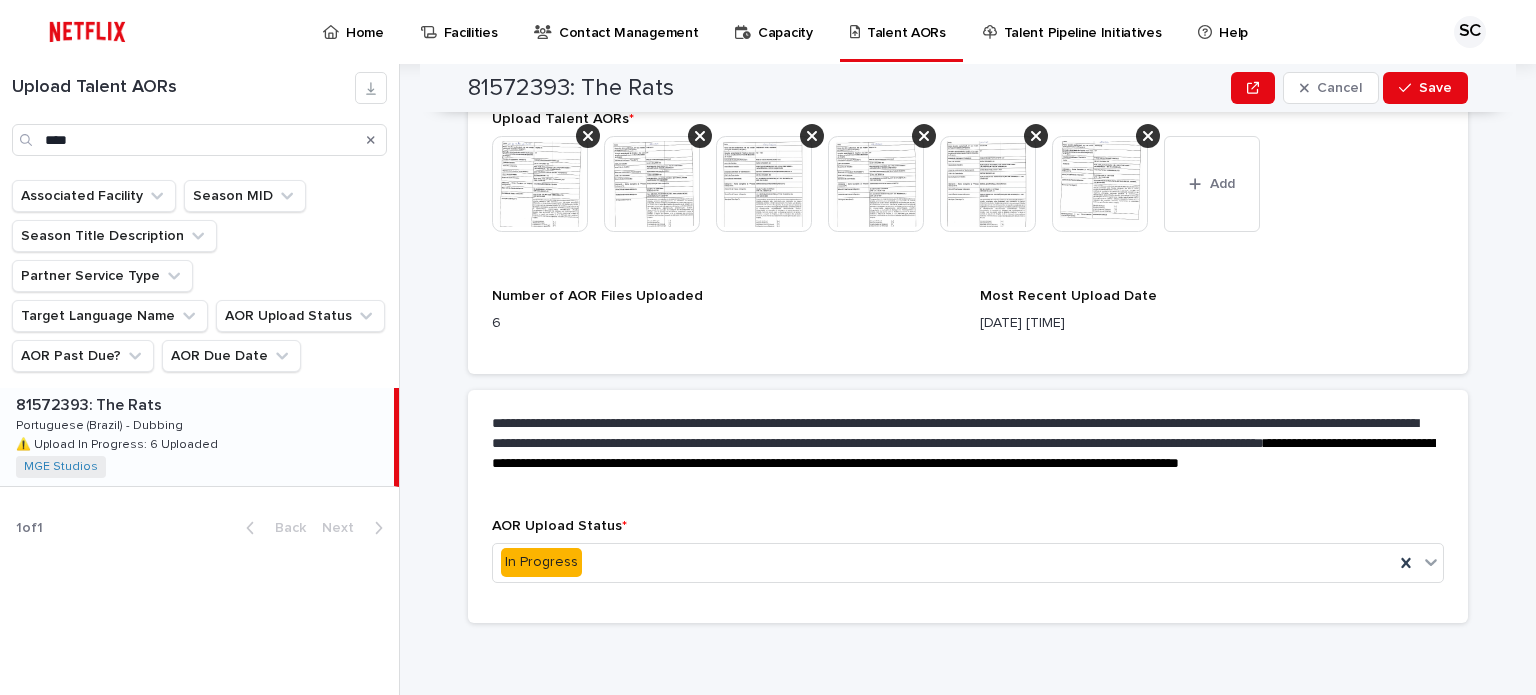 scroll, scrollTop: 679, scrollLeft: 0, axis: vertical 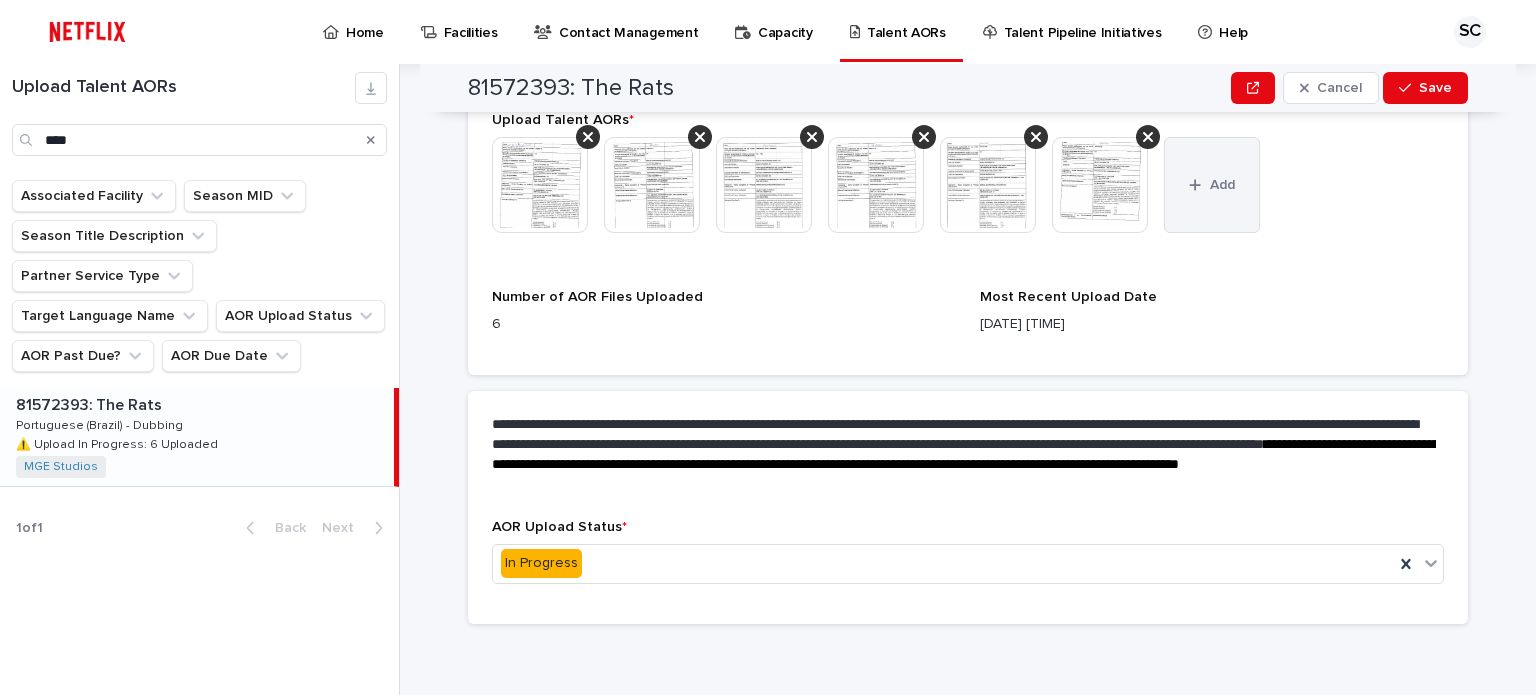 click on "Add" at bounding box center [1212, 185] 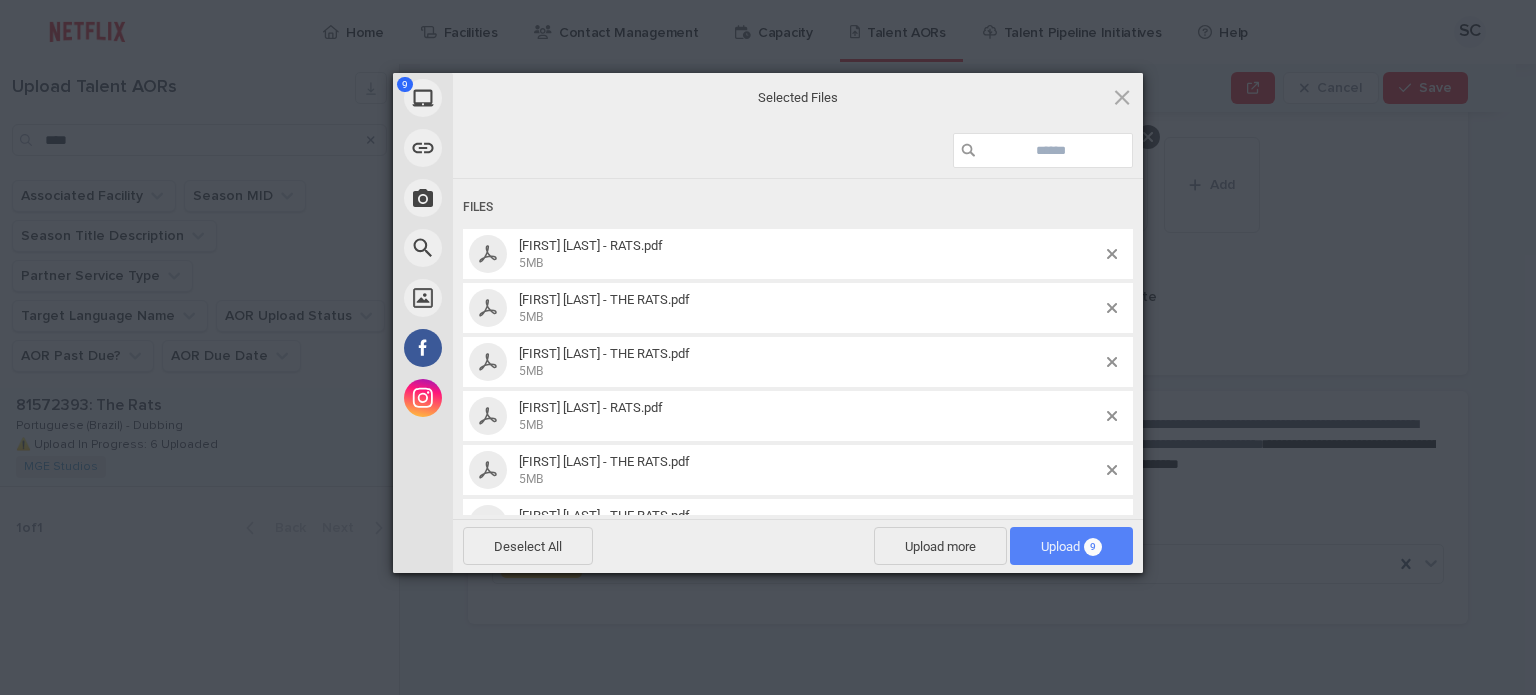 click on "Upload
[NUMBER]" at bounding box center (1071, 546) 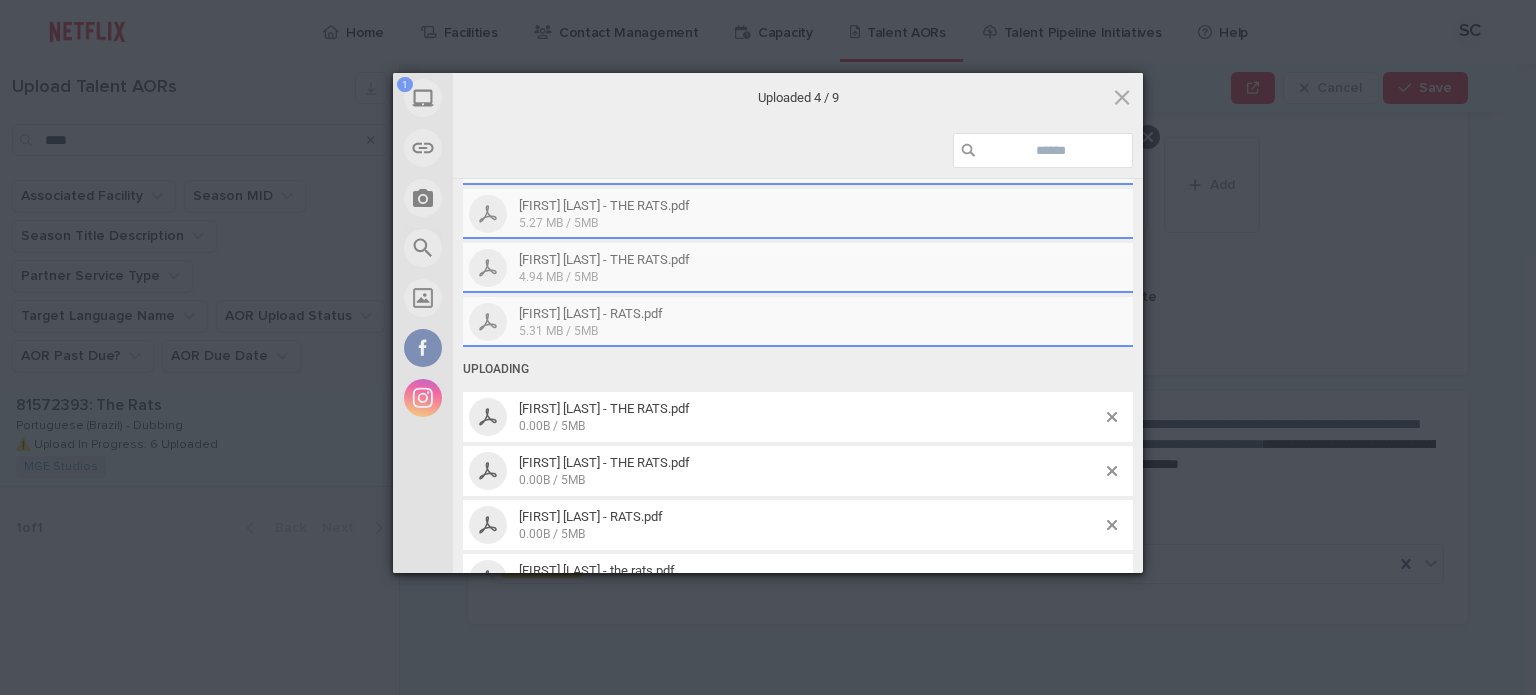 scroll, scrollTop: 188, scrollLeft: 0, axis: vertical 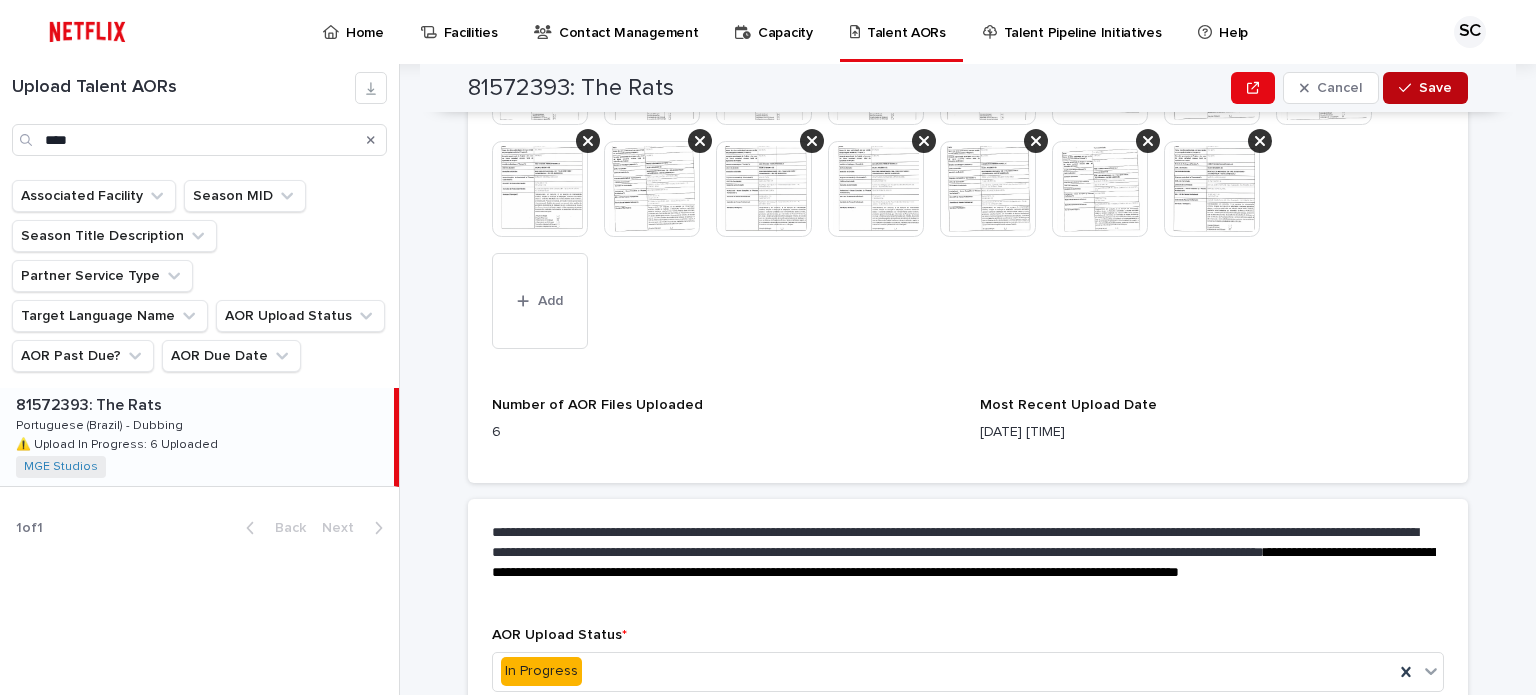 click on "Save" at bounding box center (1425, 88) 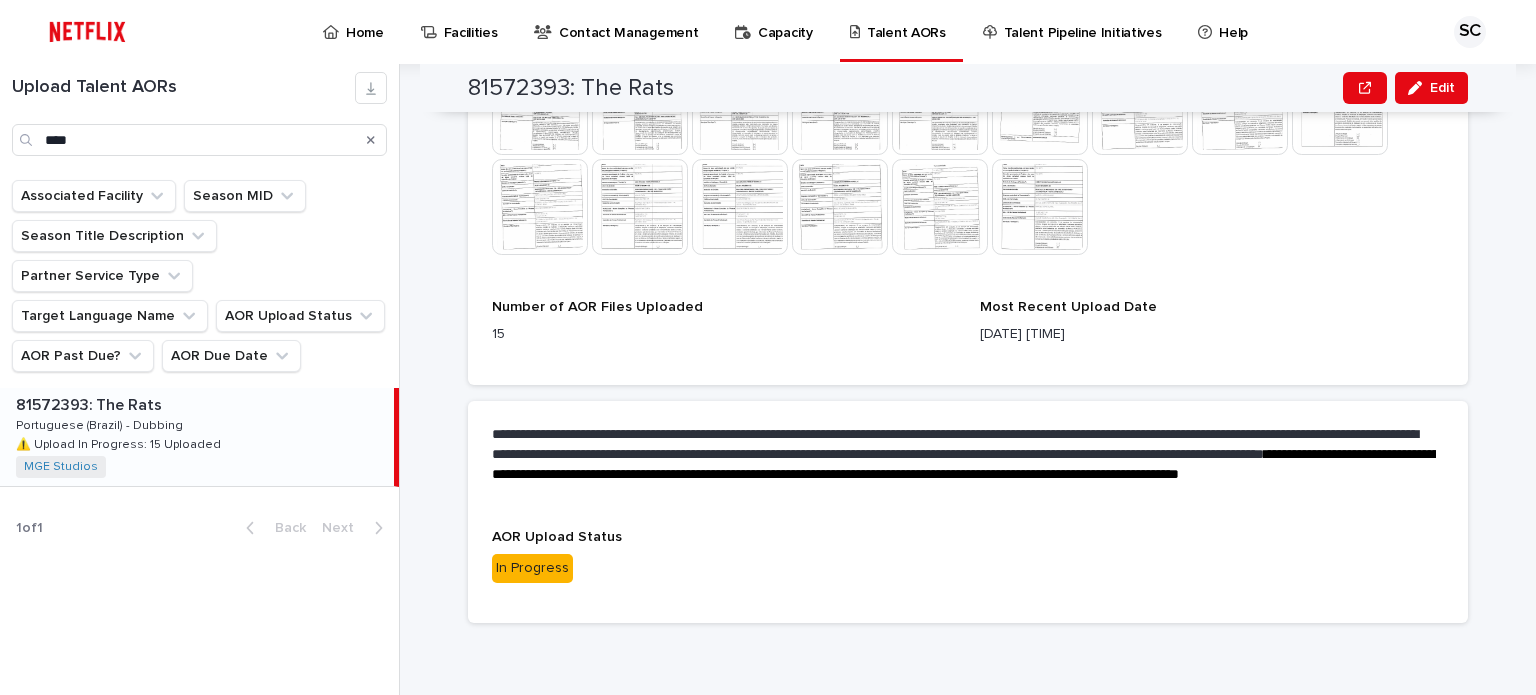scroll, scrollTop: 756, scrollLeft: 0, axis: vertical 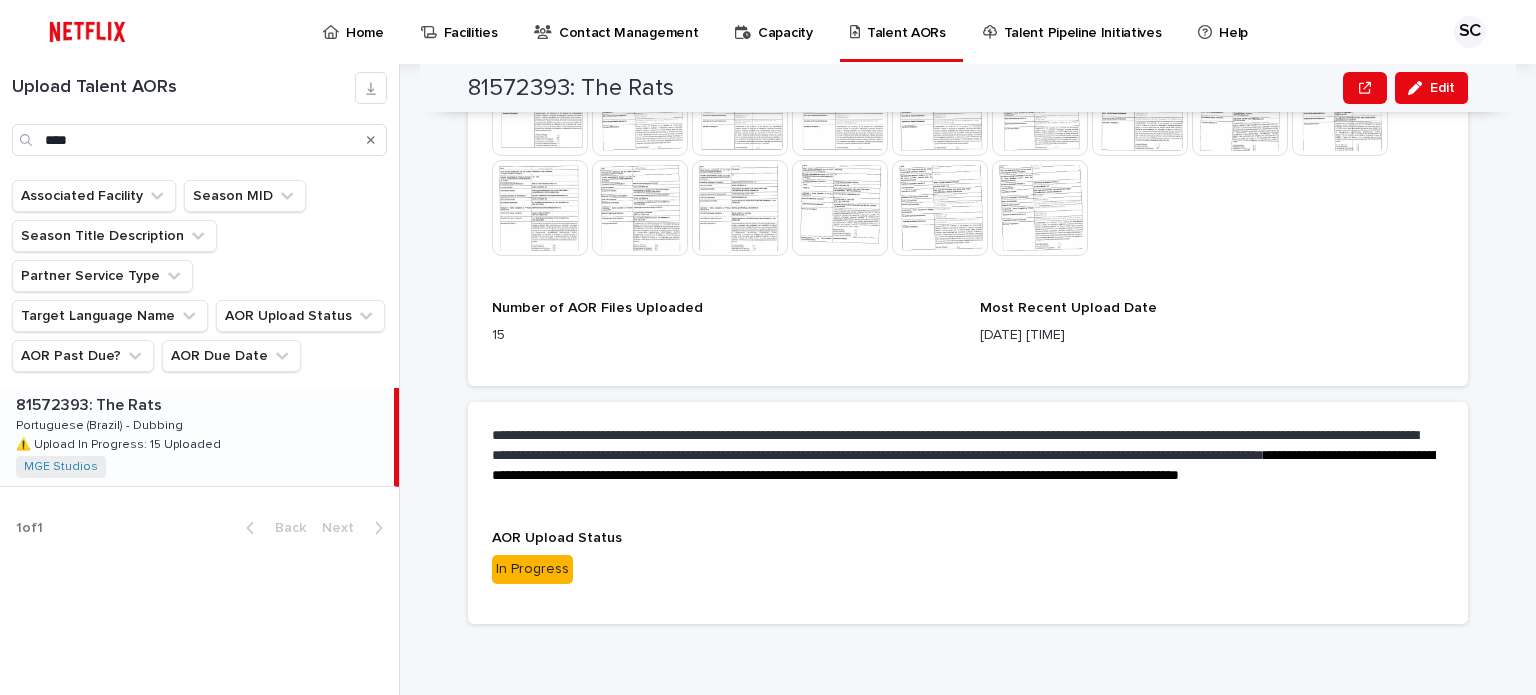 click on "**********" at bounding box center [968, 466] 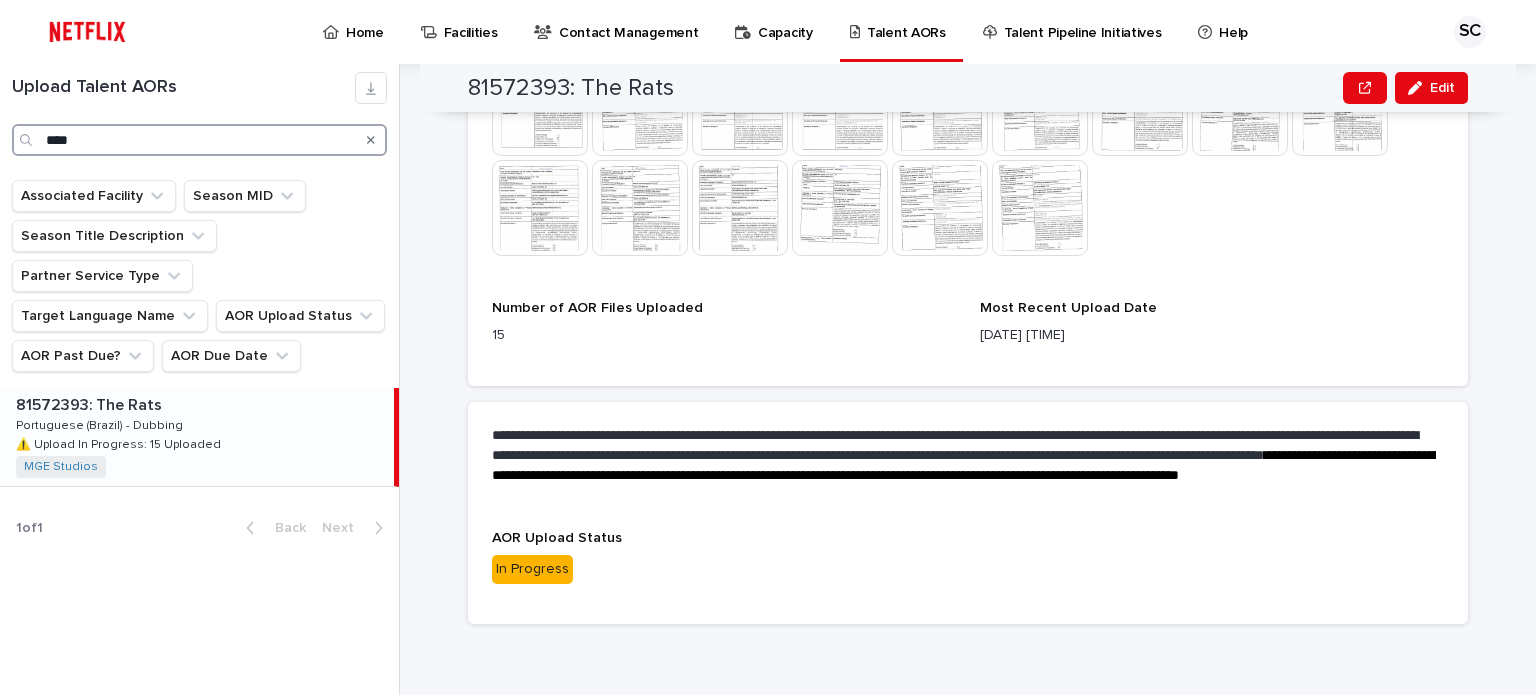 drag, startPoint x: 44, startPoint y: 124, endPoint x: 4, endPoint y: 122, distance: 40.04997 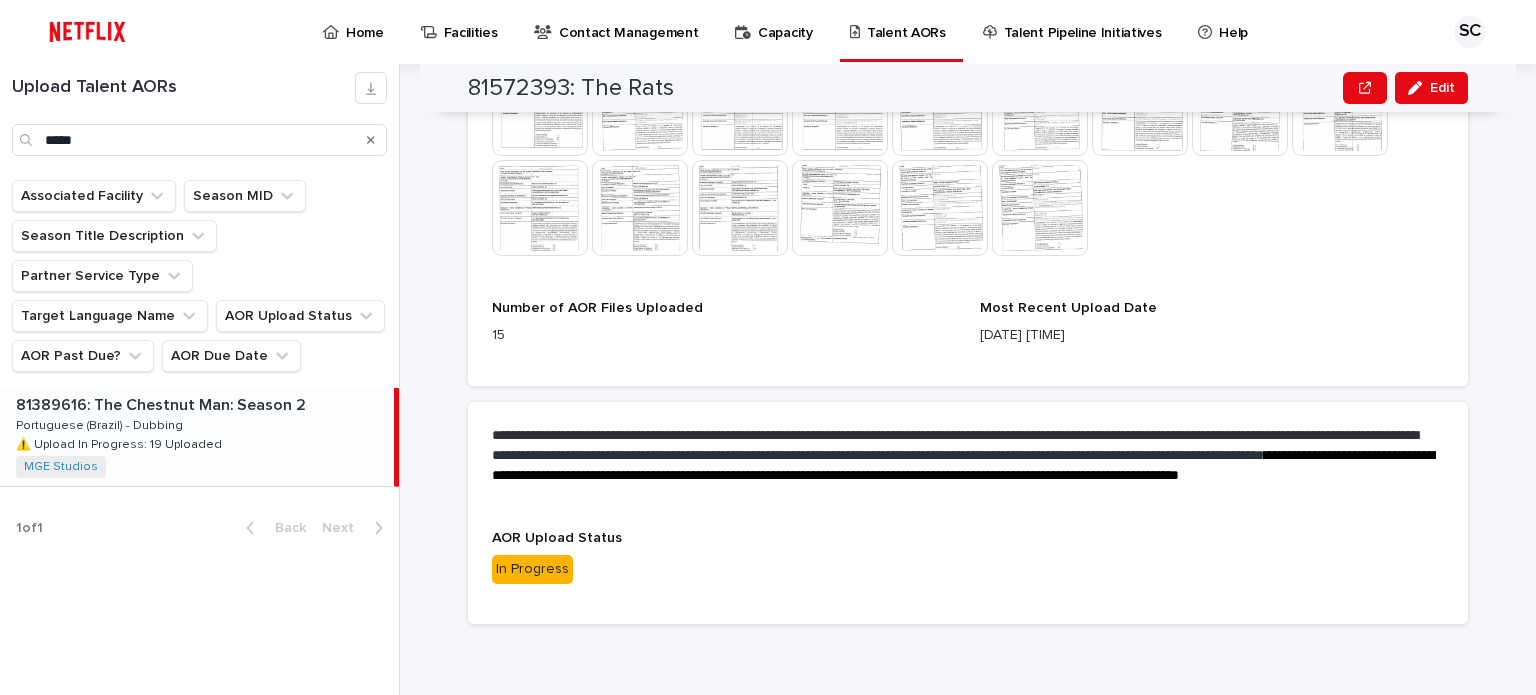 click on "81389616: The Chestnut Man: Season 2" at bounding box center (163, 403) 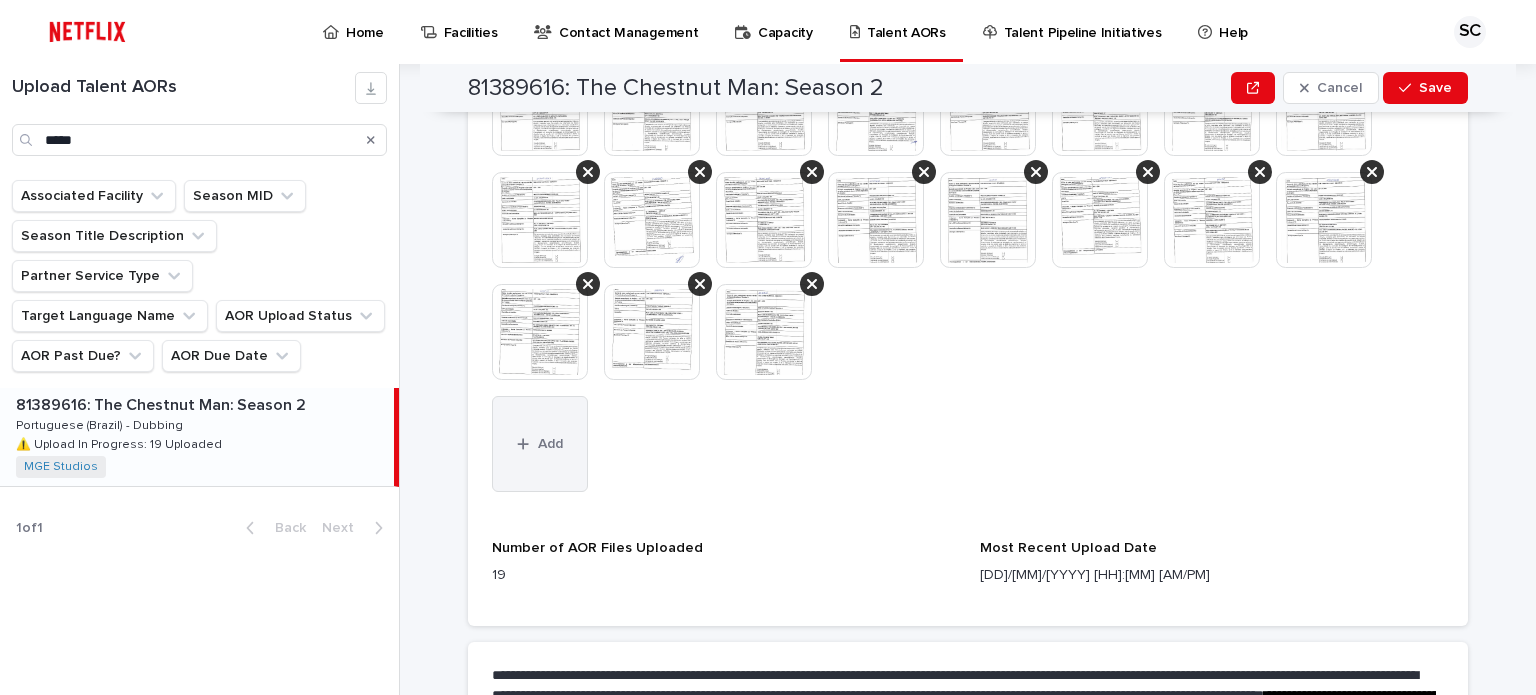 click on "Add" at bounding box center (540, 444) 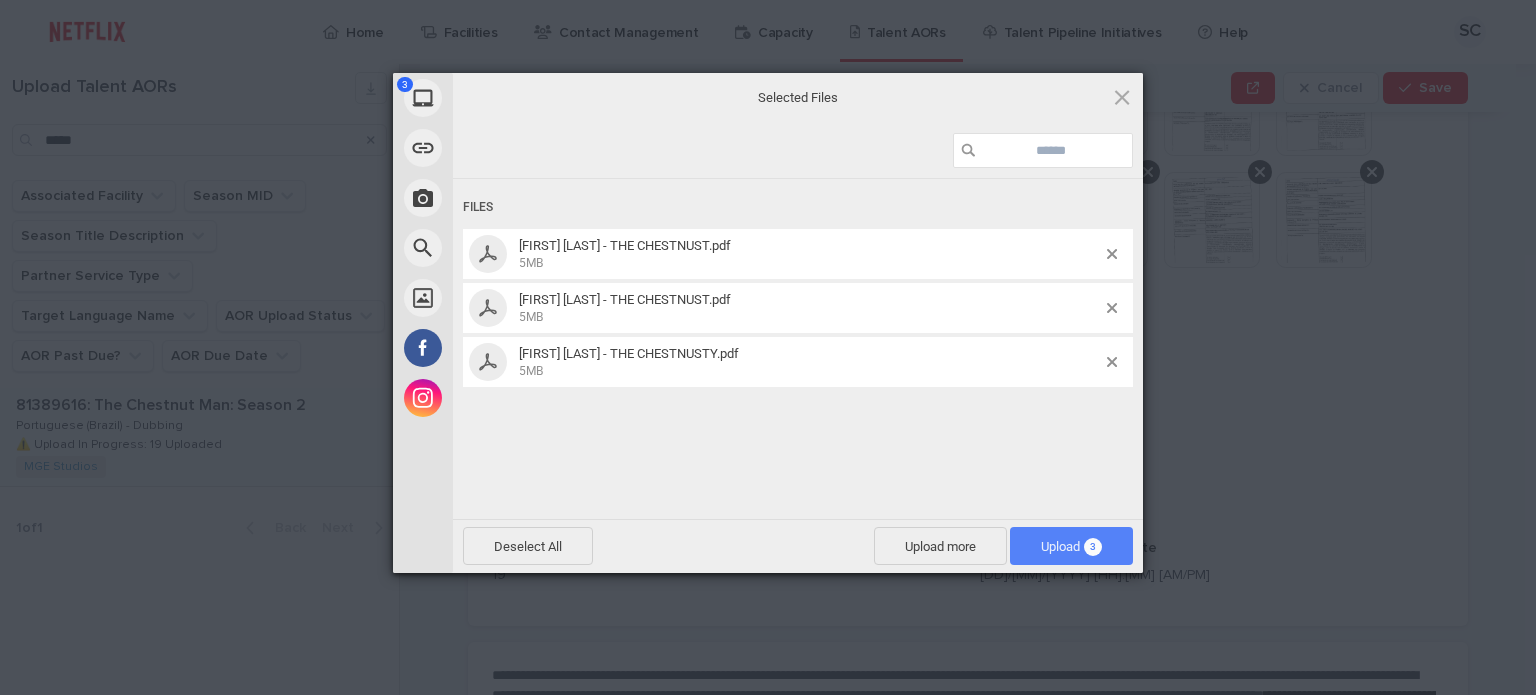 click on "Upload
3" at bounding box center (1071, 546) 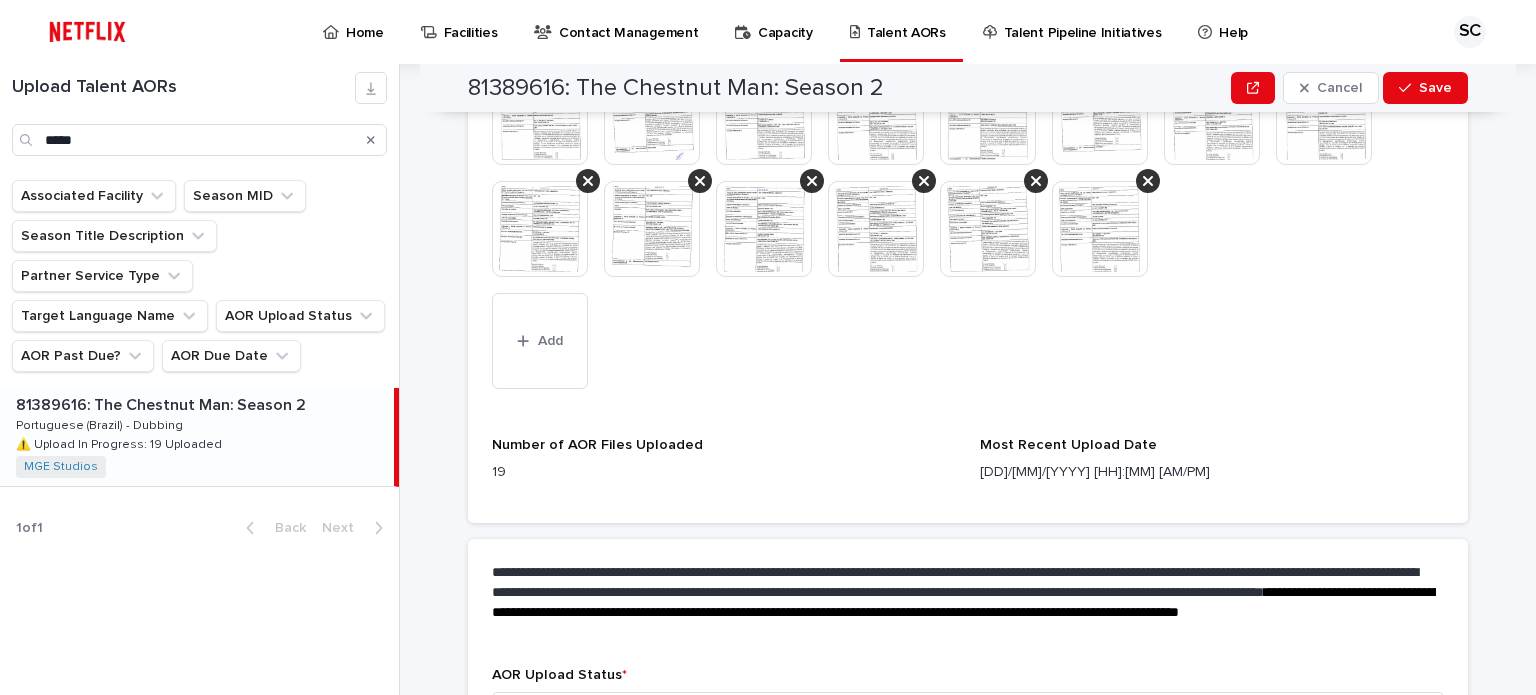 scroll, scrollTop: 1007, scrollLeft: 0, axis: vertical 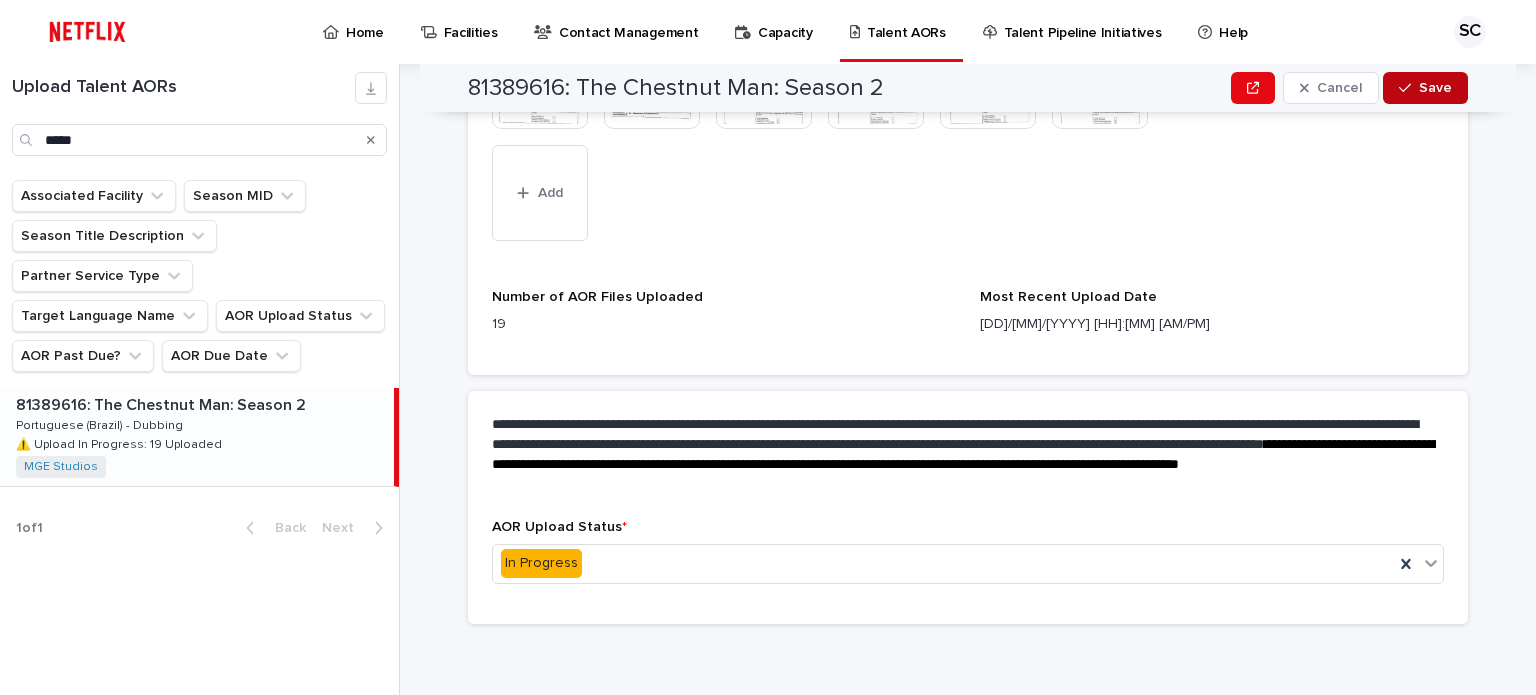 click at bounding box center [1409, 88] 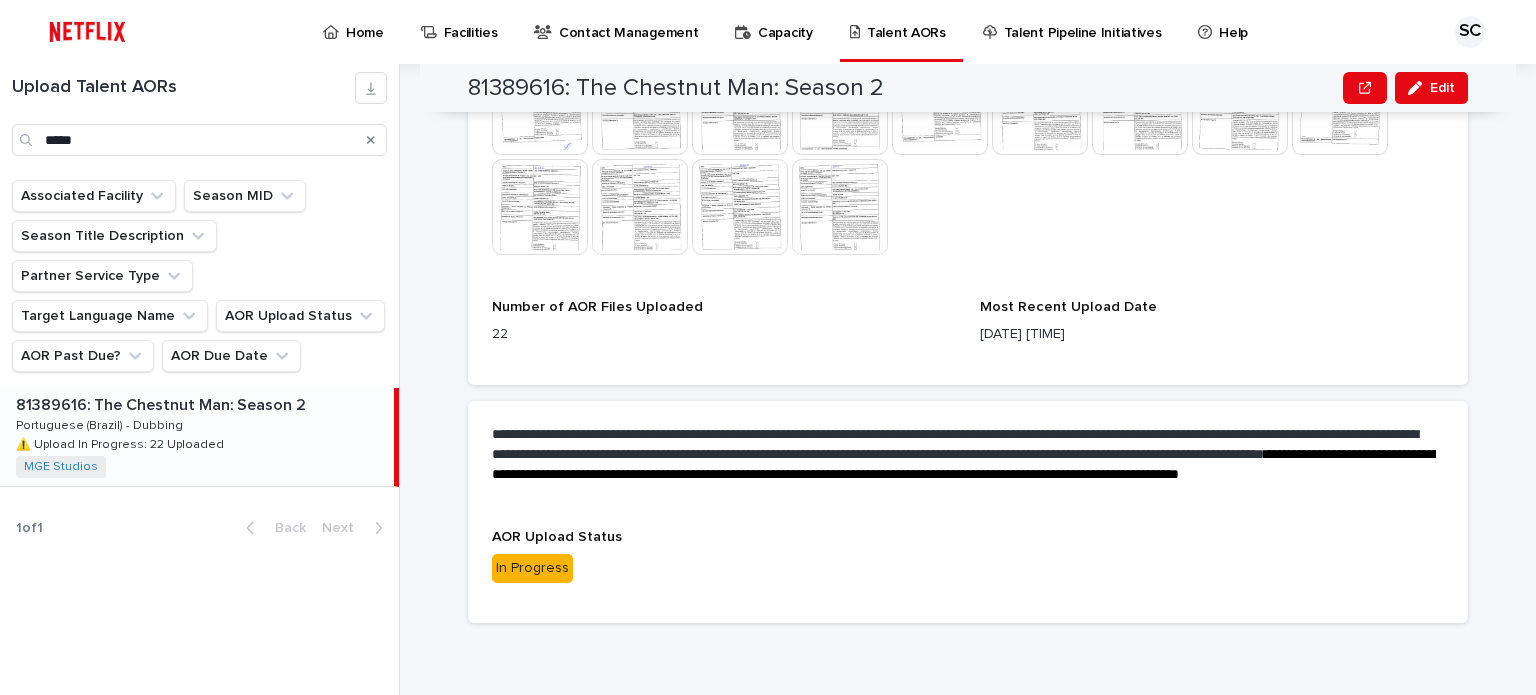scroll, scrollTop: 856, scrollLeft: 0, axis: vertical 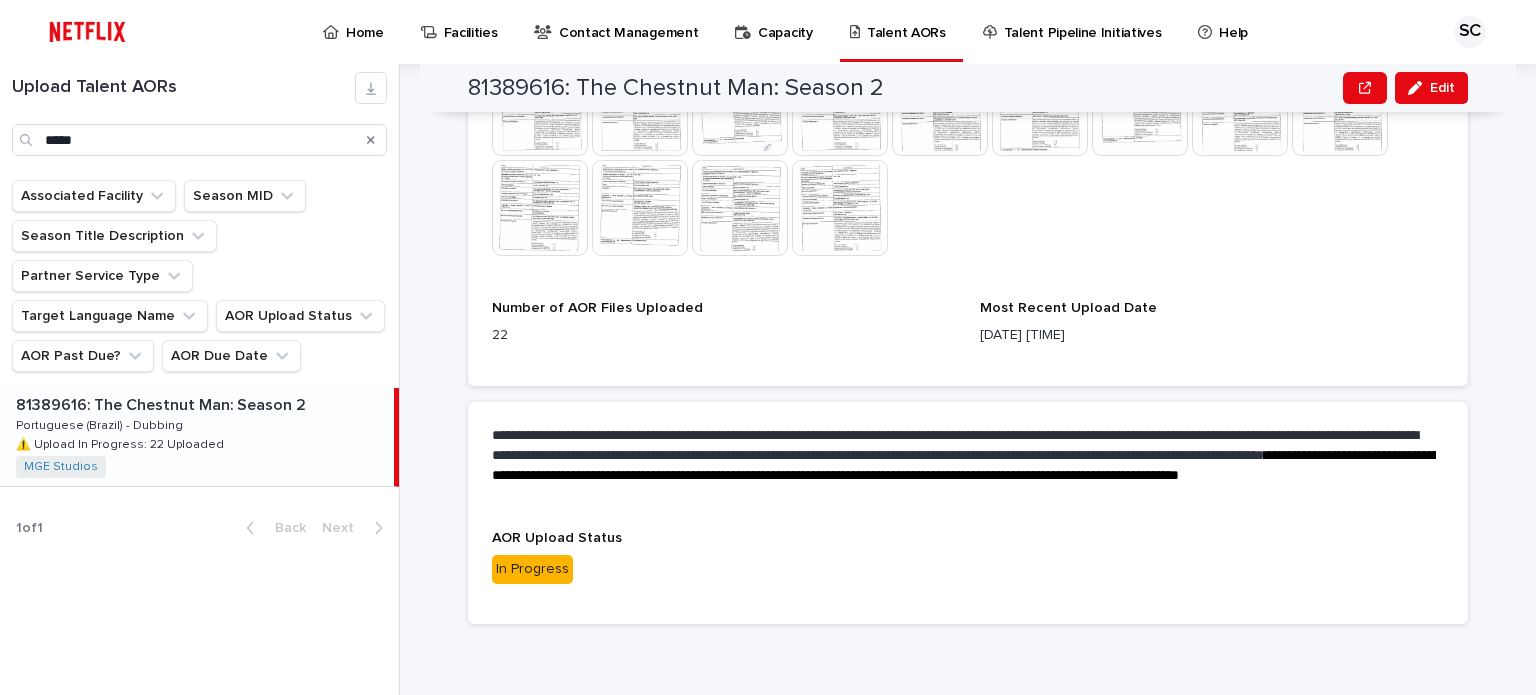 drag, startPoint x: 848, startPoint y: 516, endPoint x: 689, endPoint y: 435, distance: 178.44327 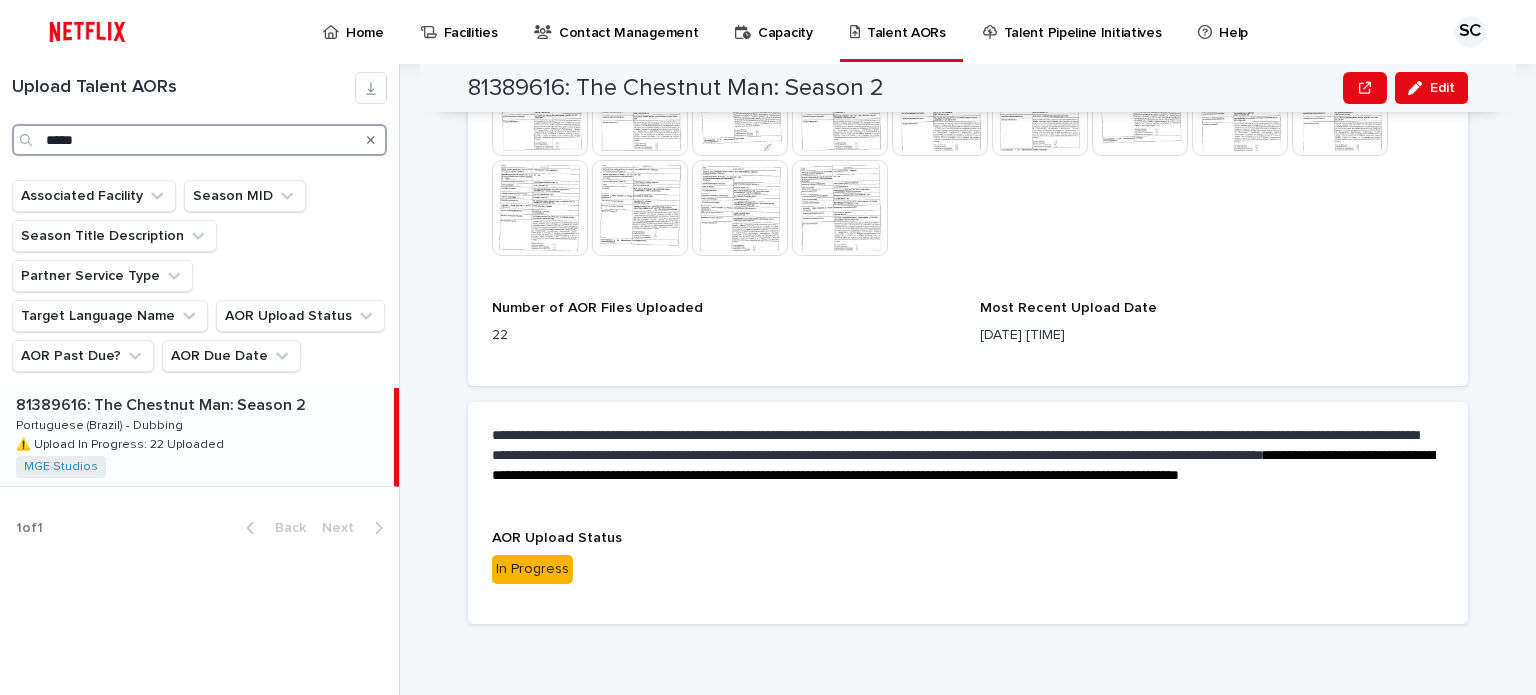drag, startPoint x: 9, startPoint y: 129, endPoint x: 0, endPoint y: 121, distance: 12.0415945 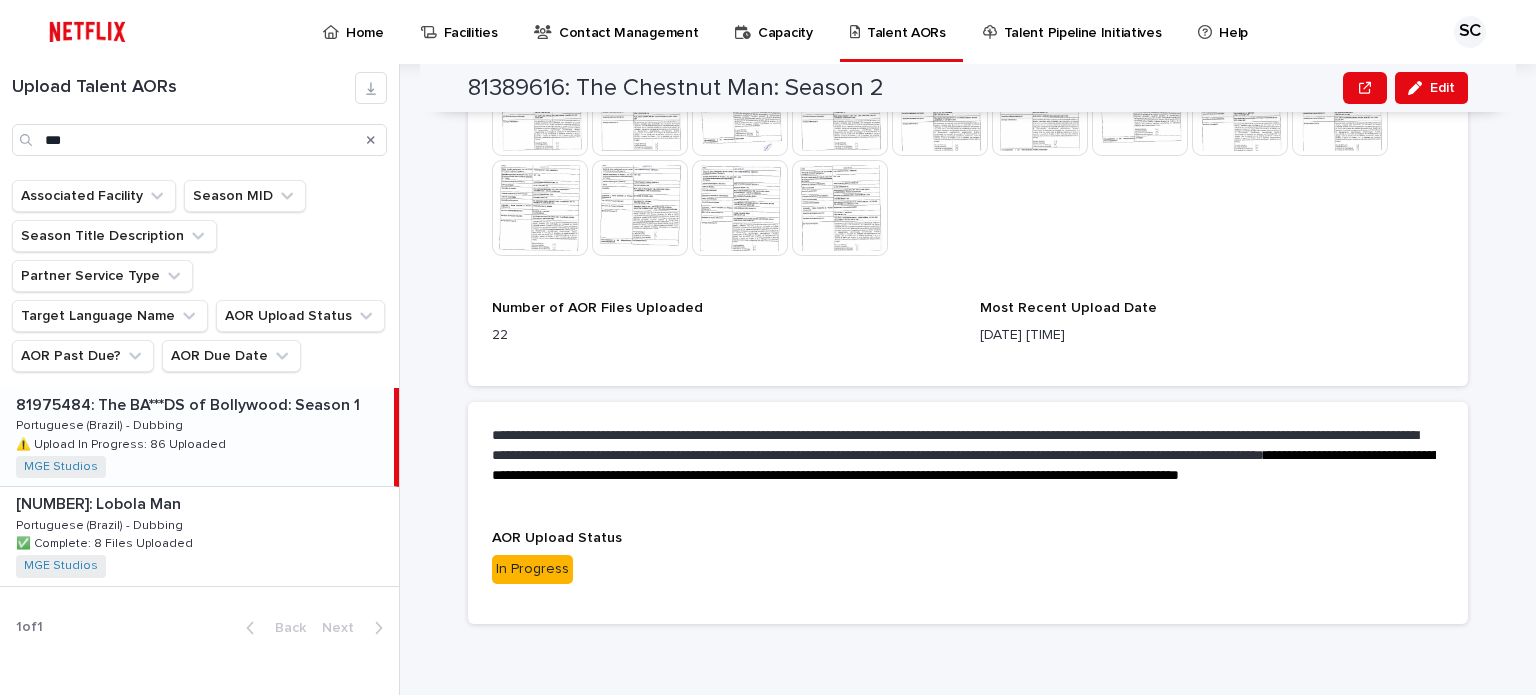 click on "[ID]: The BA***DS of Bollywood: Season [NUMBER] [ID]: The BA***DS of Bollywood: Season [NUMBER]   Portuguese (Brazil) - Dubbing Portuguese (Brazil) - Dubbing   ⚠️ Upload In Progress: [NUMBER] Uploaded ⚠️ Upload In Progress: [NUMBER] Uploaded   MGE Studios   + [NUMBER]" at bounding box center (197, 437) 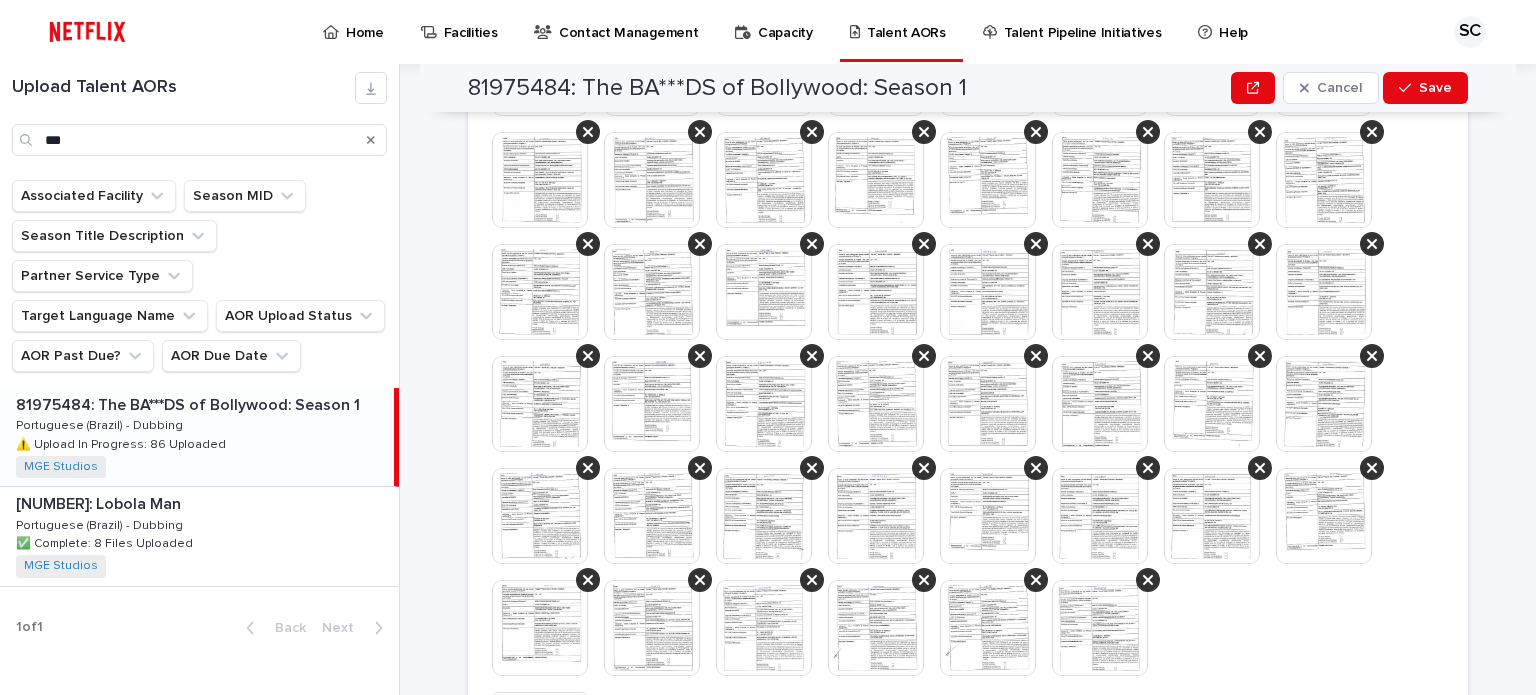 scroll, scrollTop: 1756, scrollLeft: 0, axis: vertical 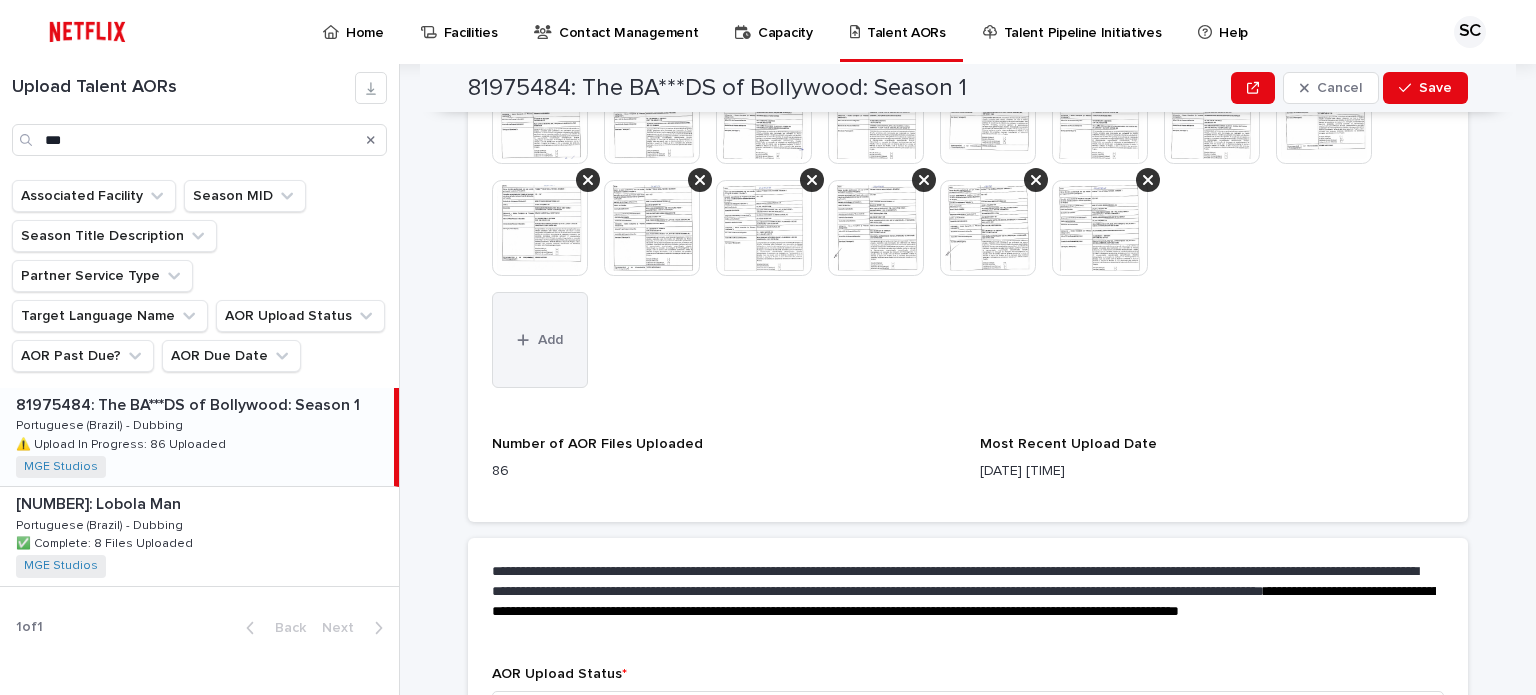 click on "Add" at bounding box center [540, 340] 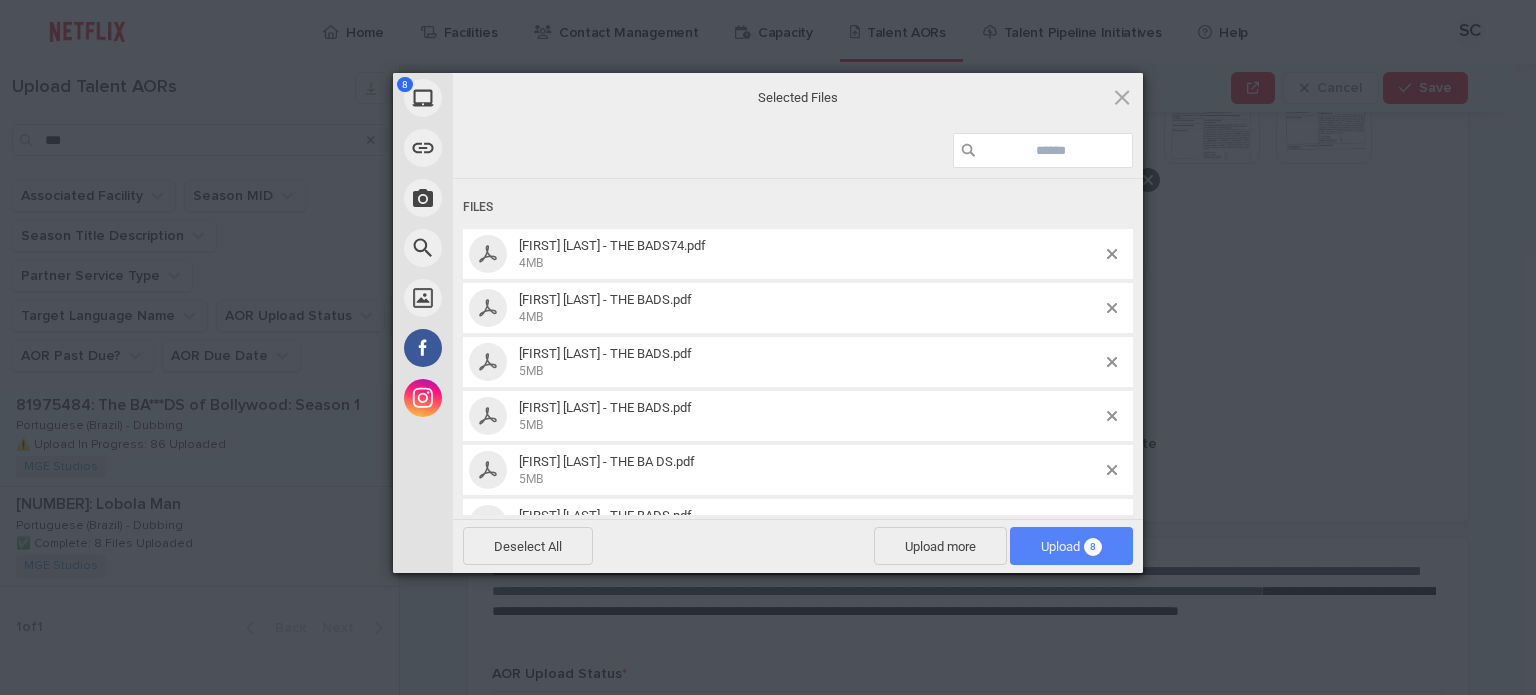 click on "Upload
8" at bounding box center (1071, 546) 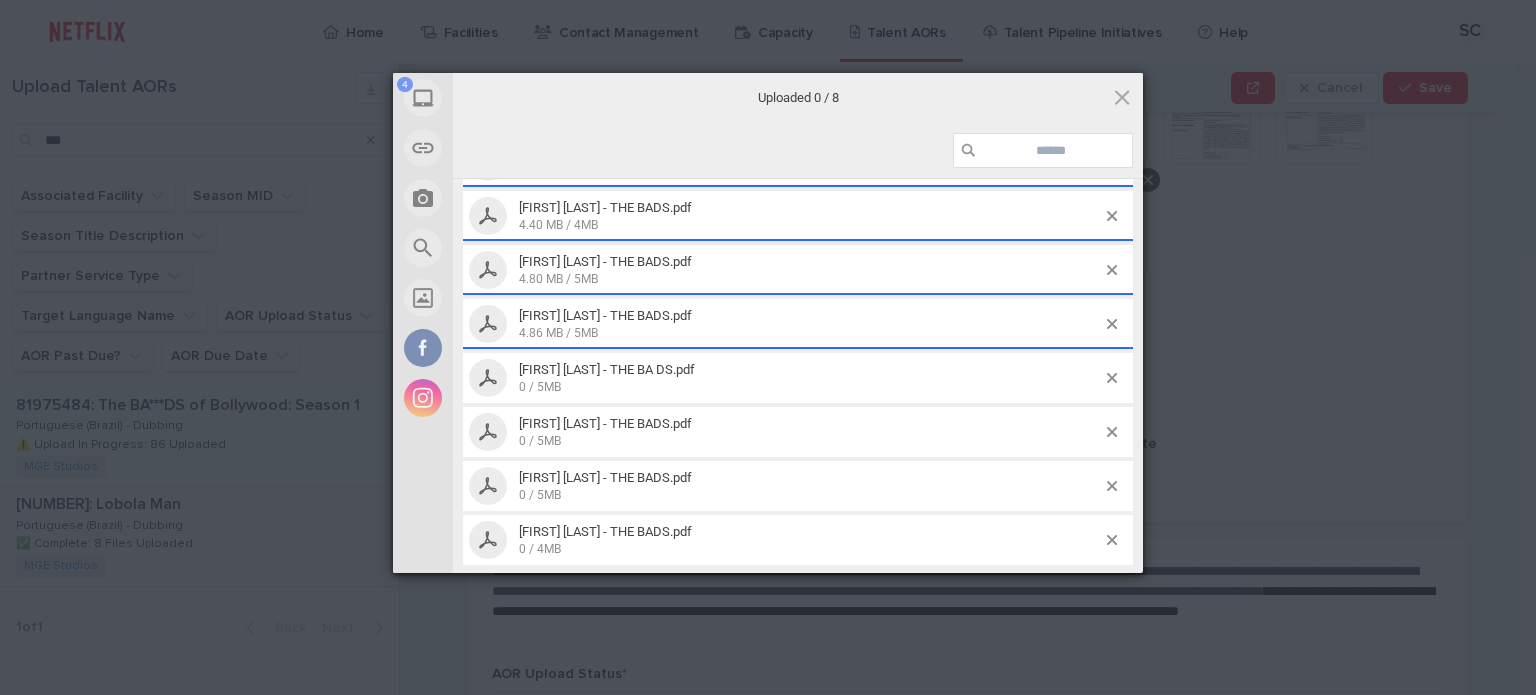 scroll, scrollTop: 133, scrollLeft: 0, axis: vertical 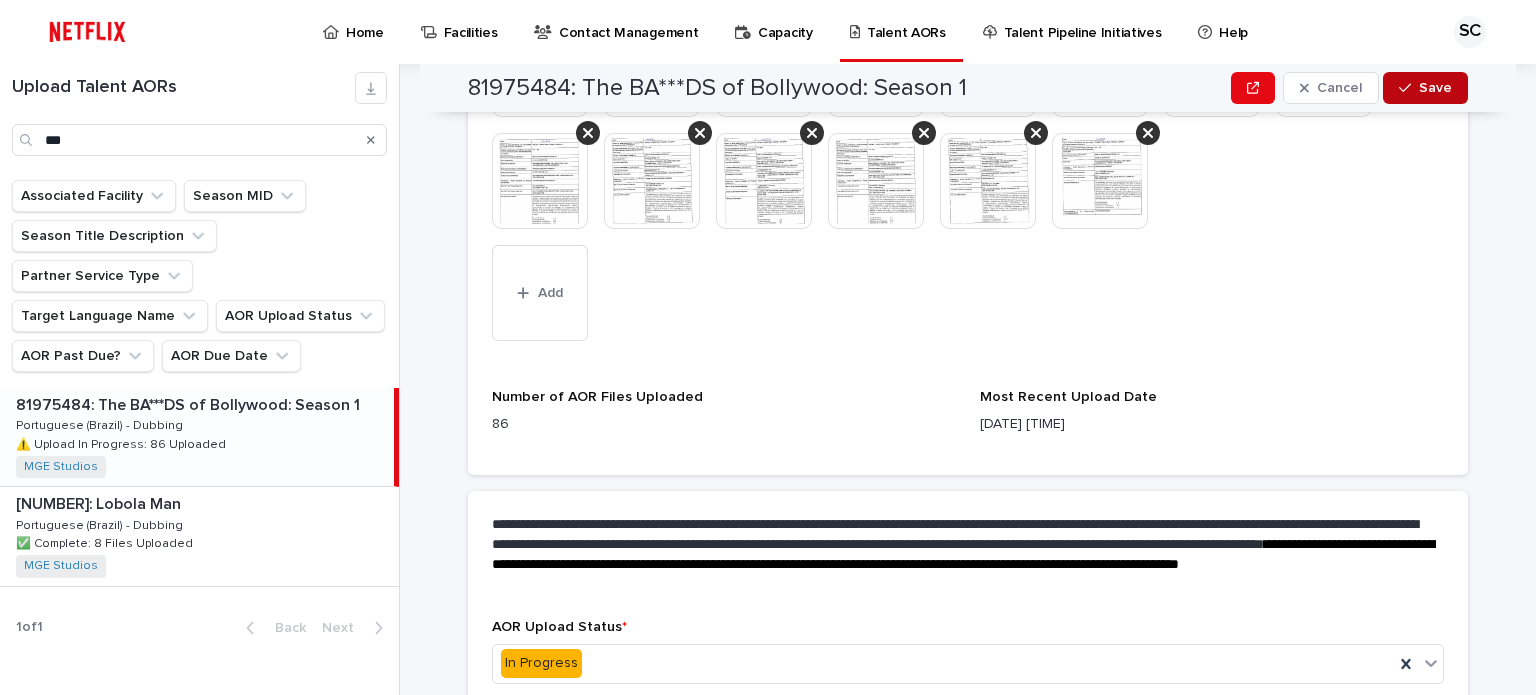 click on "Save" at bounding box center [1425, 88] 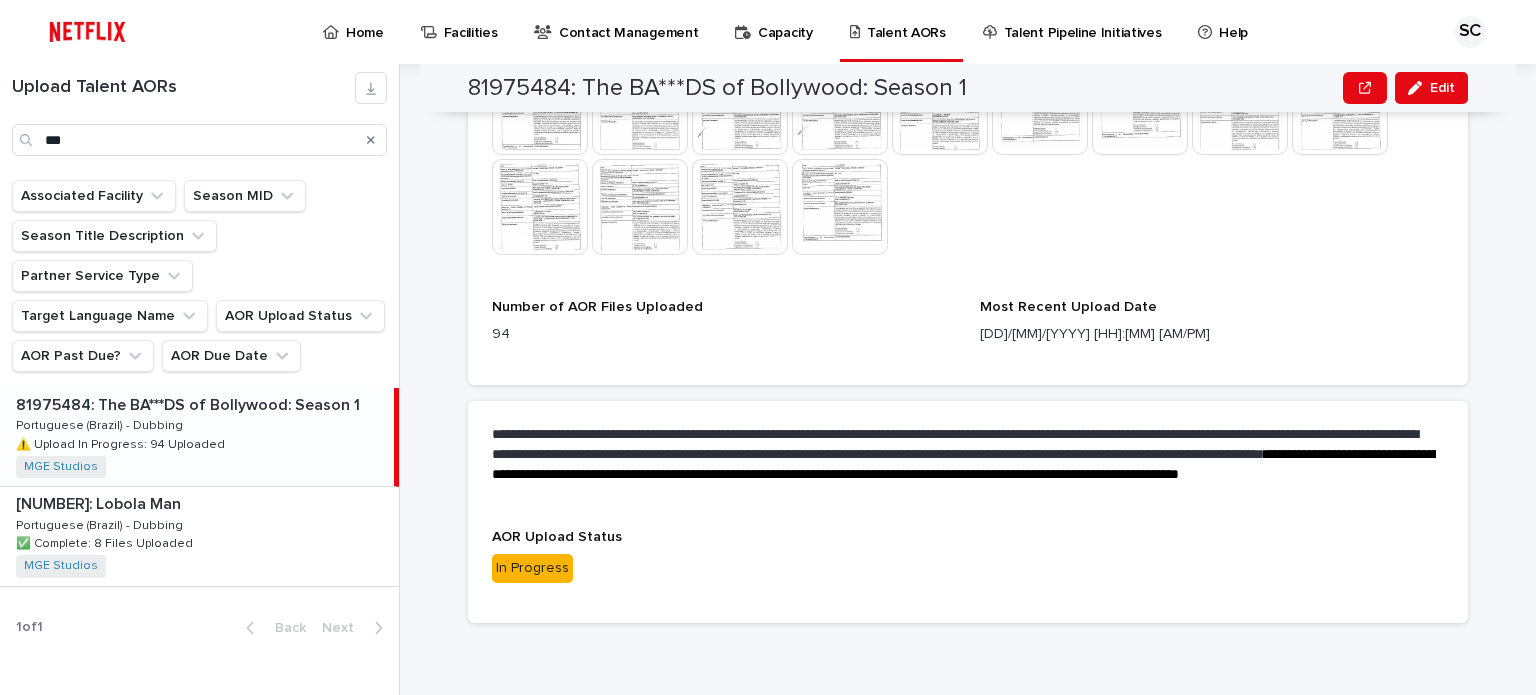 scroll, scrollTop: 1656, scrollLeft: 0, axis: vertical 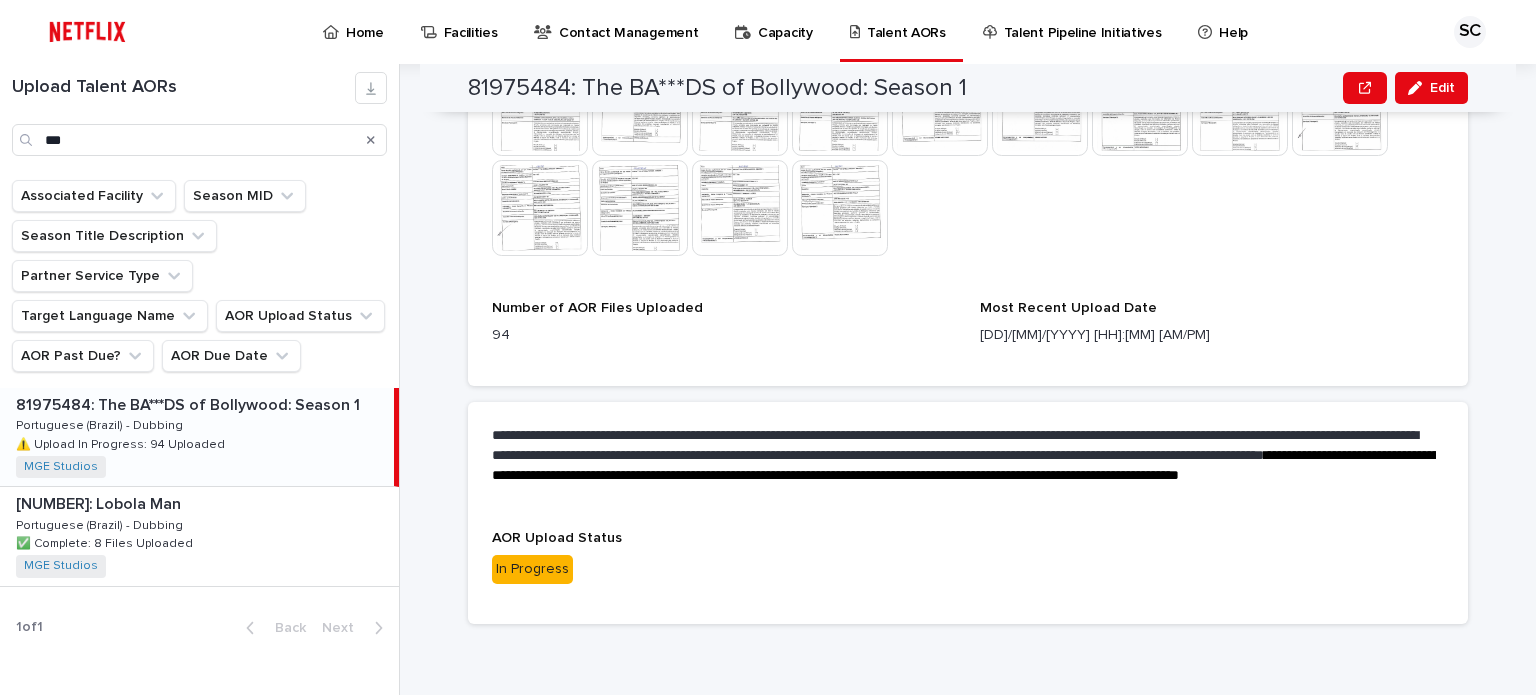 click on "**********" at bounding box center [964, -998] 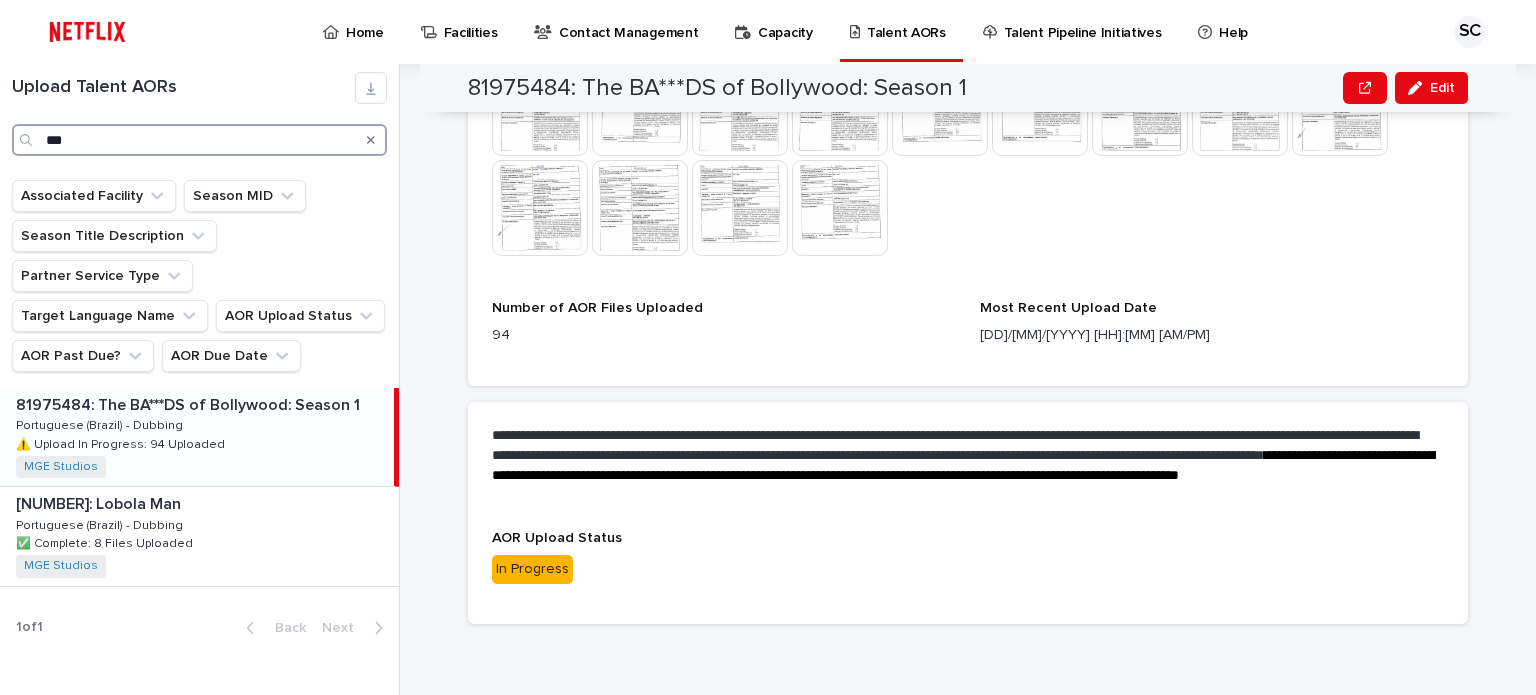 drag, startPoint x: 105, startPoint y: 134, endPoint x: 0, endPoint y: 115, distance: 106.7052 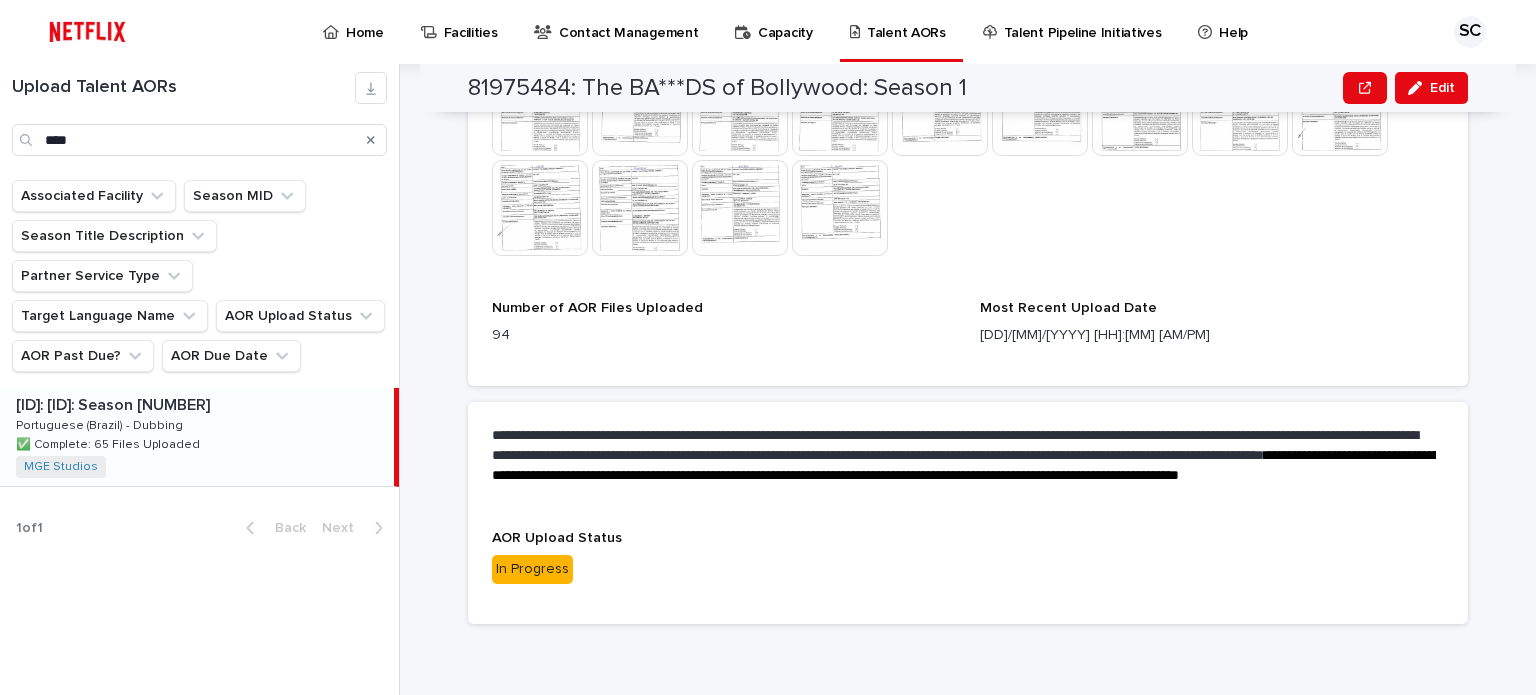 click on "[ID]: [ID]: Season [NUMBER] [ID]: [ID]: Season [NUMBER]   Portuguese (Brazil) - Dubbing Portuguese (Brazil) - Dubbing   ✅ Complete: [NUMBER] Files Uploaded ✅ Complete: [NUMBER] Files Uploaded   MGE Studios   + [NUMBER]" at bounding box center (197, 437) 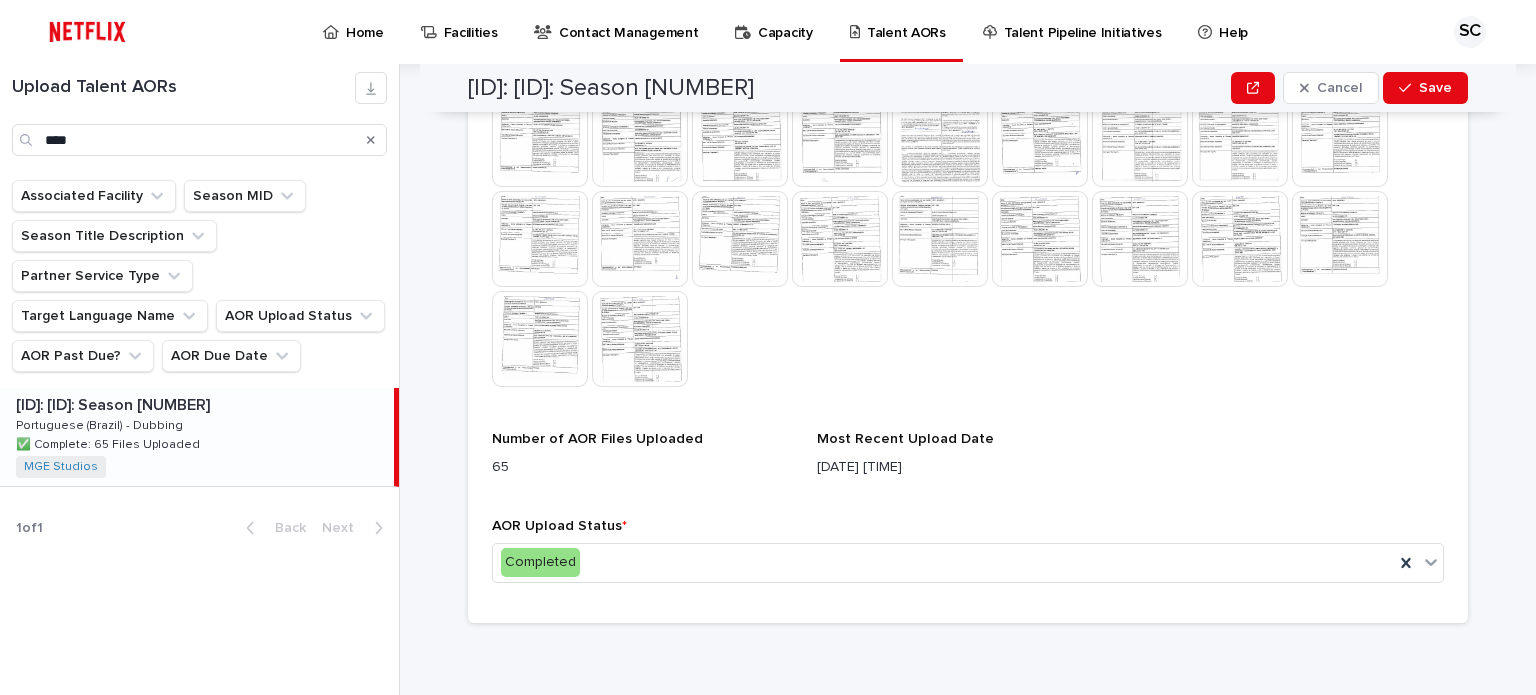 scroll, scrollTop: 1144, scrollLeft: 0, axis: vertical 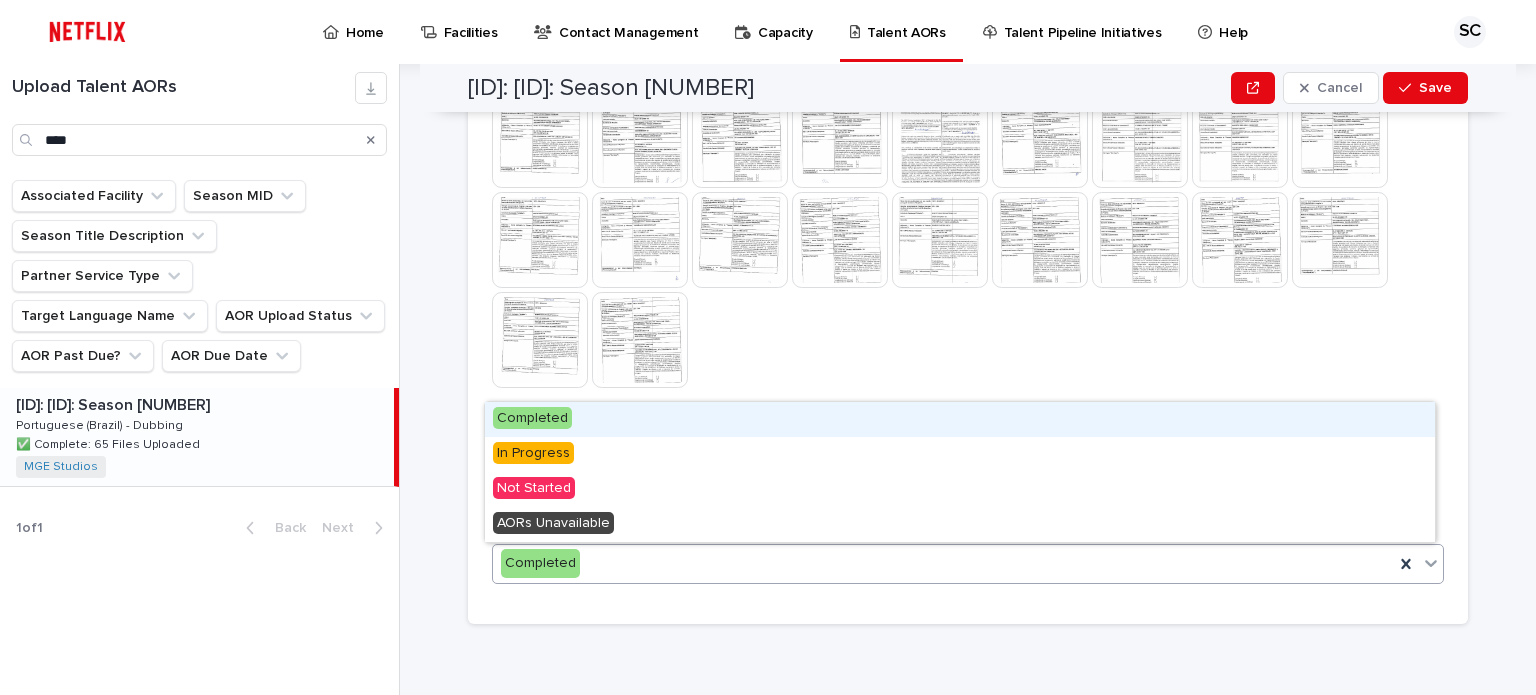 drag, startPoint x: 728, startPoint y: 560, endPoint x: 719, endPoint y: 544, distance: 18.35756 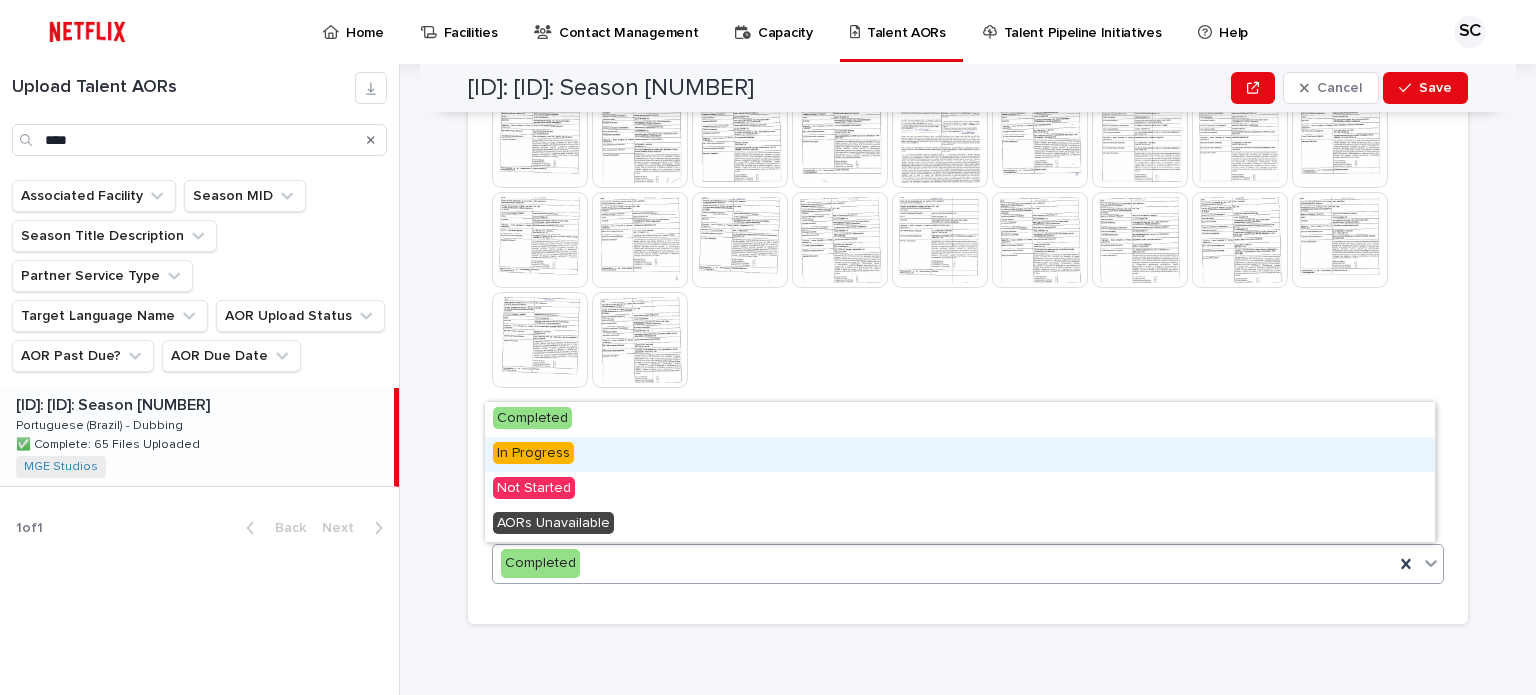 click on "In Progress" at bounding box center [960, 454] 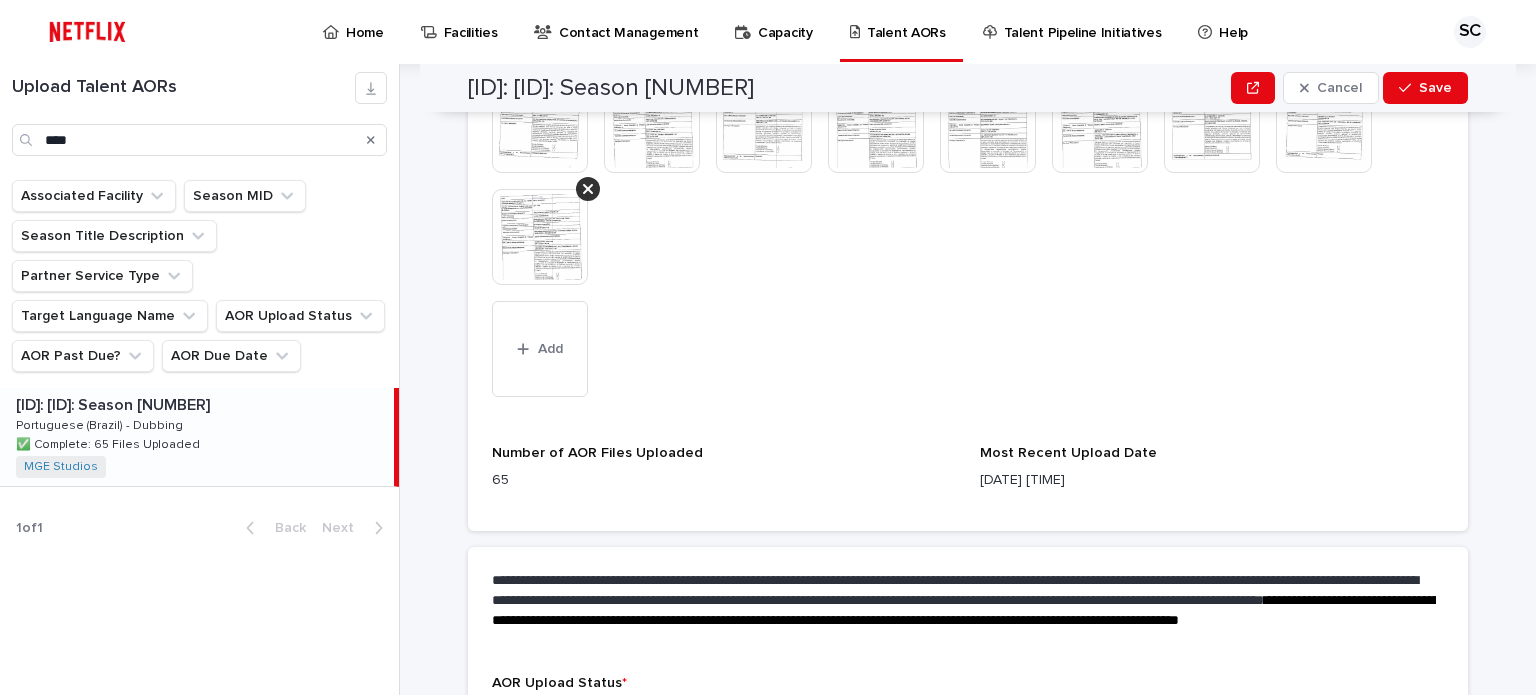 scroll, scrollTop: 1544, scrollLeft: 0, axis: vertical 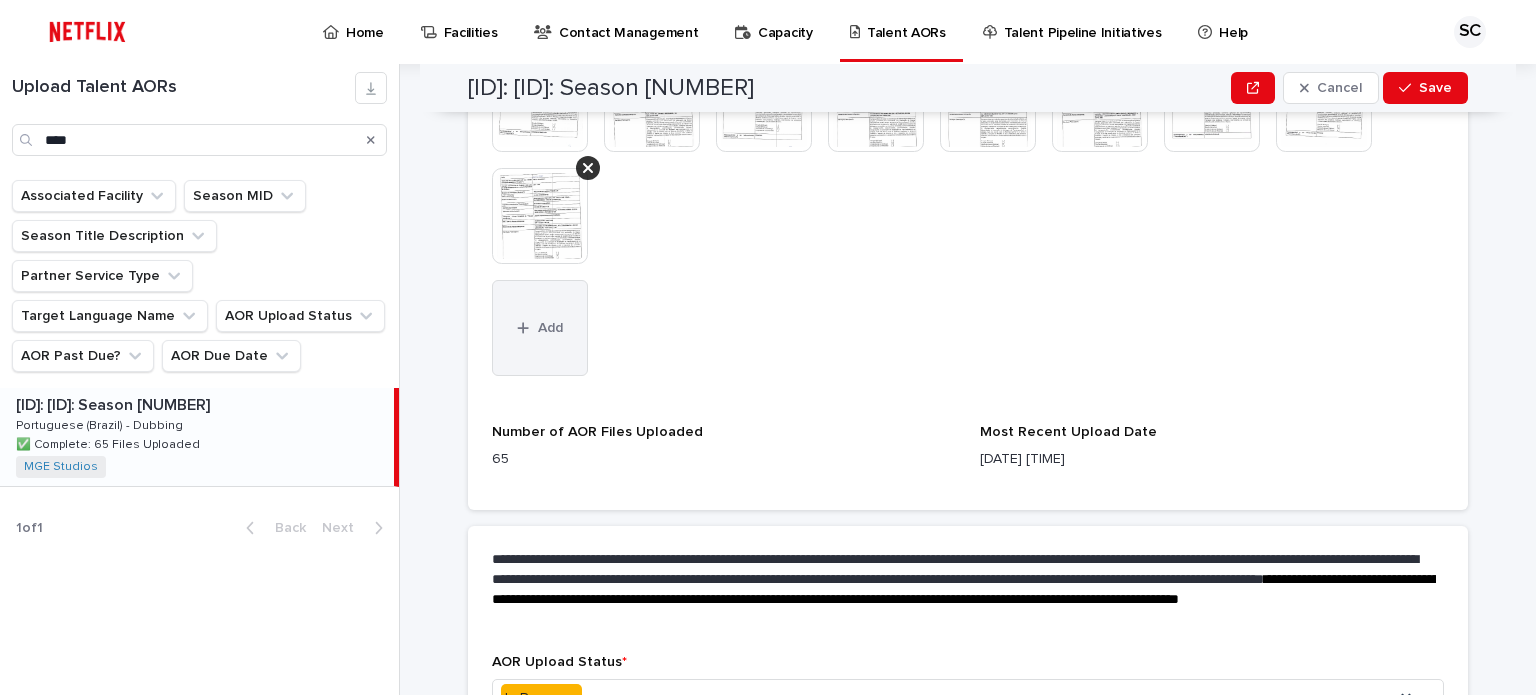 click on "Add" at bounding box center (540, 328) 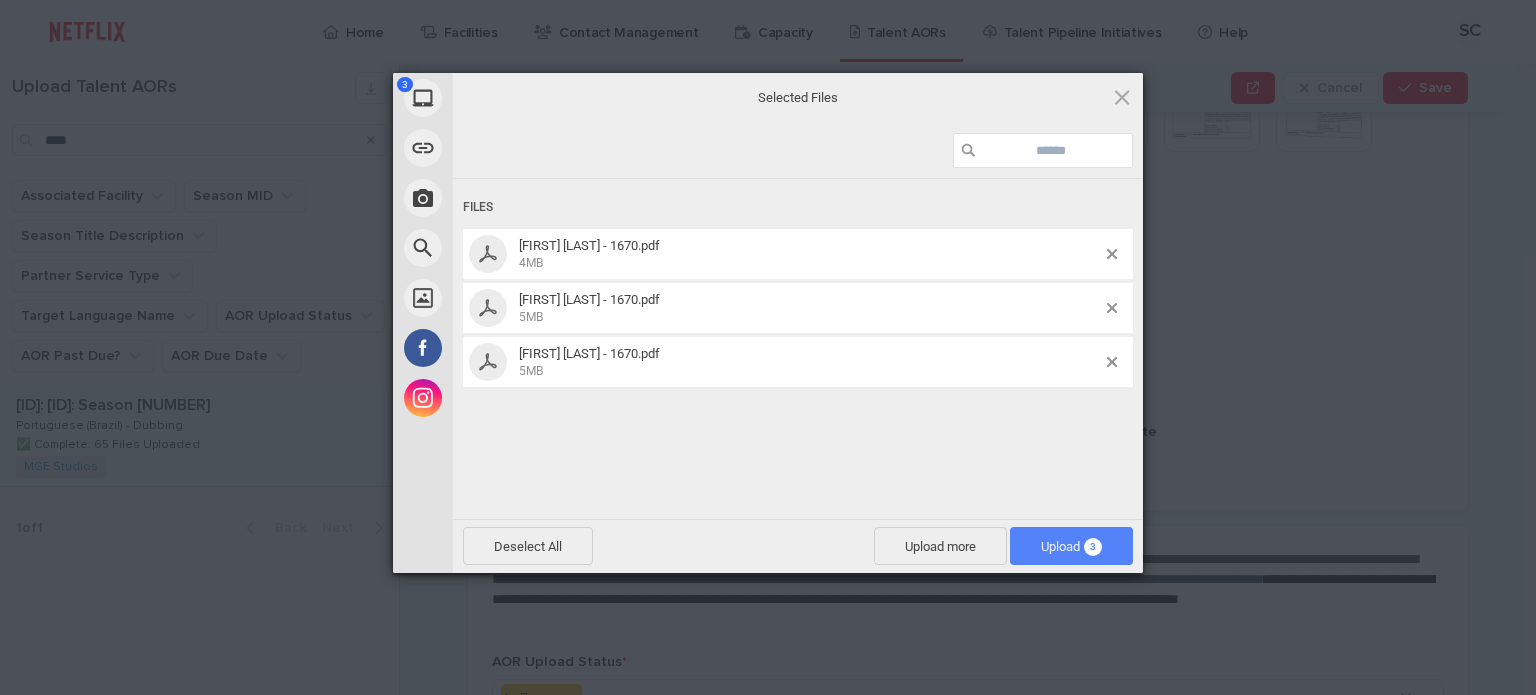 click on "Upload
3" at bounding box center (1071, 546) 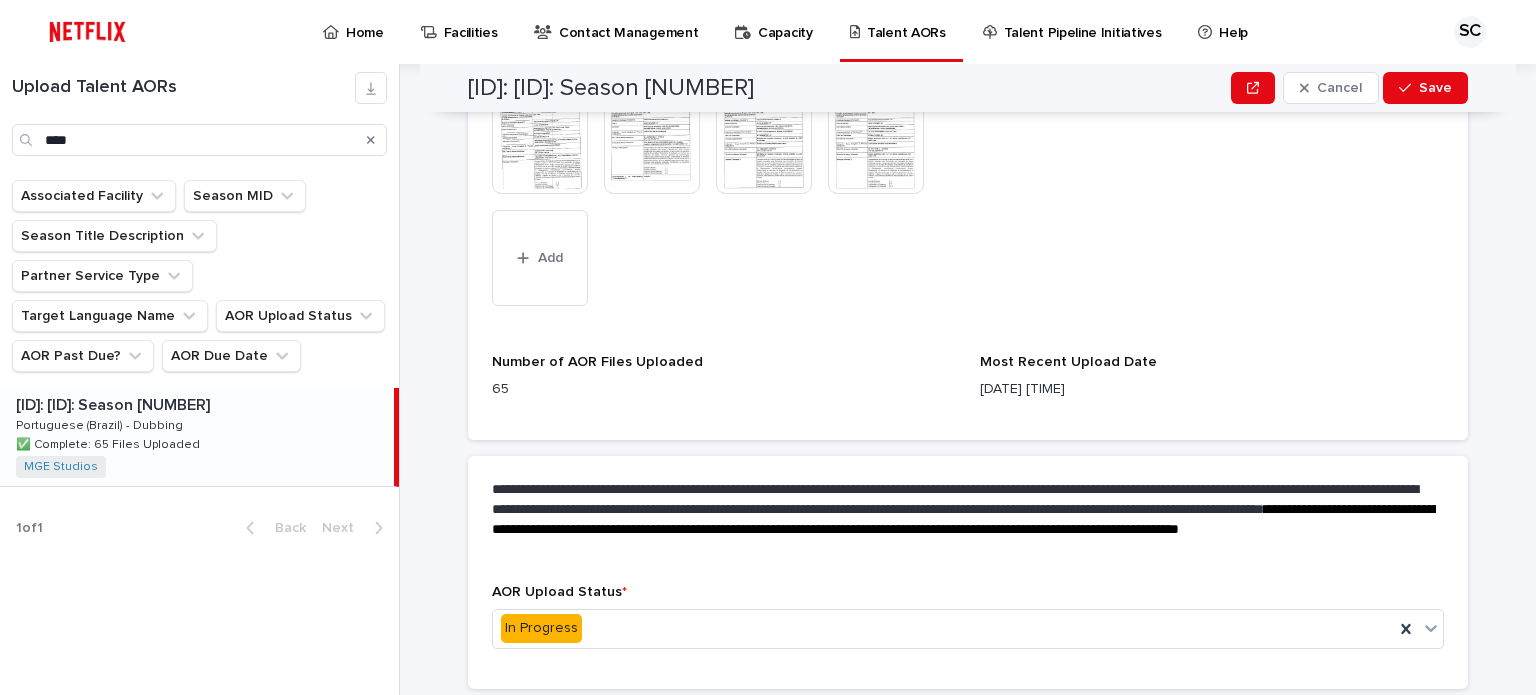 scroll, scrollTop: 1679, scrollLeft: 0, axis: vertical 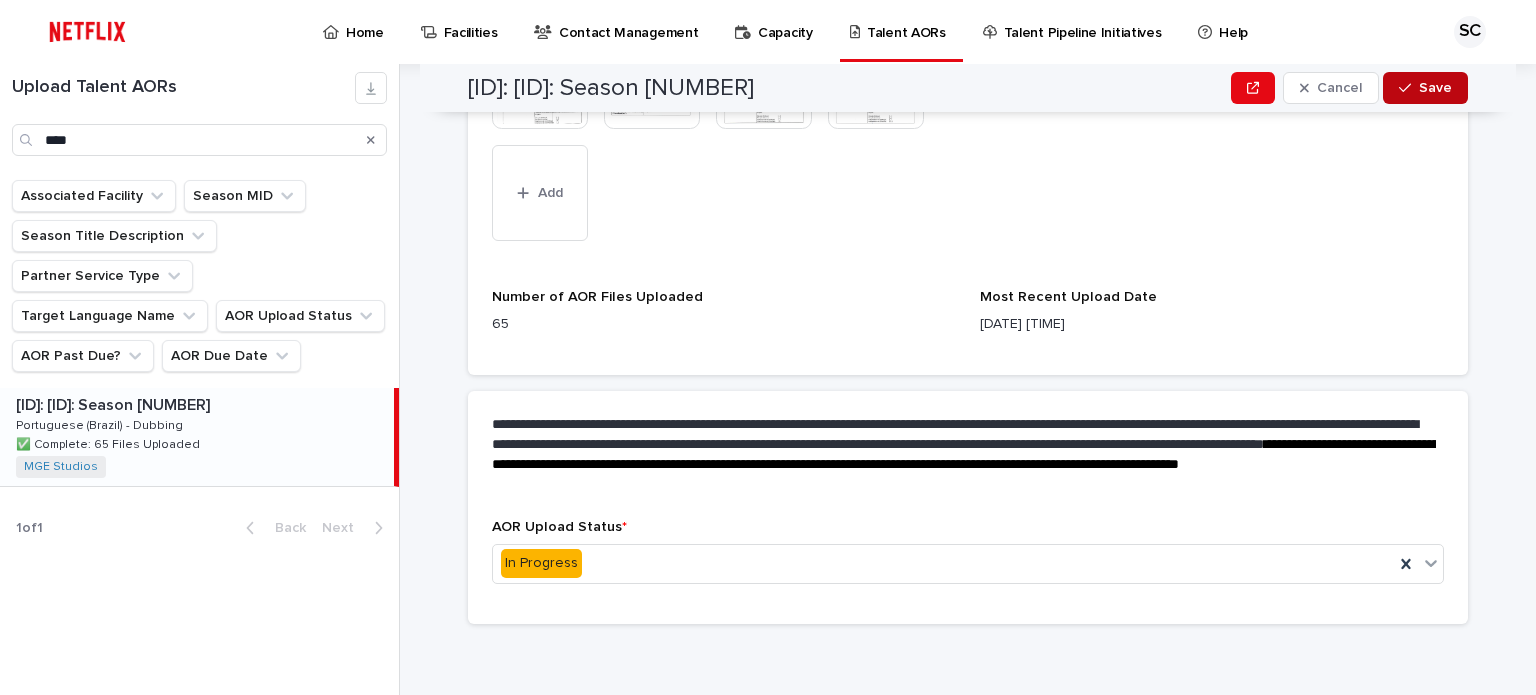 click on "Save" at bounding box center (1435, 88) 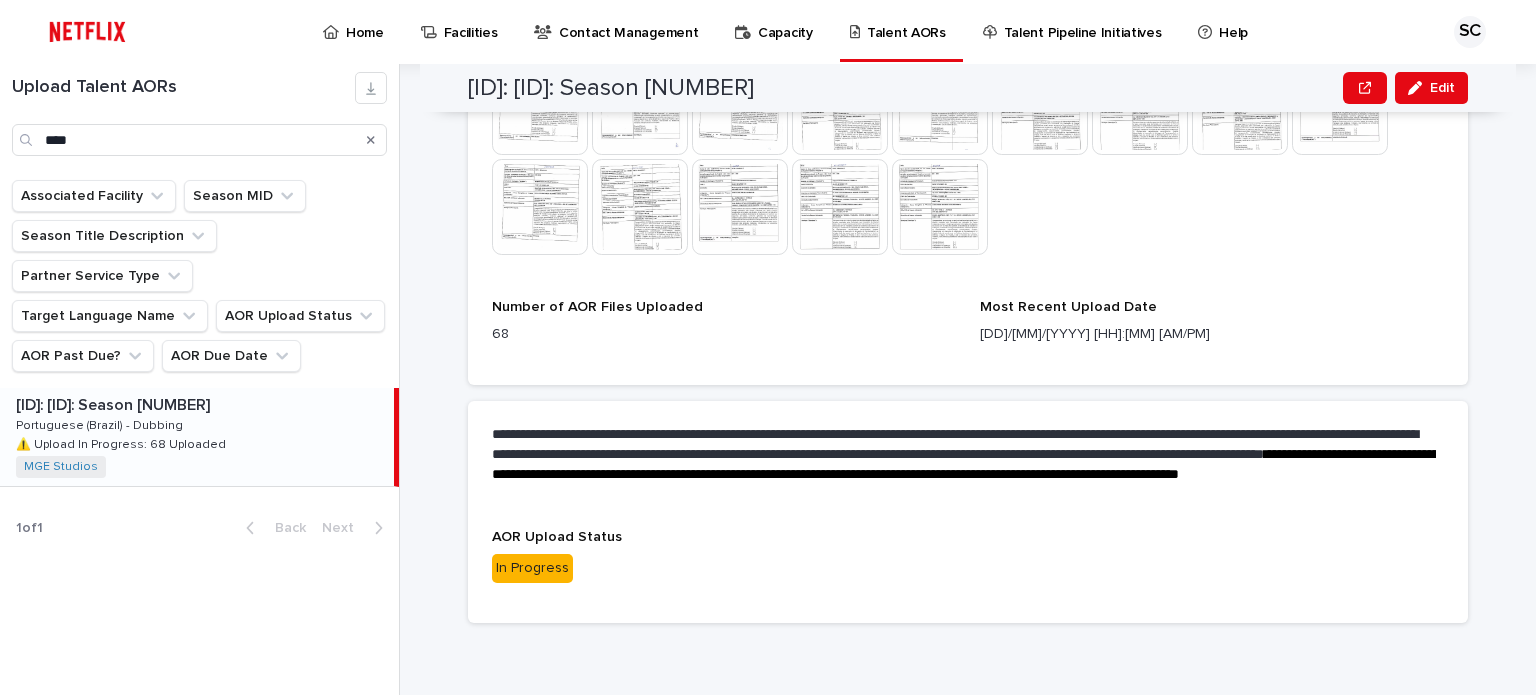 scroll, scrollTop: 1356, scrollLeft: 0, axis: vertical 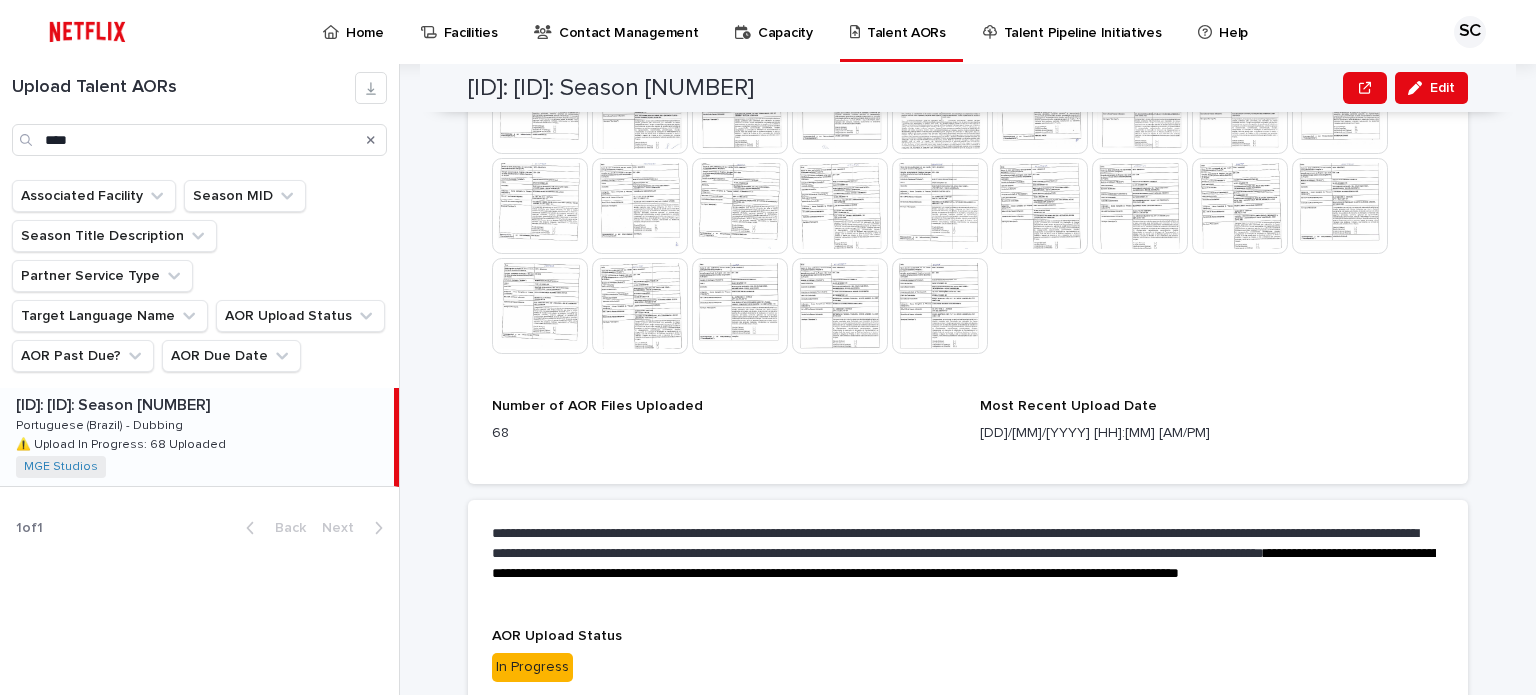 click on "[ID]: [ID]: Season [NUMBER] [ID]: [ID]: Season [NUMBER]   Portuguese (Brazil) - Dubbing Portuguese (Brazil) - Dubbing   ⚠️ Upload In Progress: [NUMBER] Uploaded ⚠️ Upload In Progress: [NUMBER] Uploaded   MGE Studios   + [NUMBER]" at bounding box center [197, 437] 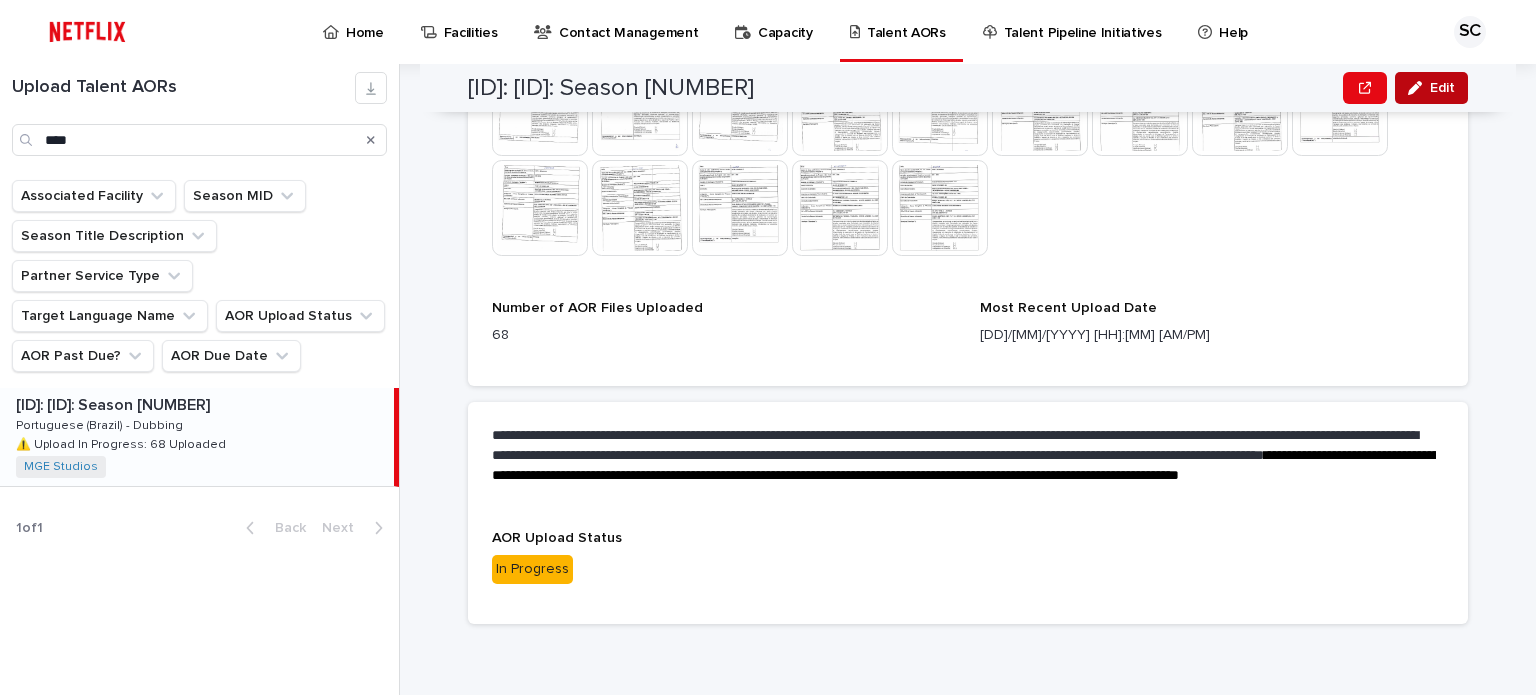 click on "Edit" at bounding box center (1431, 88) 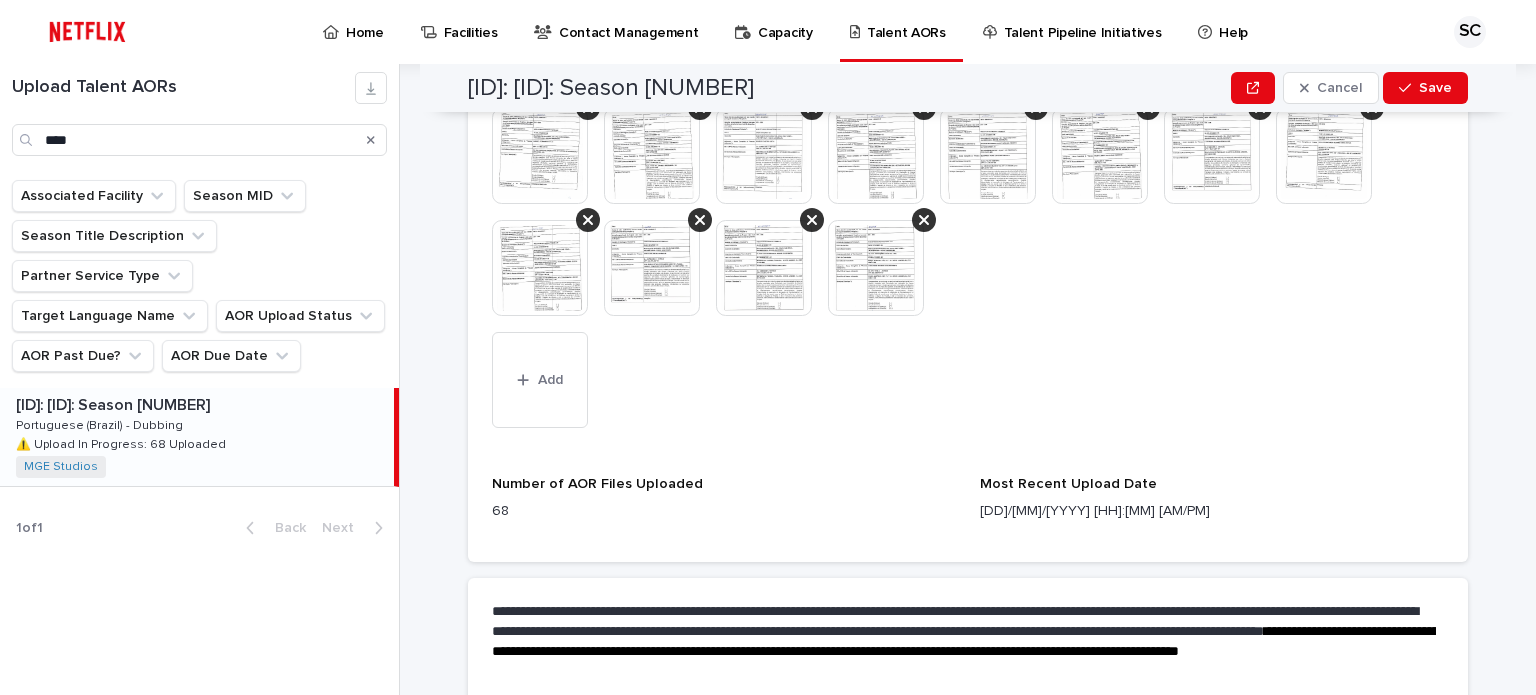 scroll, scrollTop: 1877, scrollLeft: 0, axis: vertical 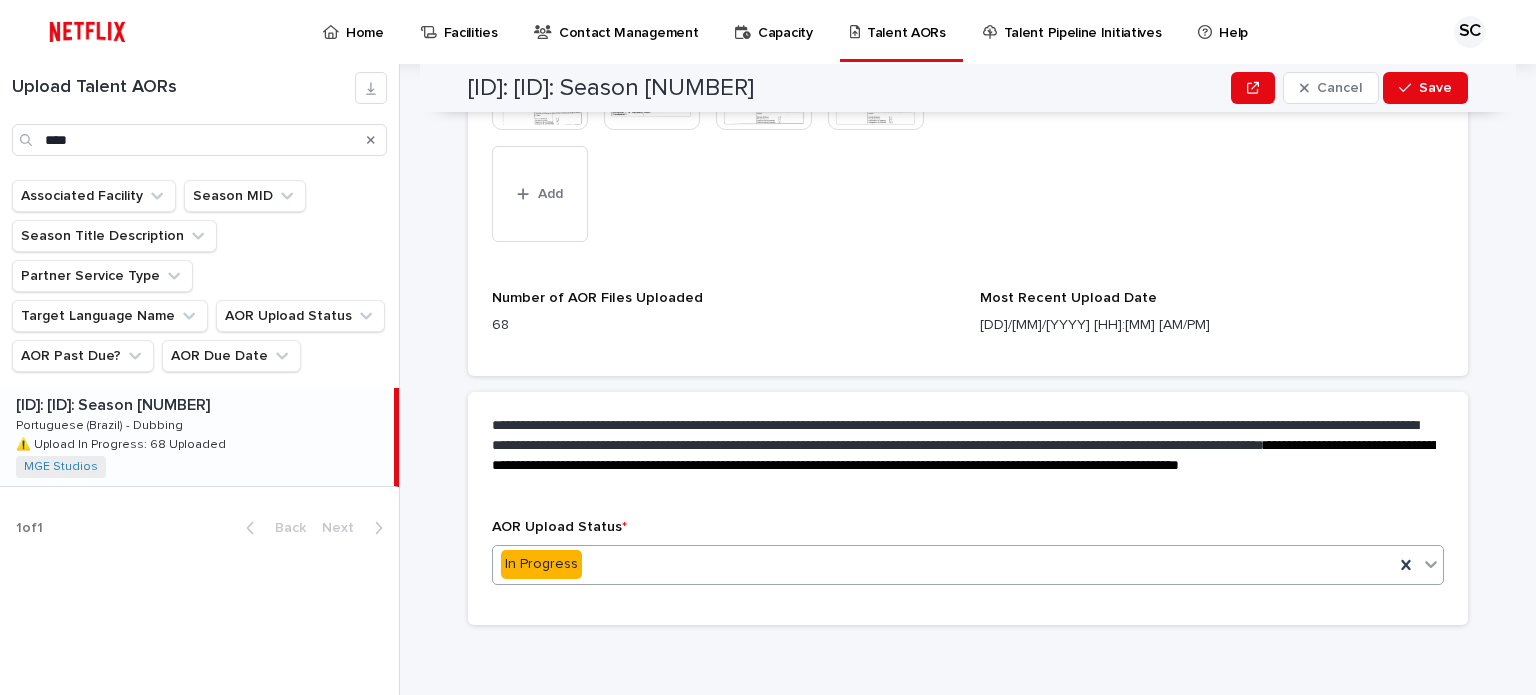 click on "In Progress" at bounding box center (943, 564) 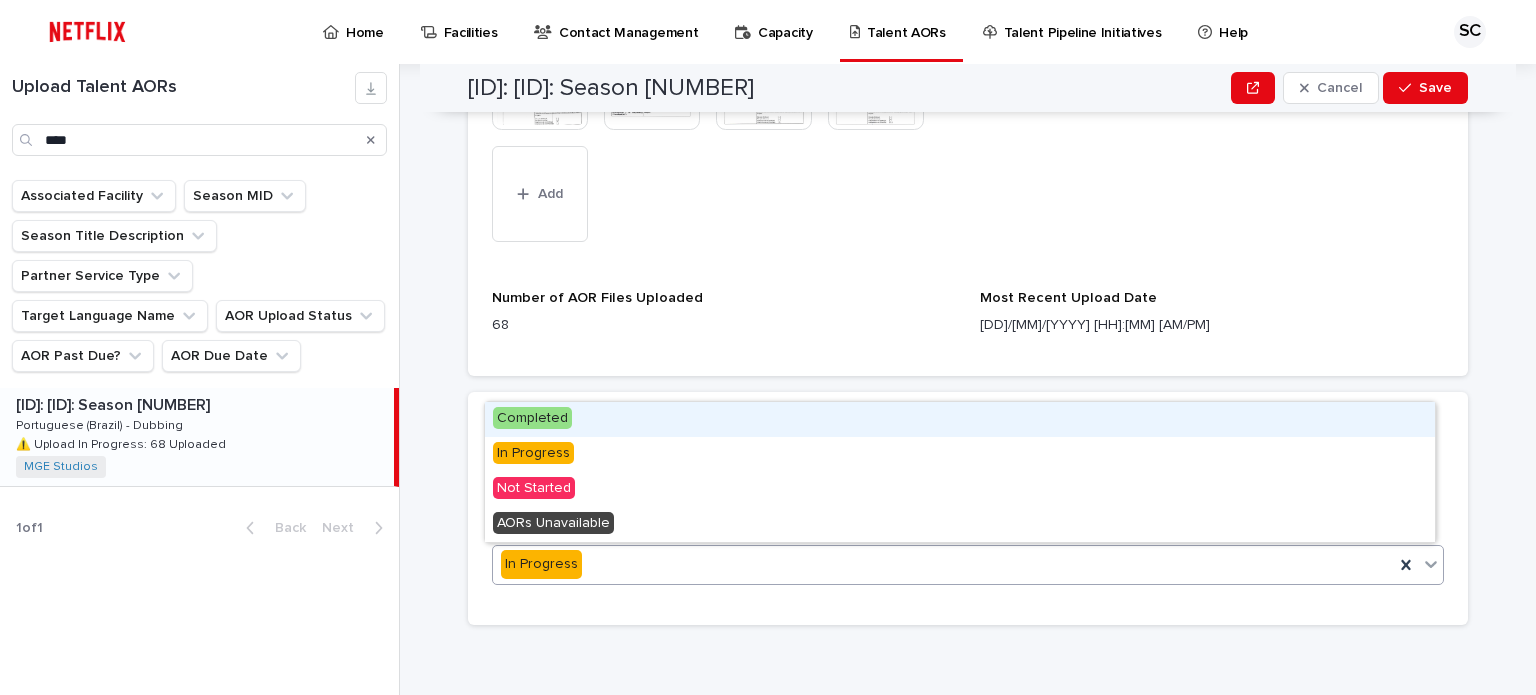 click on "Completed" at bounding box center [960, 419] 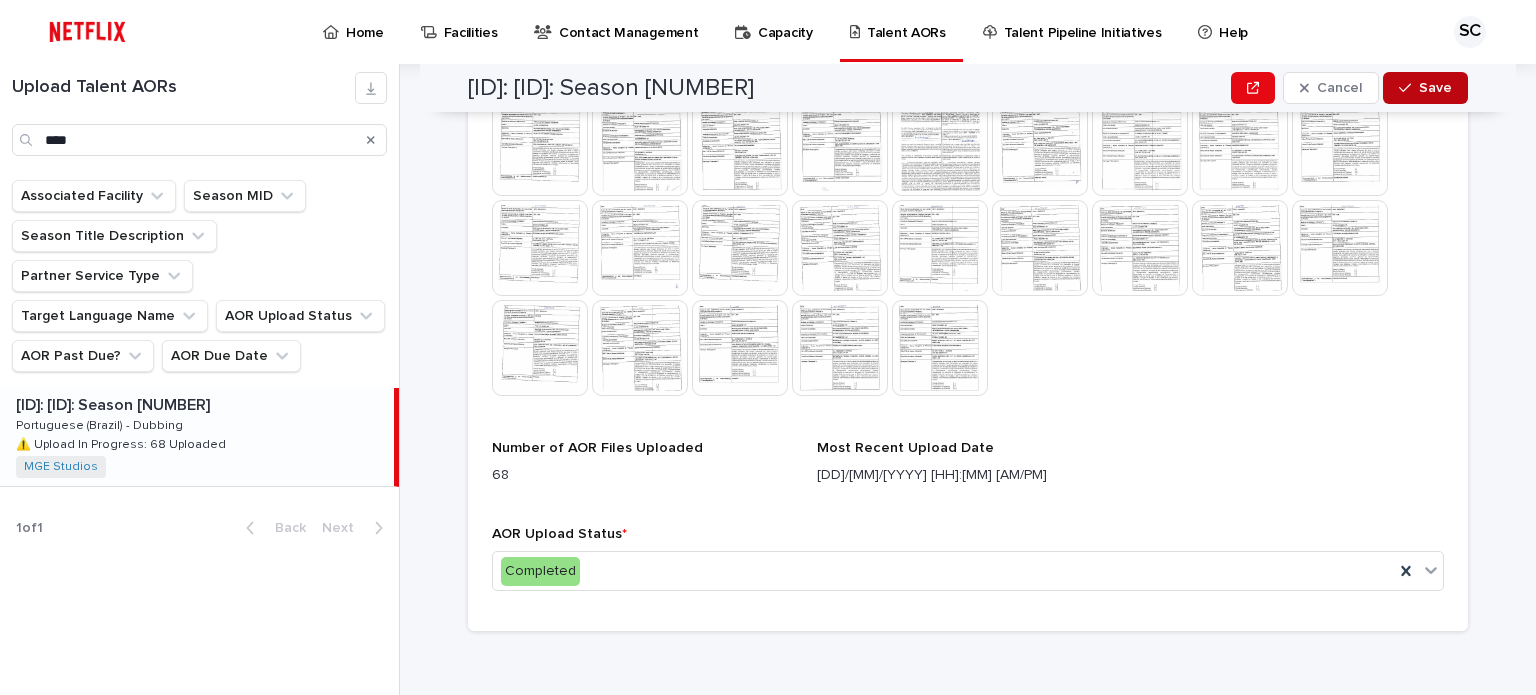 scroll, scrollTop: 1342, scrollLeft: 0, axis: vertical 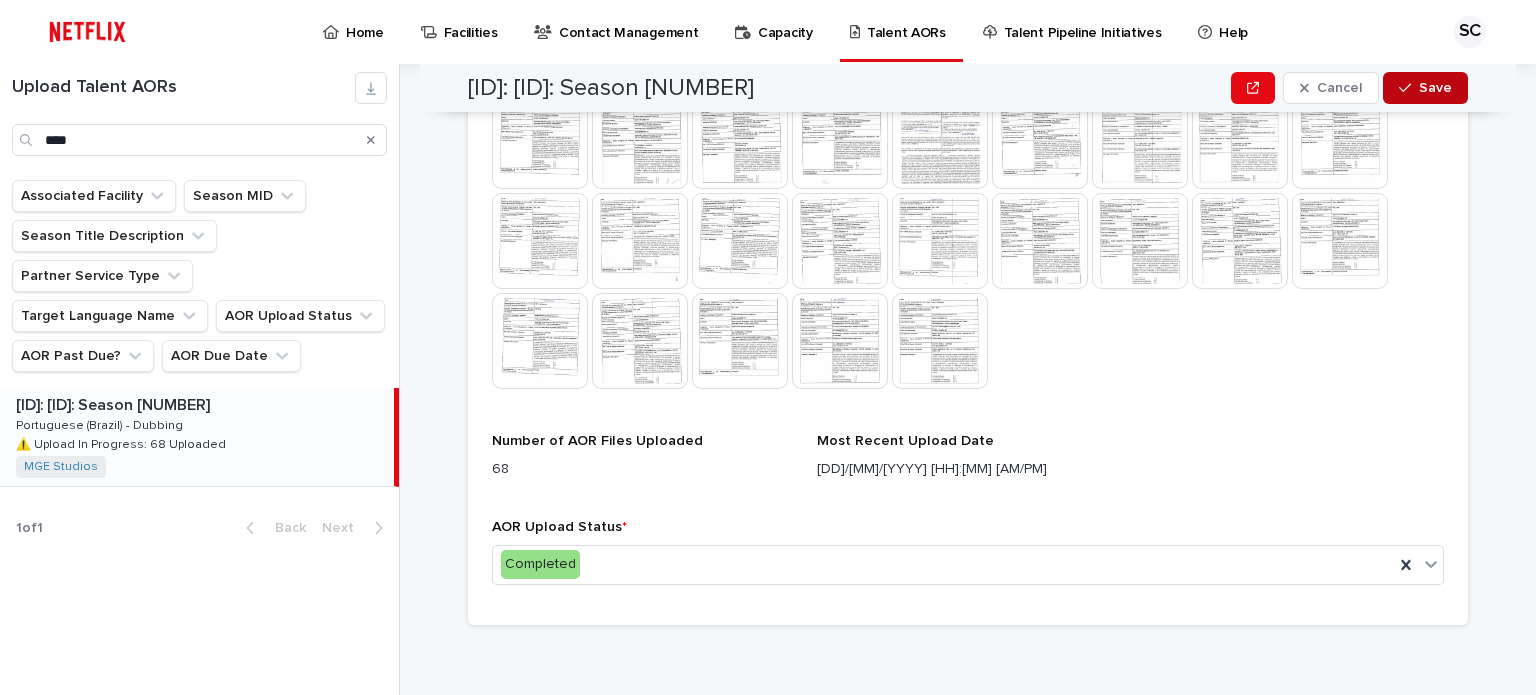 click on "Save" at bounding box center [1435, 88] 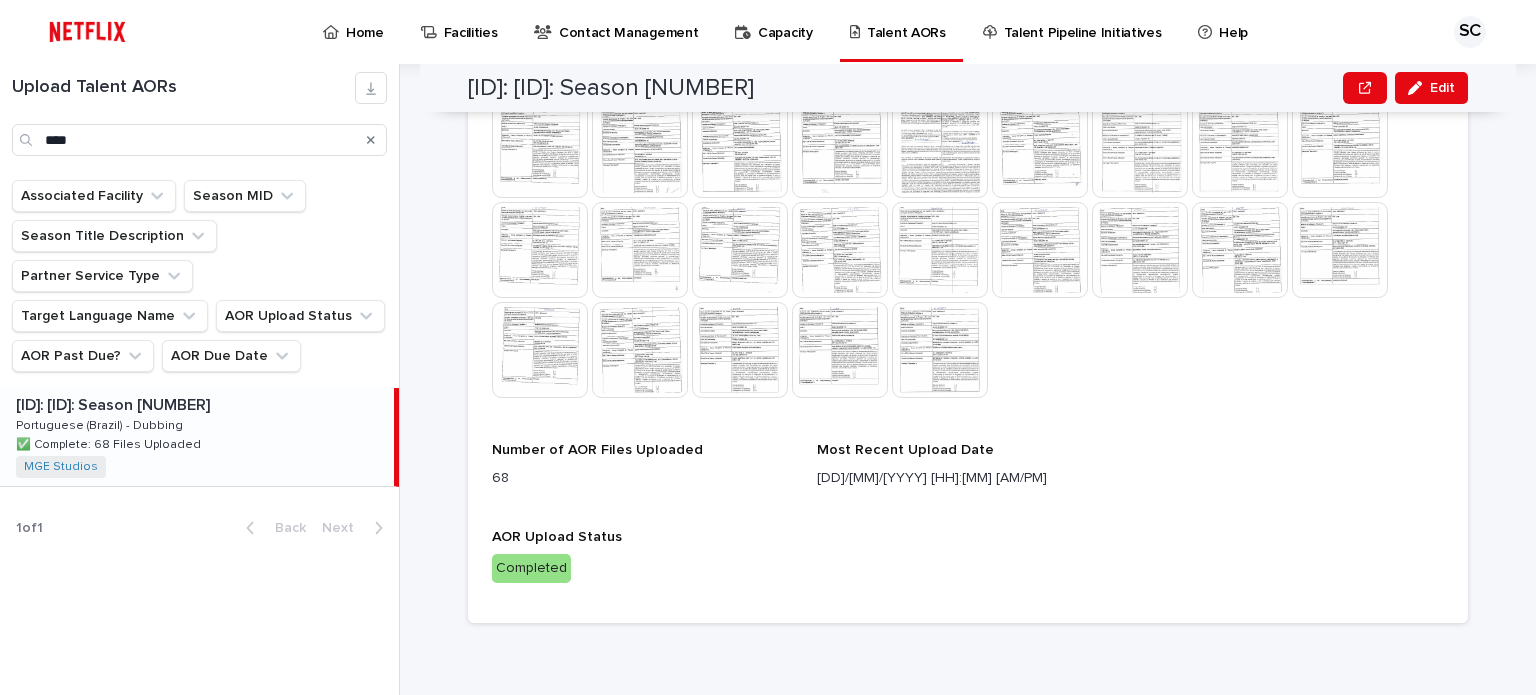 scroll, scrollTop: 1133, scrollLeft: 0, axis: vertical 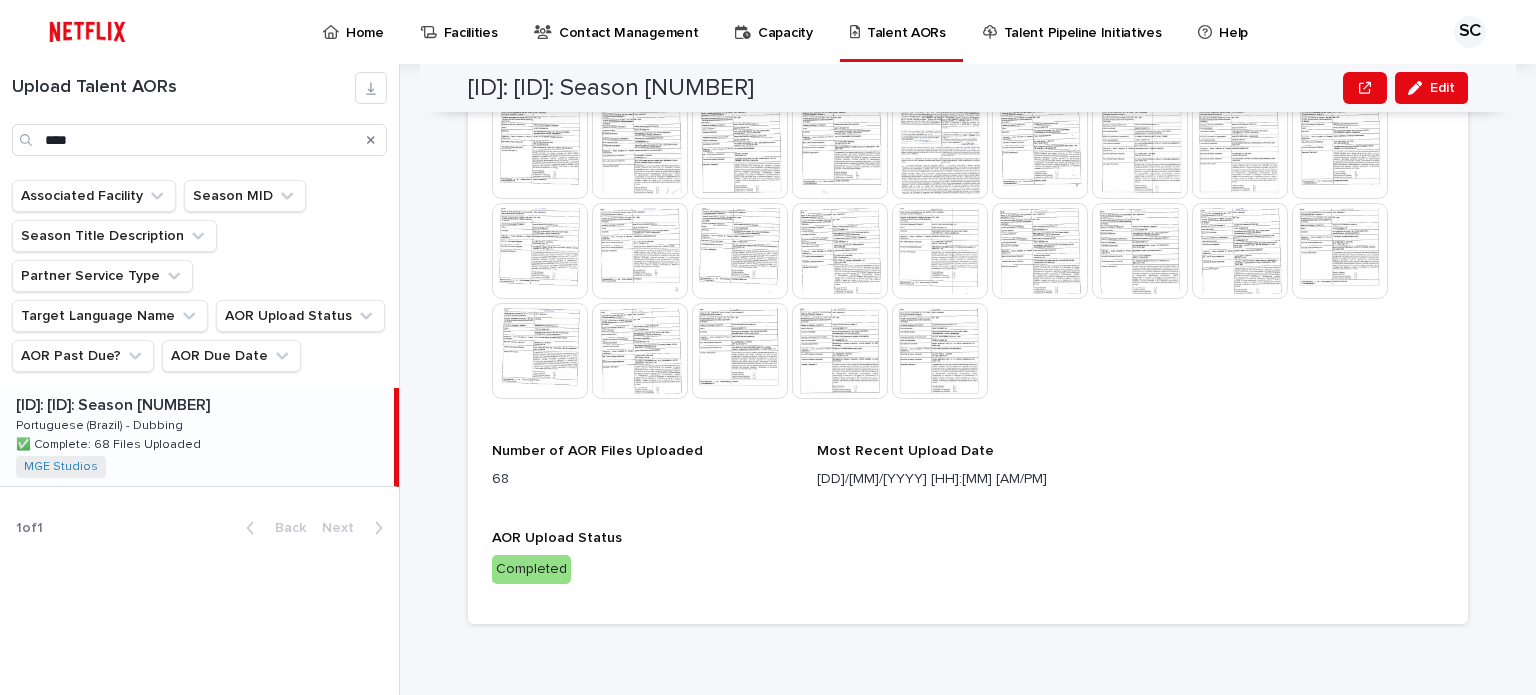 click on "**********" at bounding box center [980, 379] 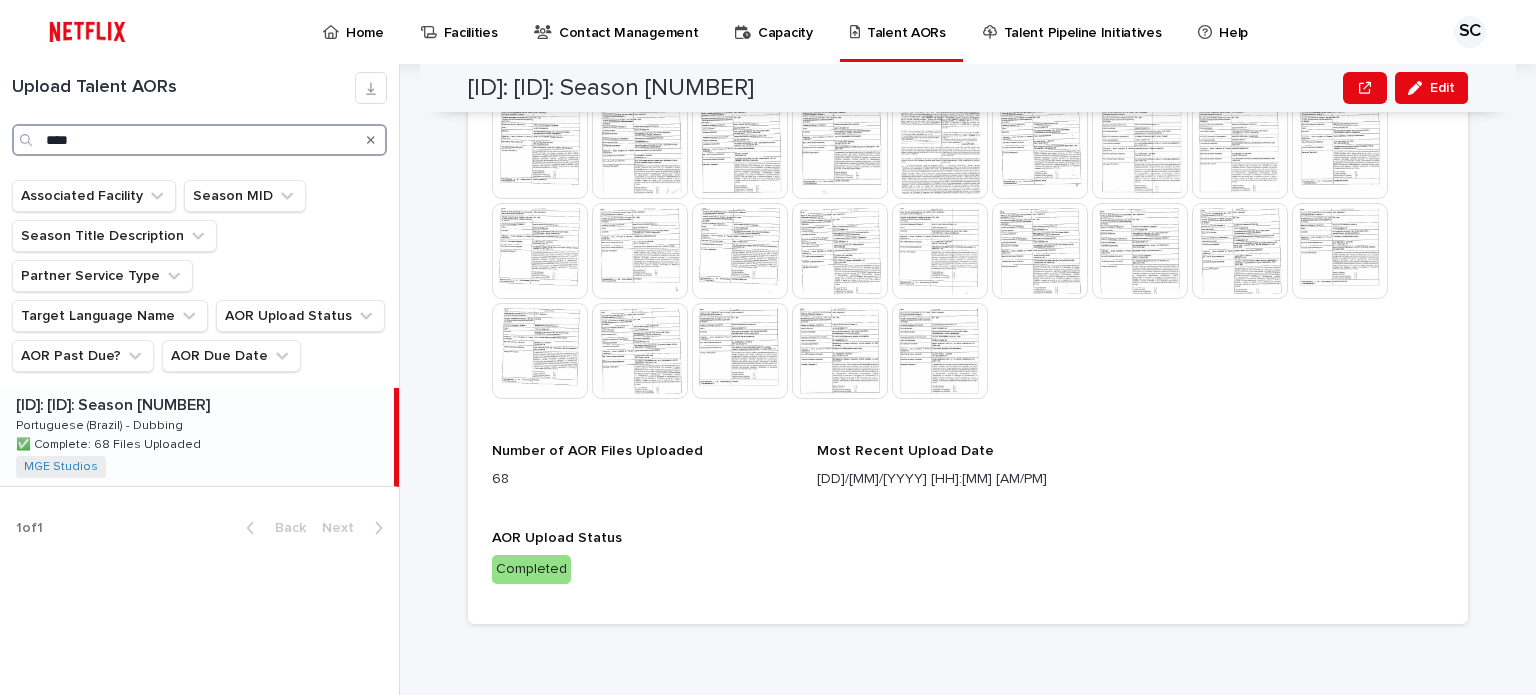 drag, startPoint x: 131, startPoint y: 144, endPoint x: 0, endPoint y: 96, distance: 139.51703 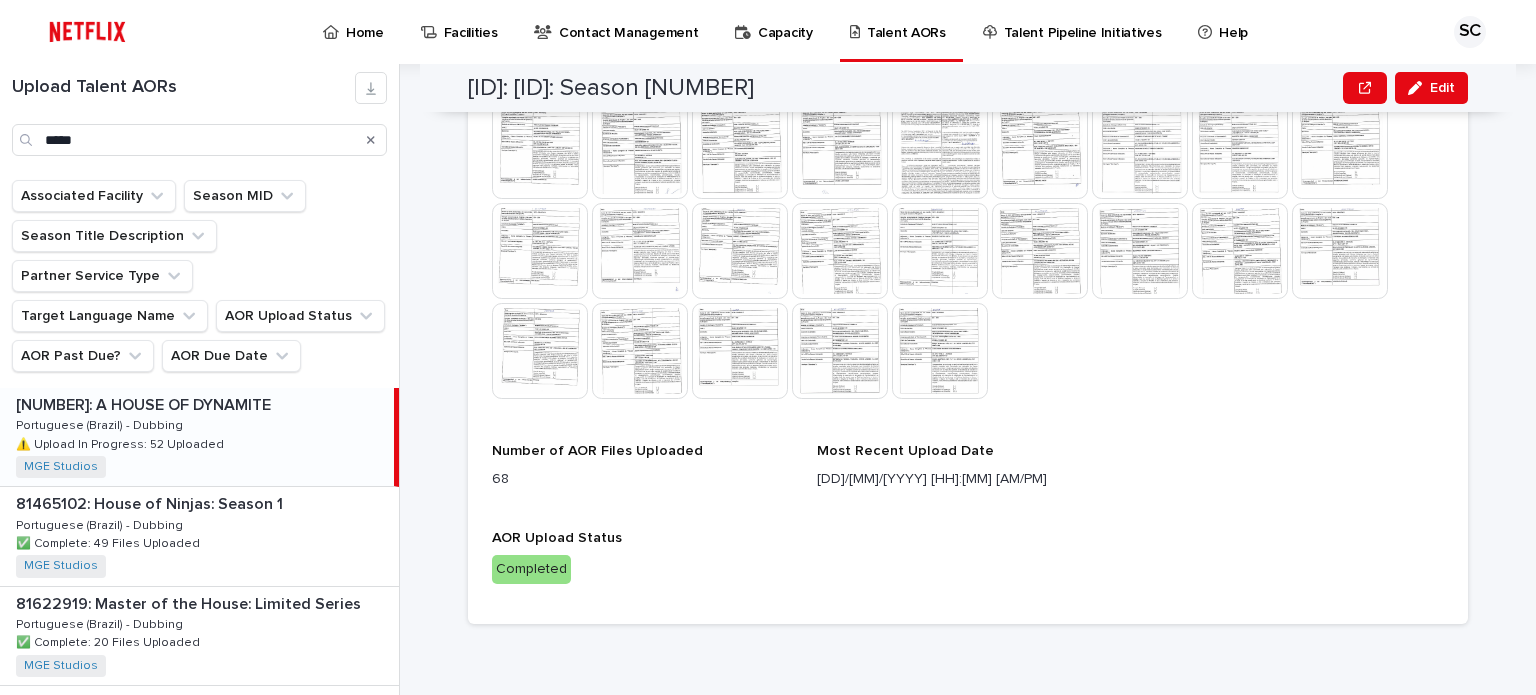 click on "[NUMBER]: A HOUSE OF DYNAMITE [NUMBER]: A HOUSE OF DYNAMITE   Portuguese (Brazil) - Dubbing Portuguese (Brazil) - Dubbing   ⚠️ Upload In Progress: 52 Uploaded ⚠️ Upload In Progress: 52 Uploaded   MGE Studios   + 0" at bounding box center [197, 437] 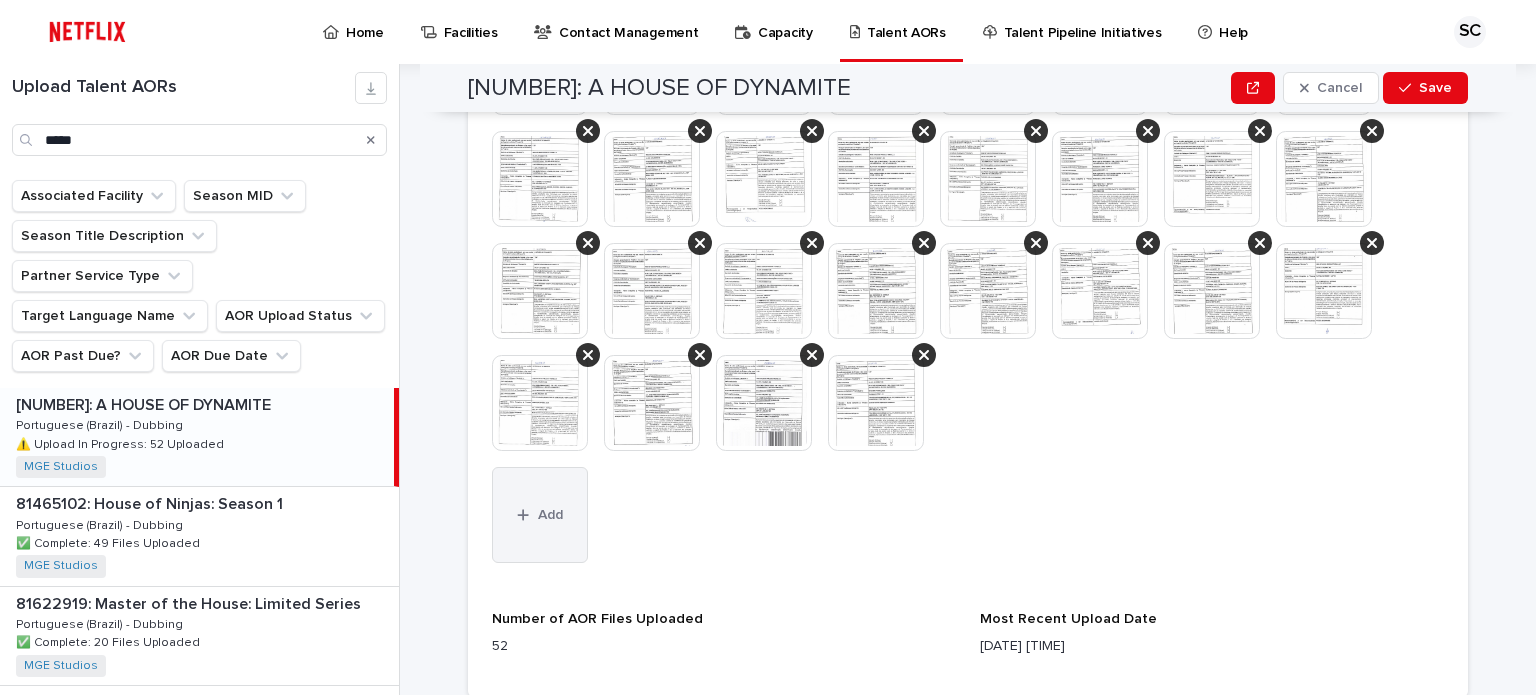 click on "Add" at bounding box center [540, 515] 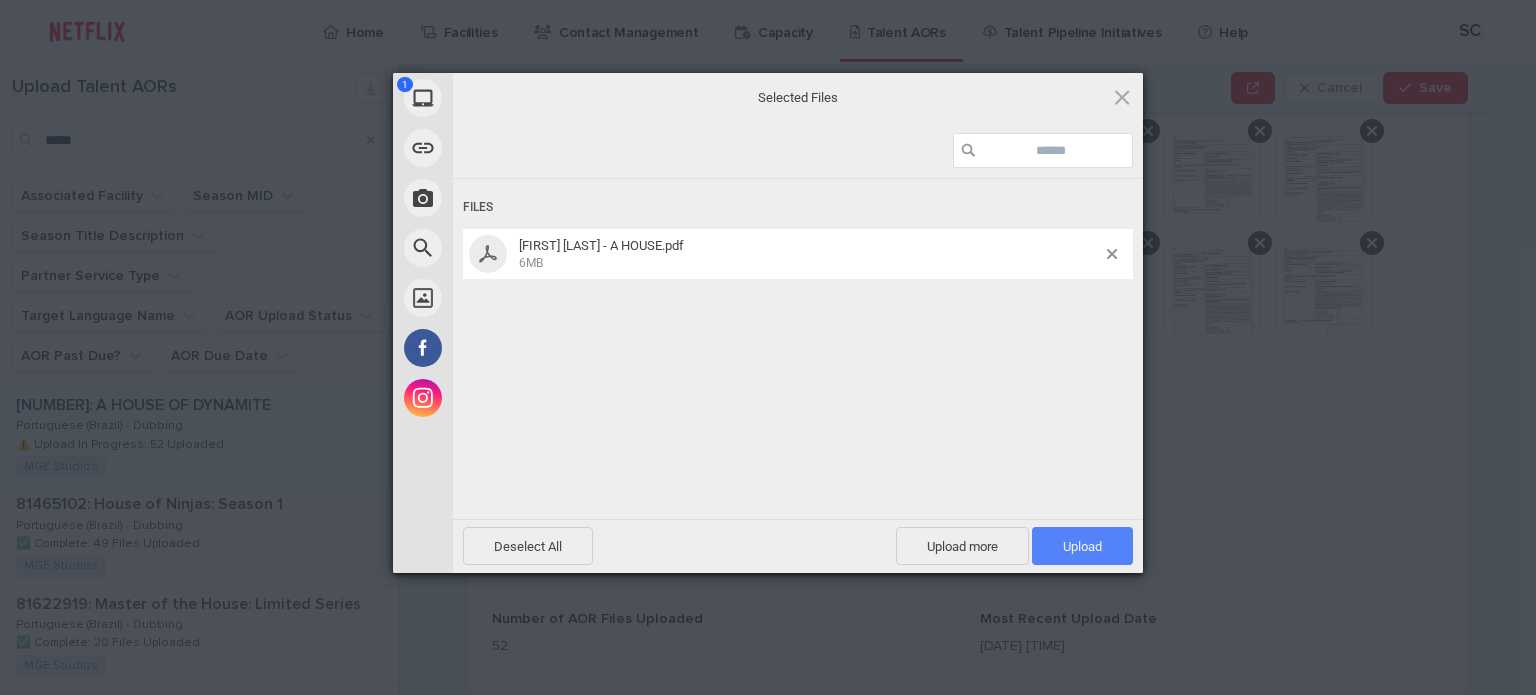 click on "Upload
1" at bounding box center (1082, 546) 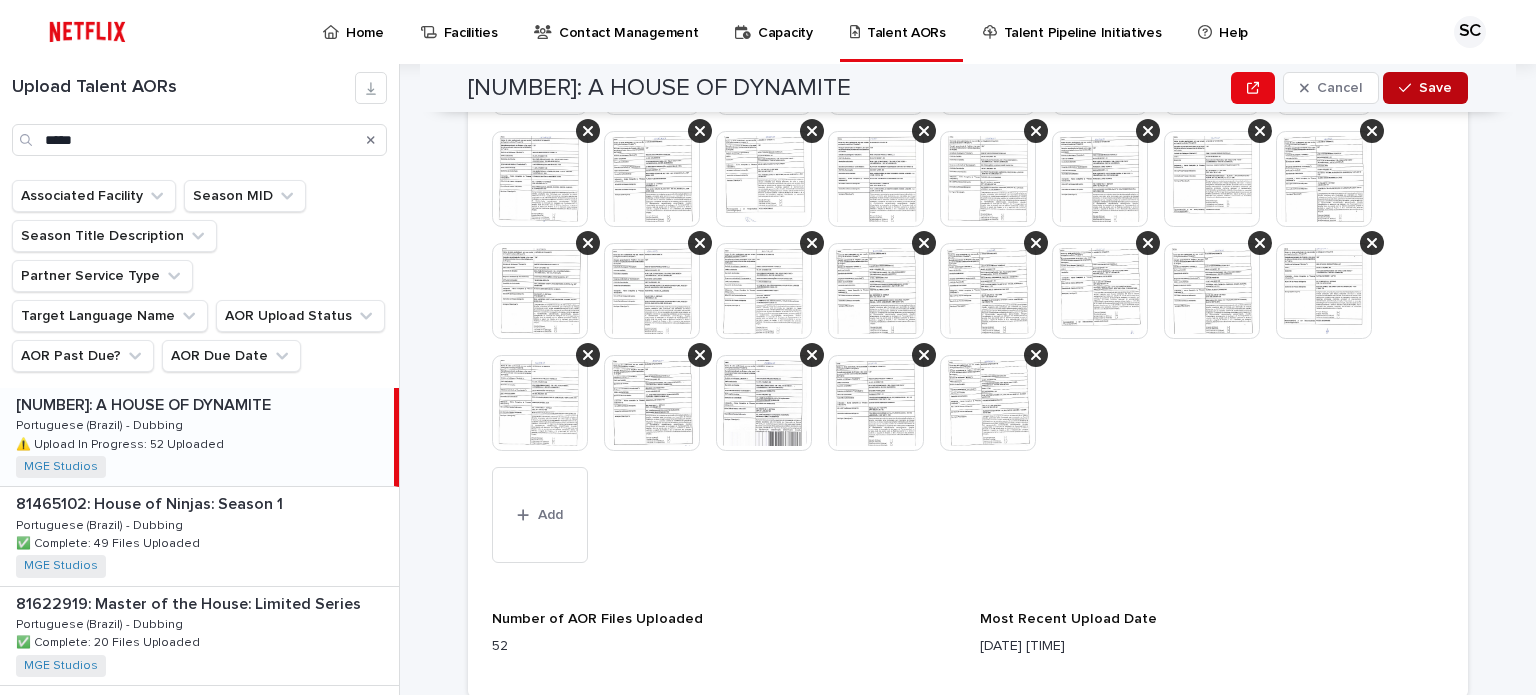 click on "Save" at bounding box center (1435, 88) 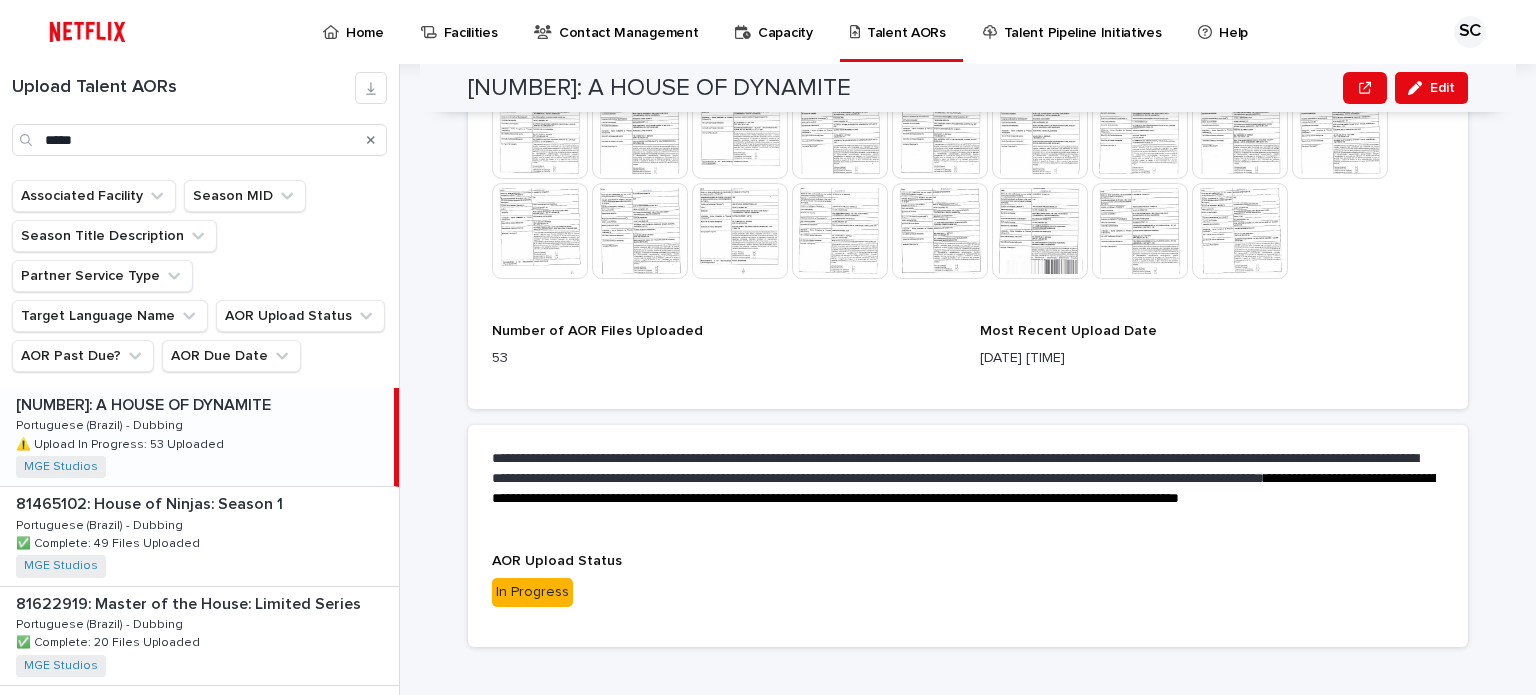 click on "**********" at bounding box center (964, -475) 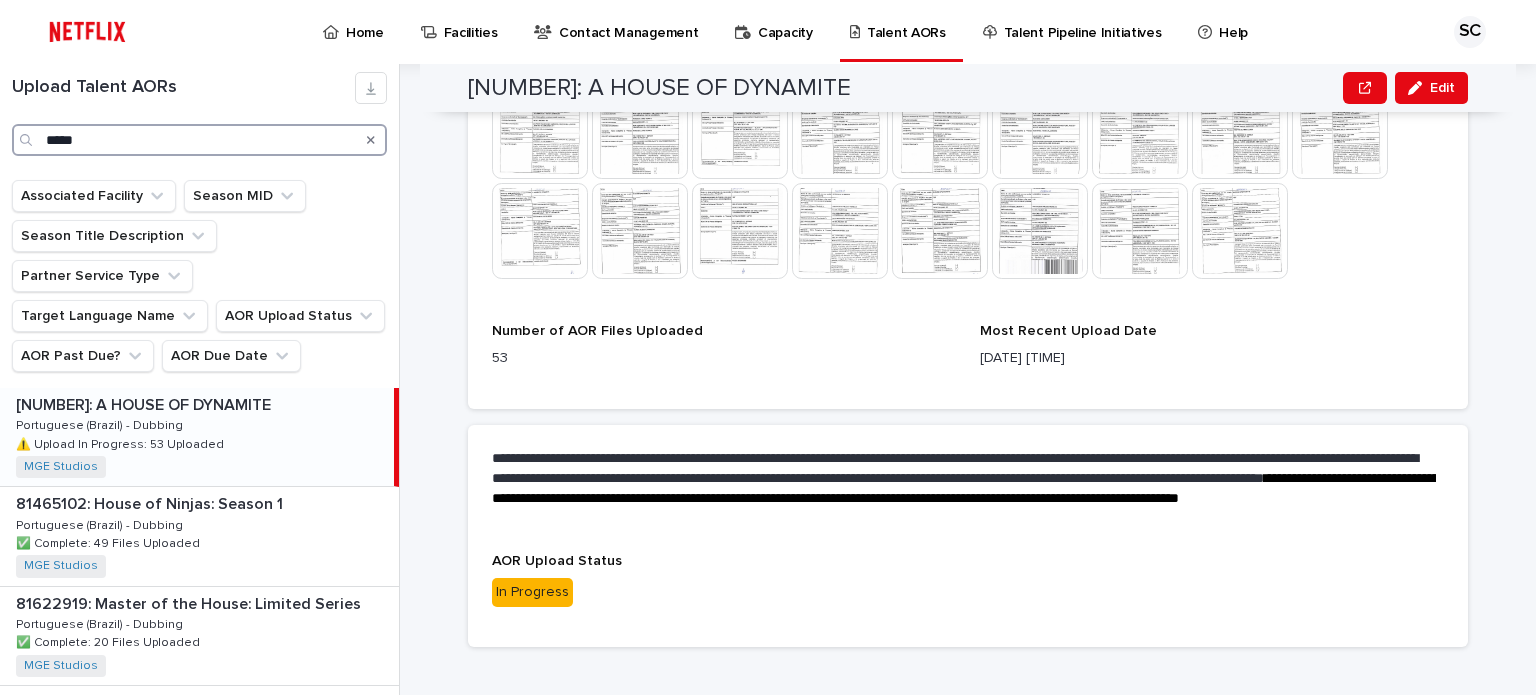 drag, startPoint x: 116, startPoint y: 138, endPoint x: 0, endPoint y: 119, distance: 117.54574 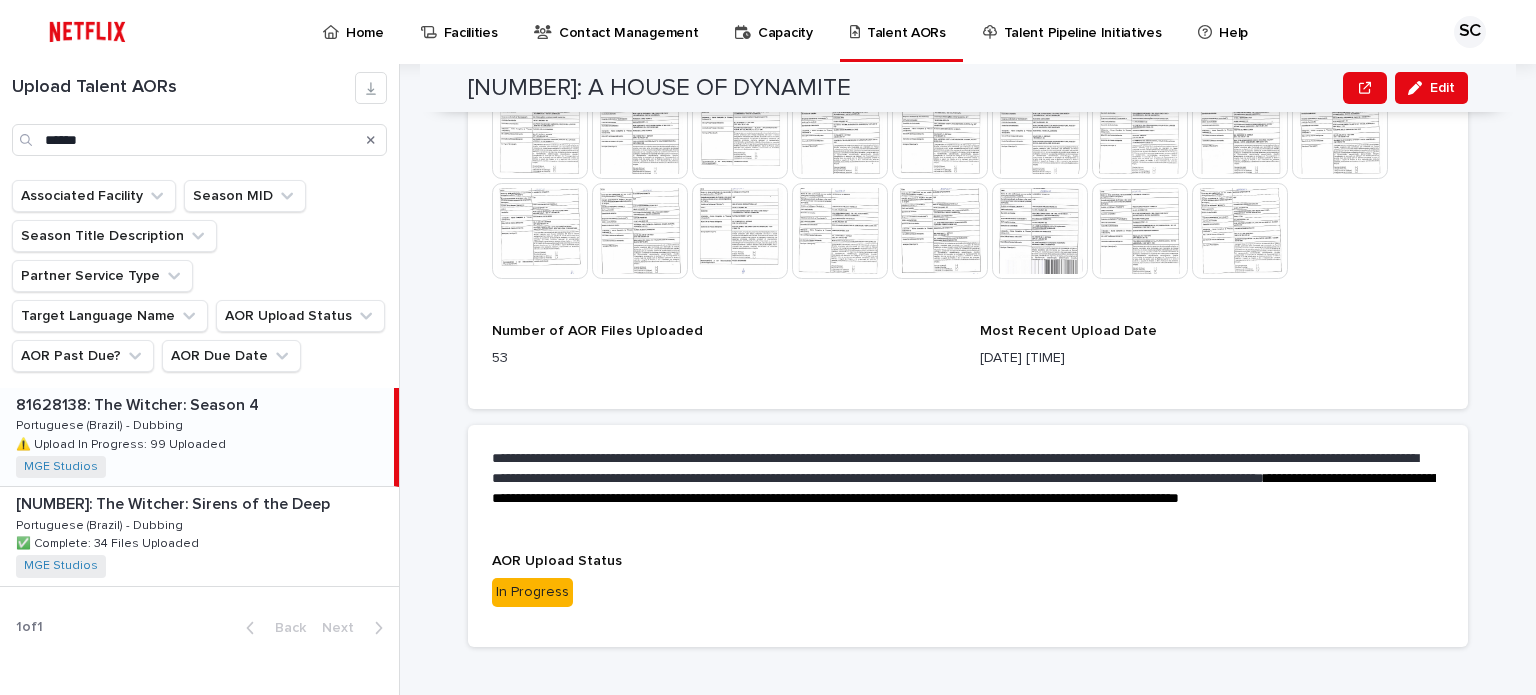 click on "[NUMBER]: The Witcher: Season 4 [NUMBER]: The Witcher: Season 4   Portuguese (Brazil) - Dubbing Portuguese (Brazil) - Dubbing   ⚠️ Upload In Progress: 99 Uploaded ⚠️ Upload In Progress: 99 Uploaded   MGE Studios   + 0" at bounding box center (197, 437) 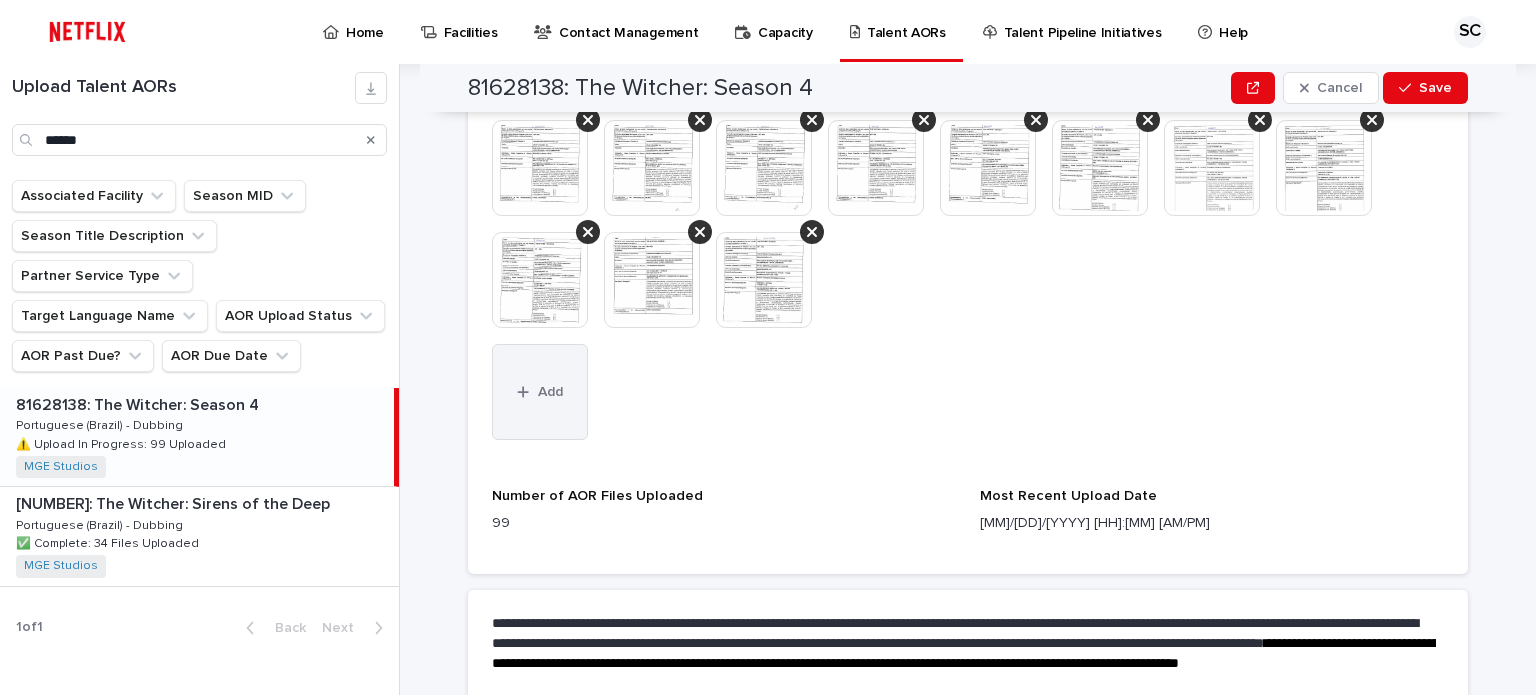 scroll, scrollTop: 1927, scrollLeft: 0, axis: vertical 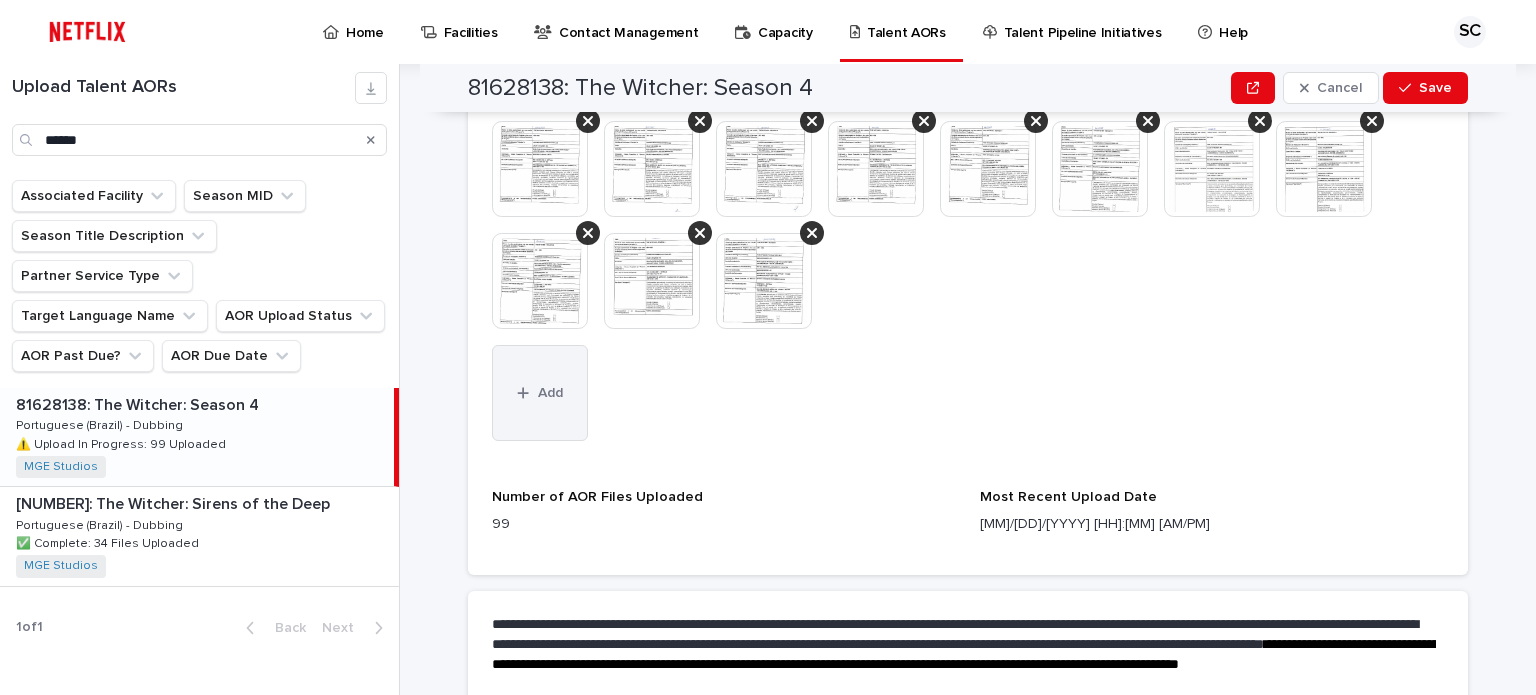 click on "Add" at bounding box center (540, 393) 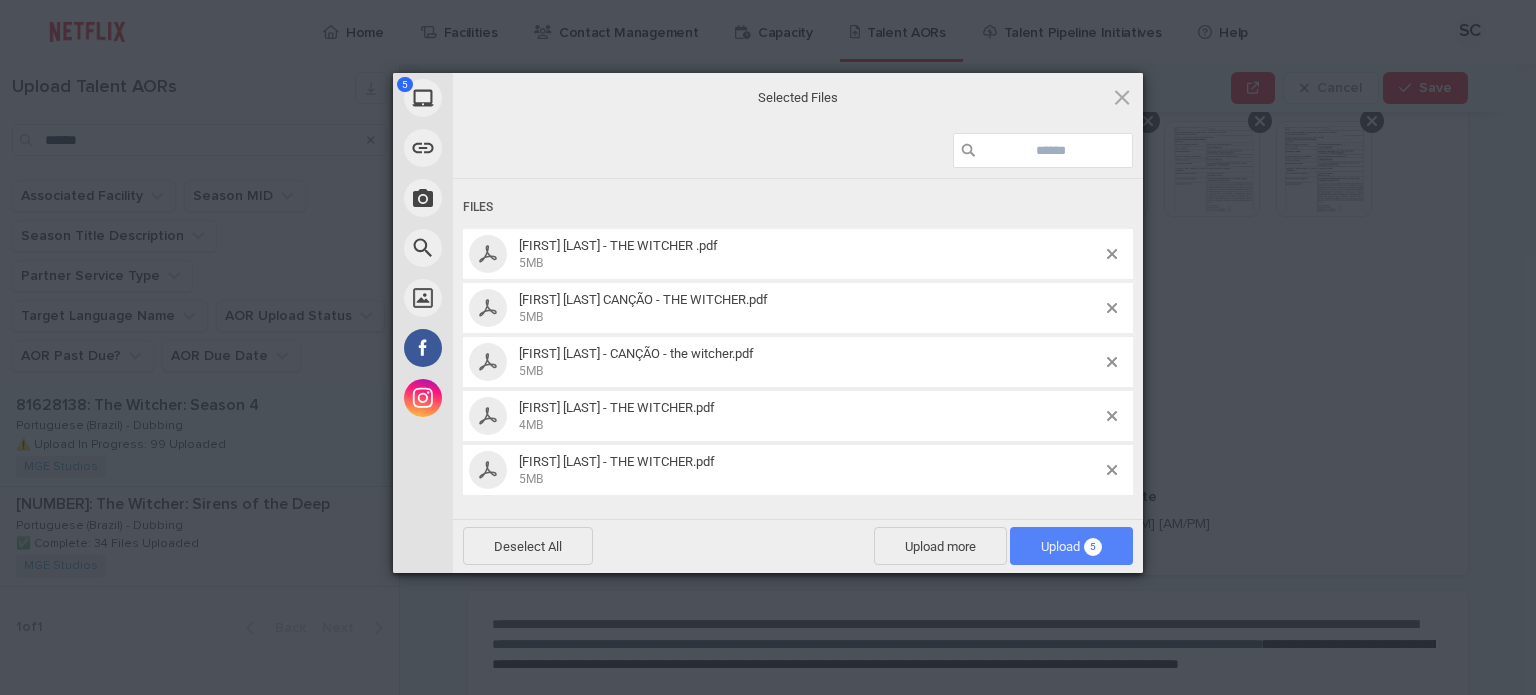 click on "Upload
5" at bounding box center (1071, 546) 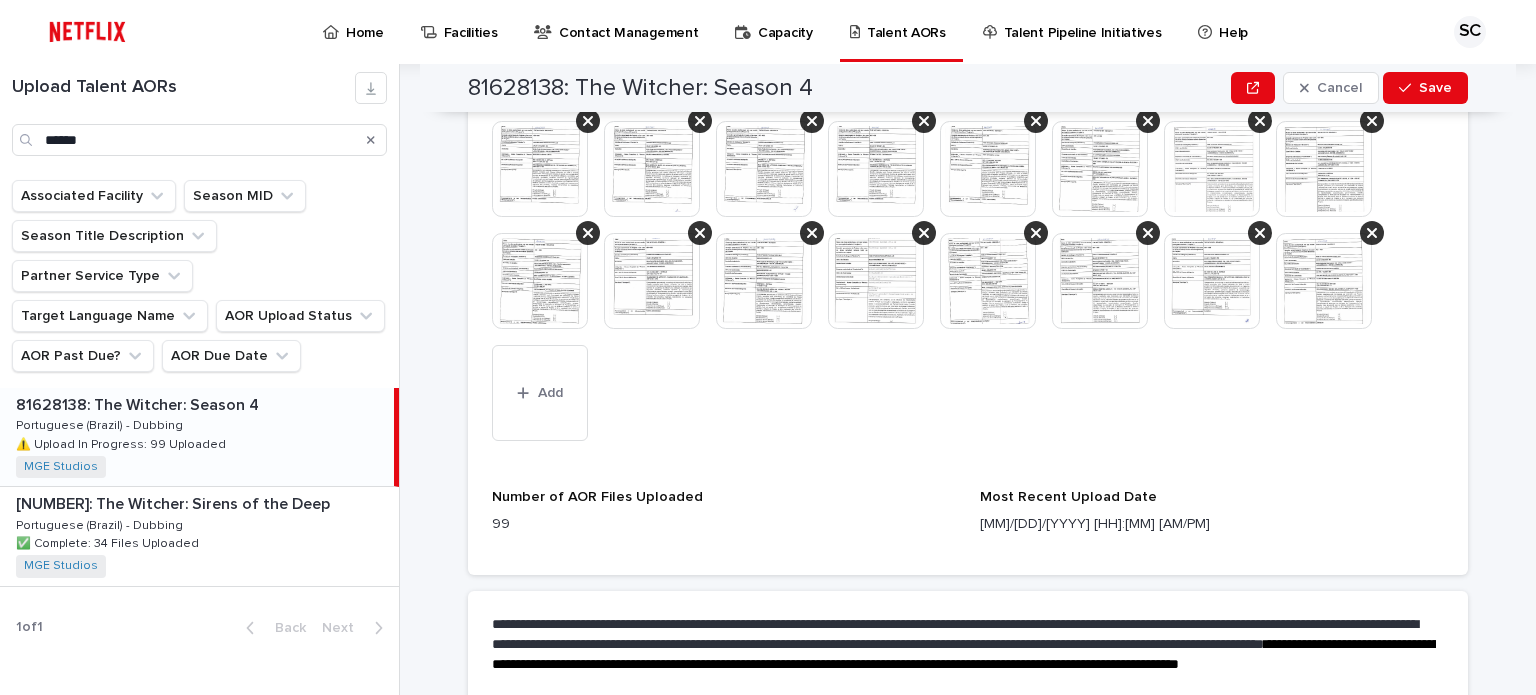 scroll, scrollTop: 2127, scrollLeft: 0, axis: vertical 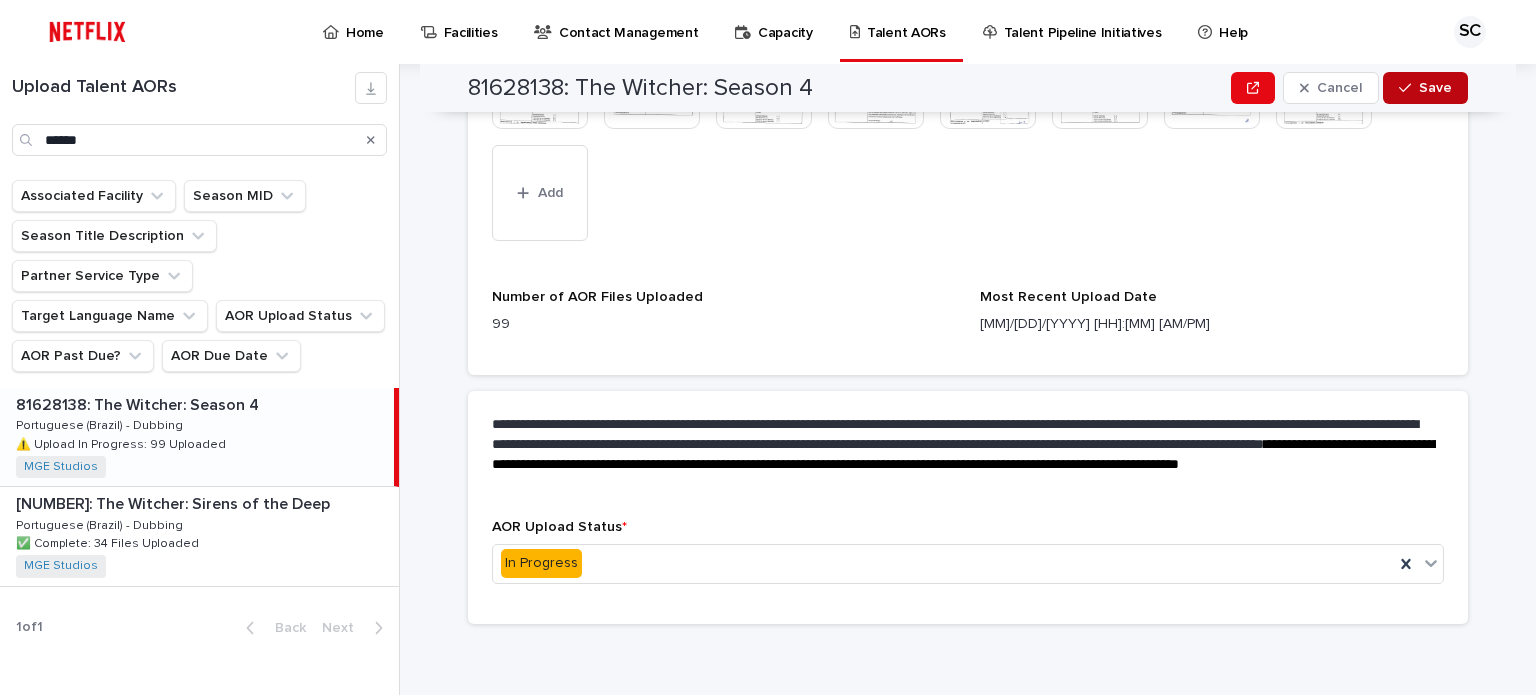 click on "Save" at bounding box center (1435, 88) 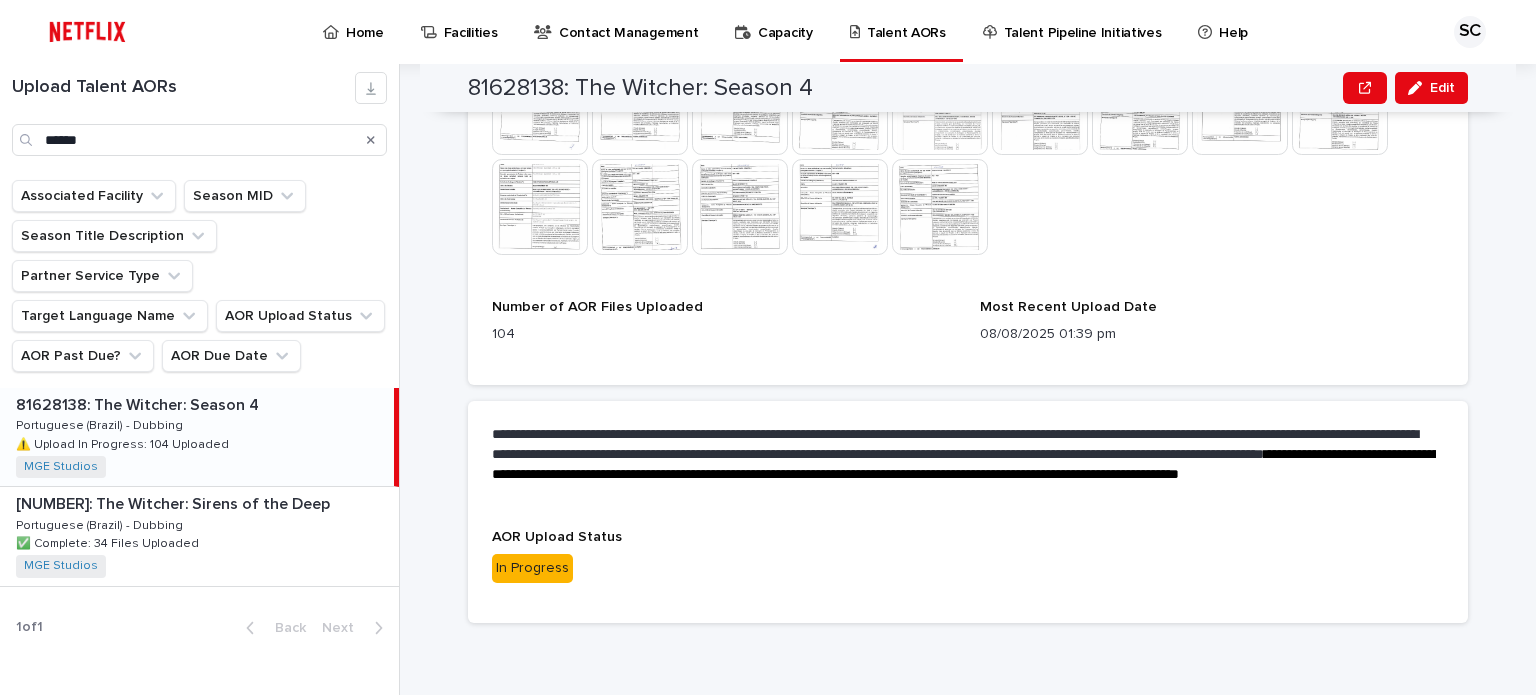 scroll, scrollTop: 1756, scrollLeft: 0, axis: vertical 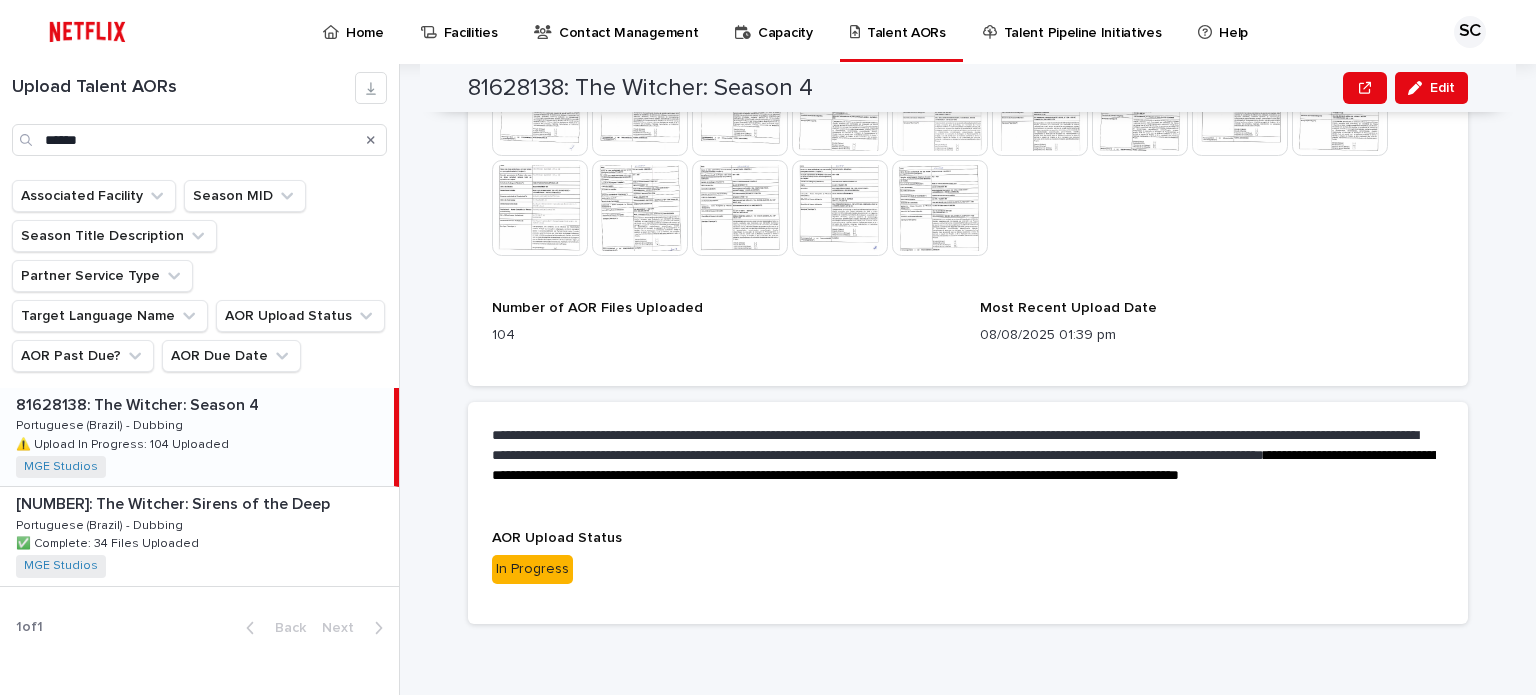 click on "In Progress" at bounding box center [968, 569] 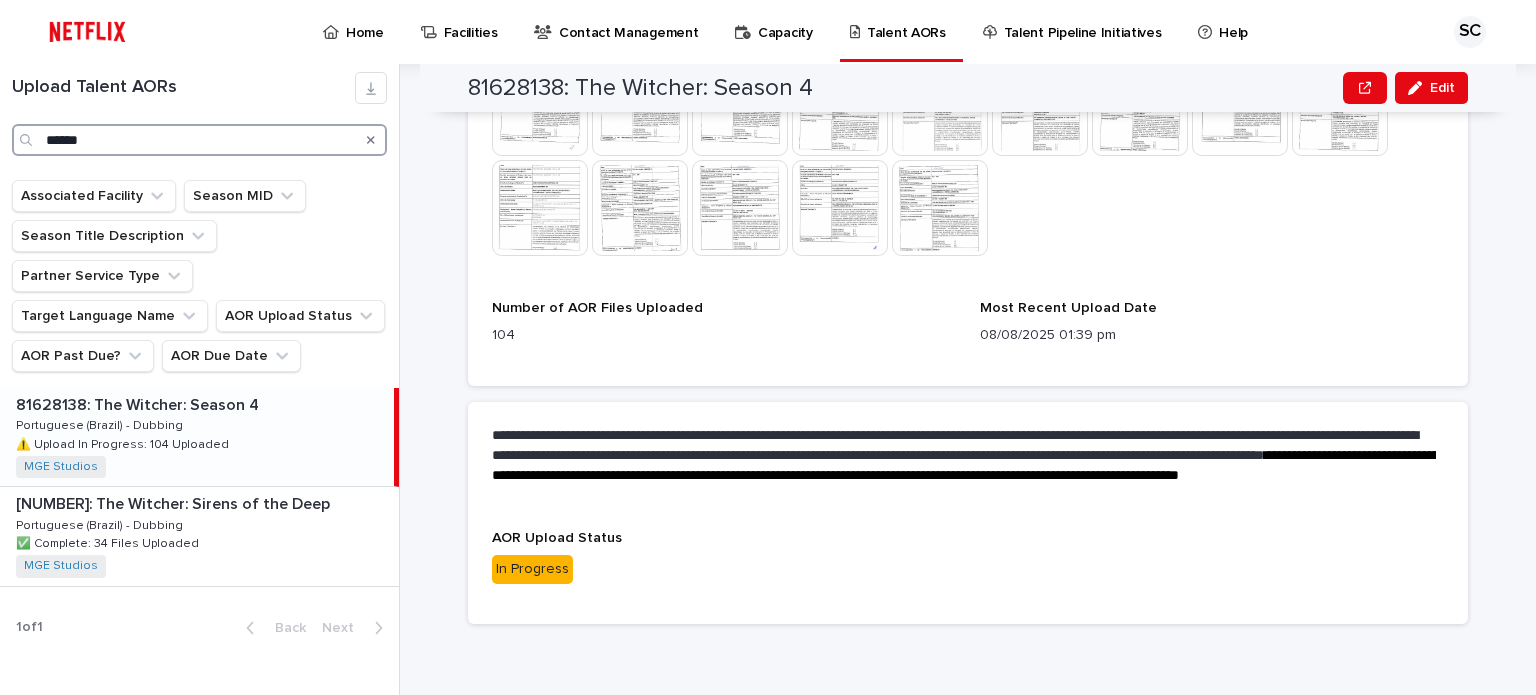 drag, startPoint x: 129, startPoint y: 151, endPoint x: 4, endPoint y: 129, distance: 126.921234 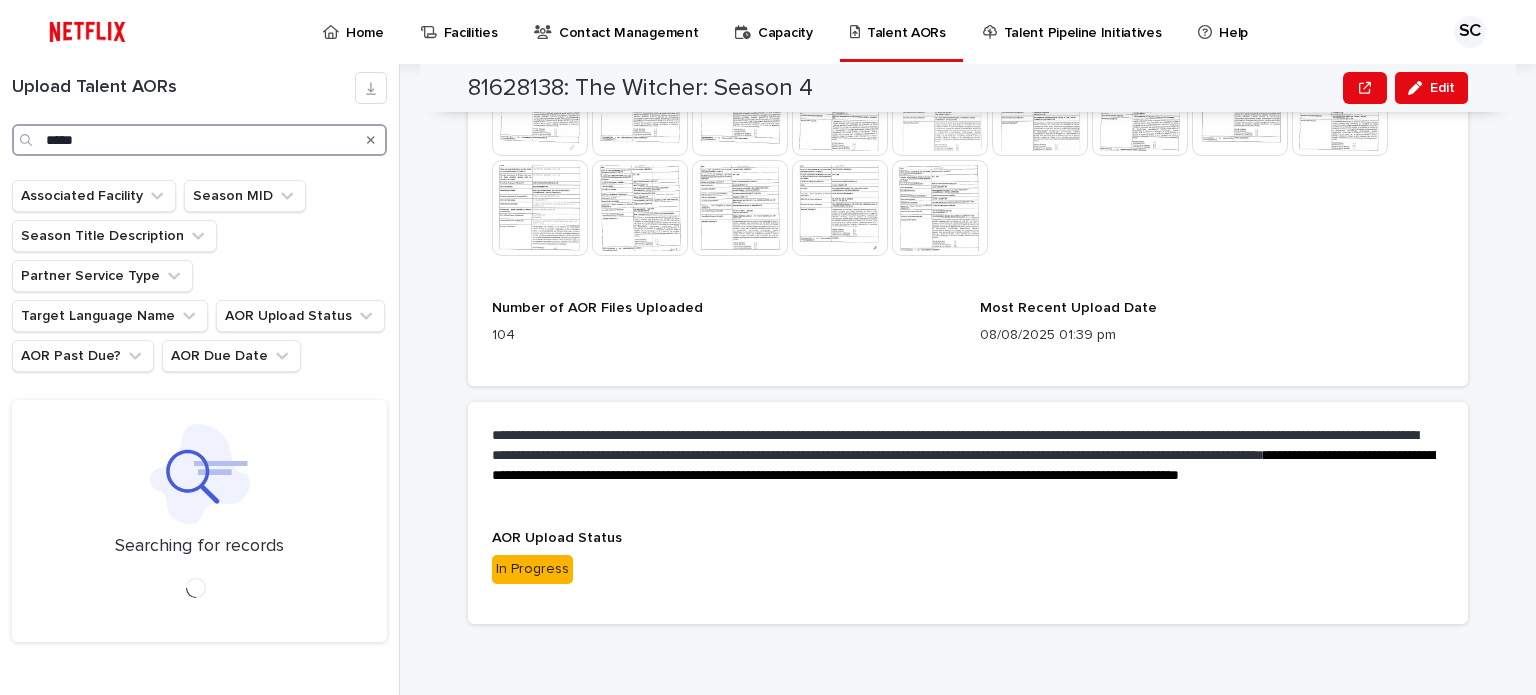 type on "******" 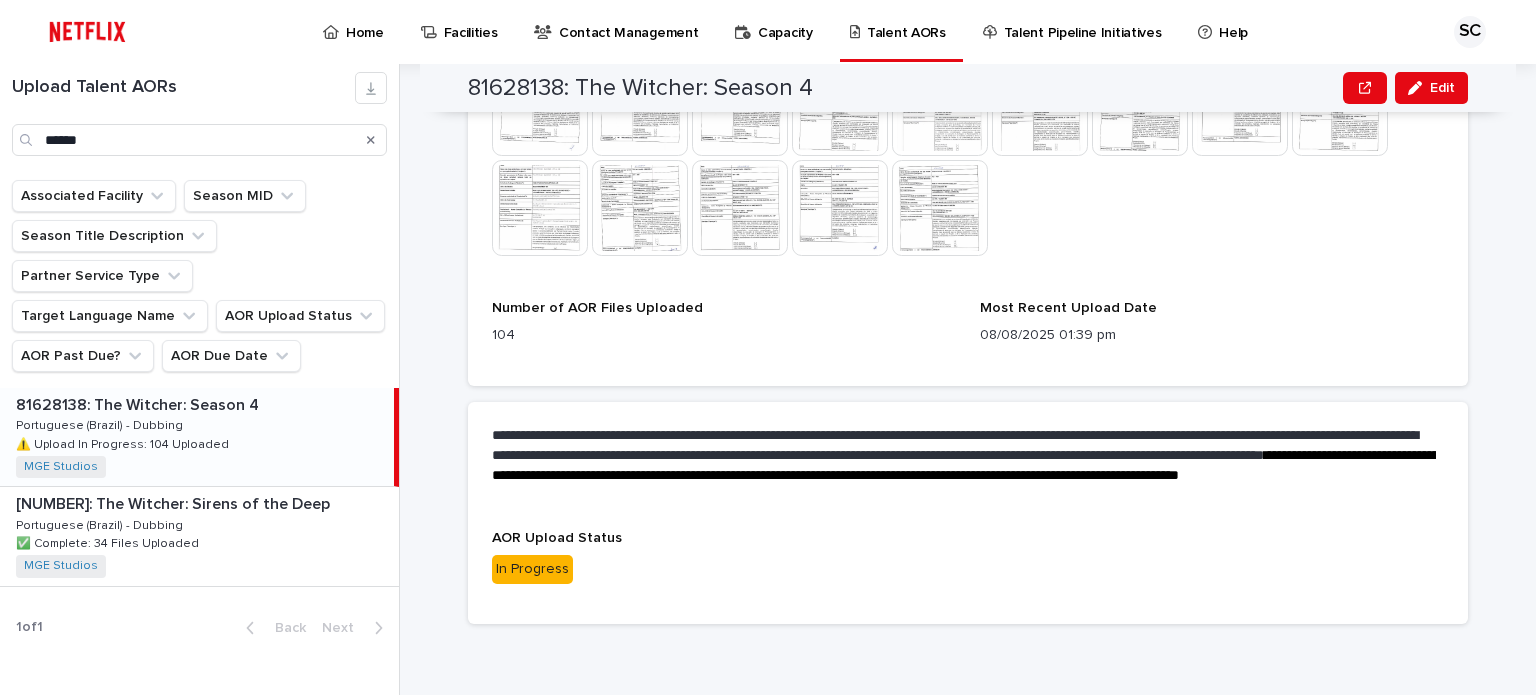 click on "Home" at bounding box center (365, 21) 